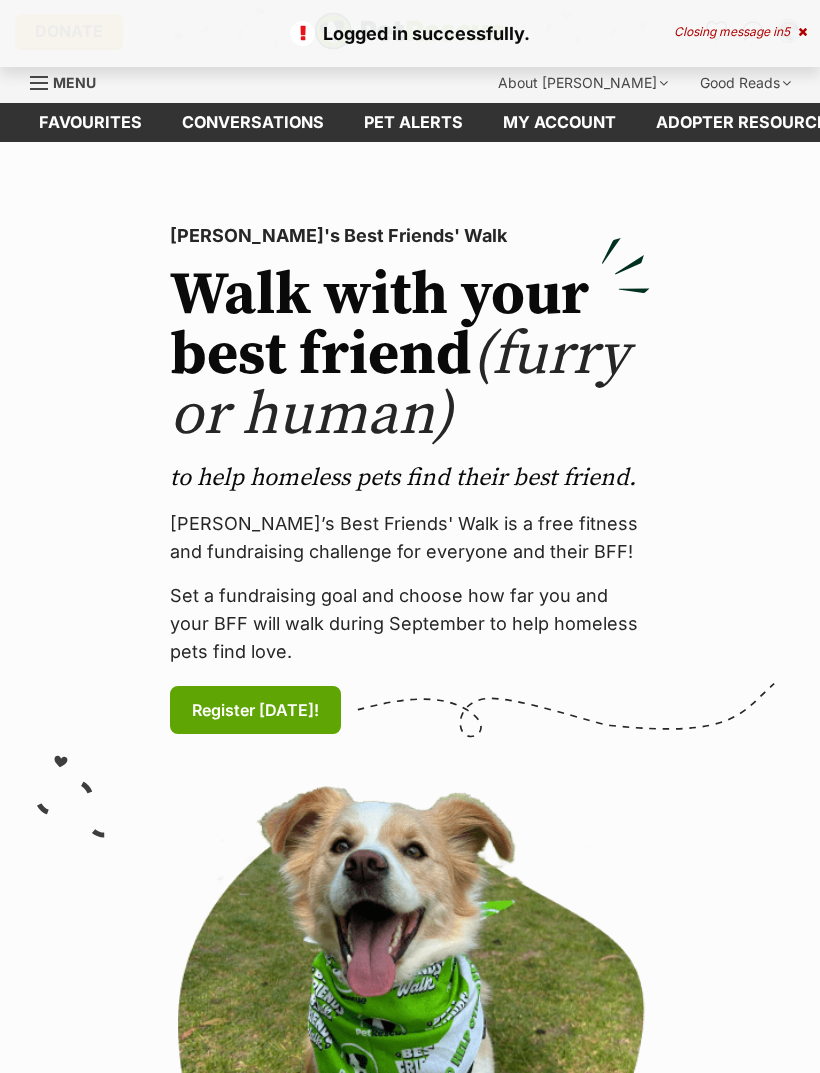 scroll, scrollTop: 0, scrollLeft: 0, axis: both 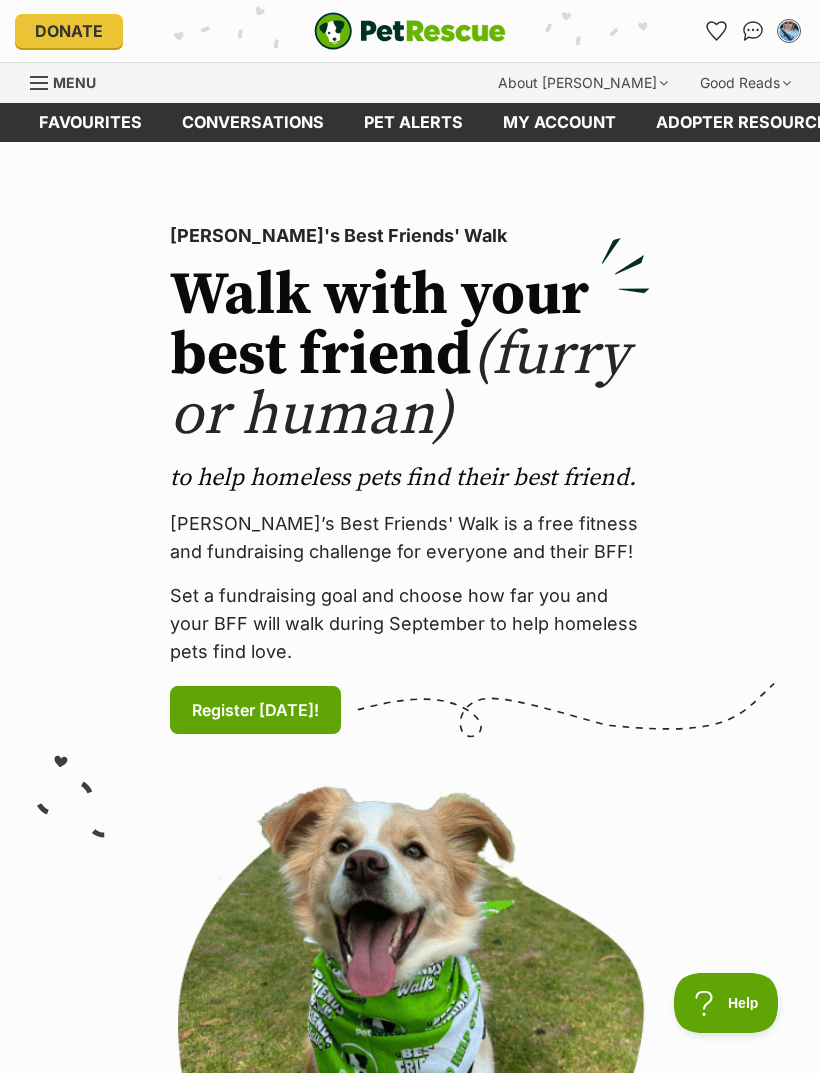click 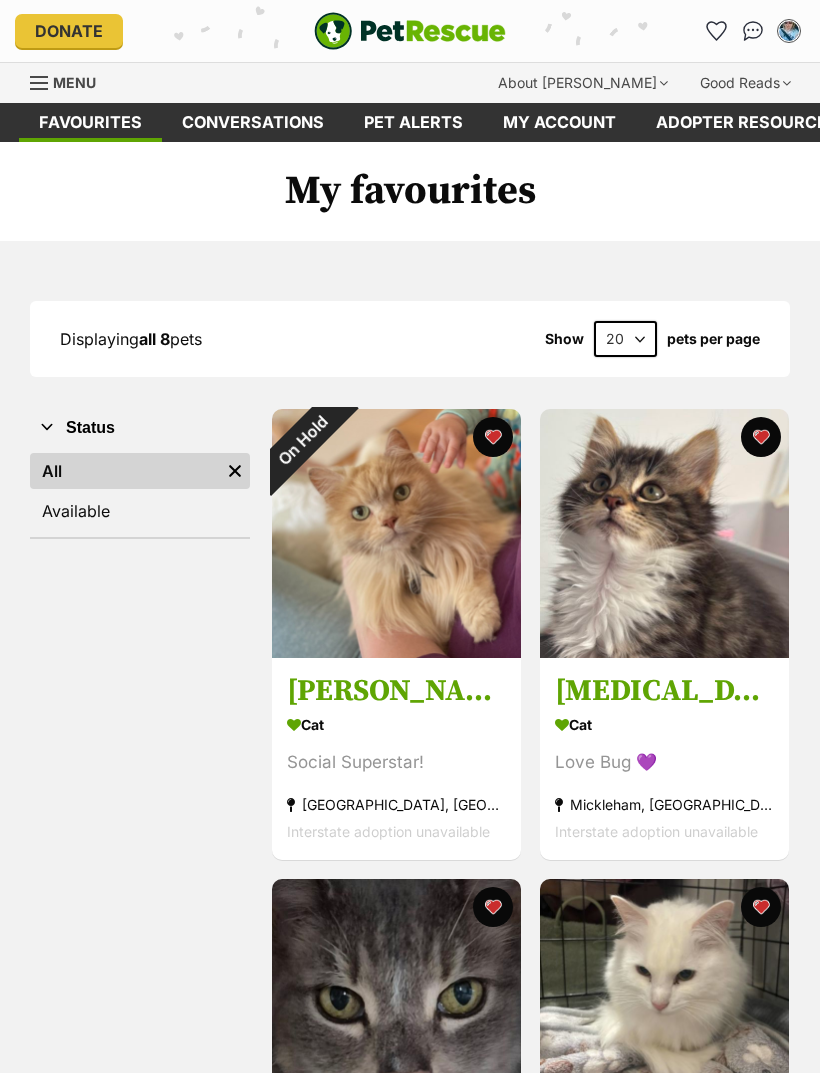 scroll, scrollTop: 0, scrollLeft: 0, axis: both 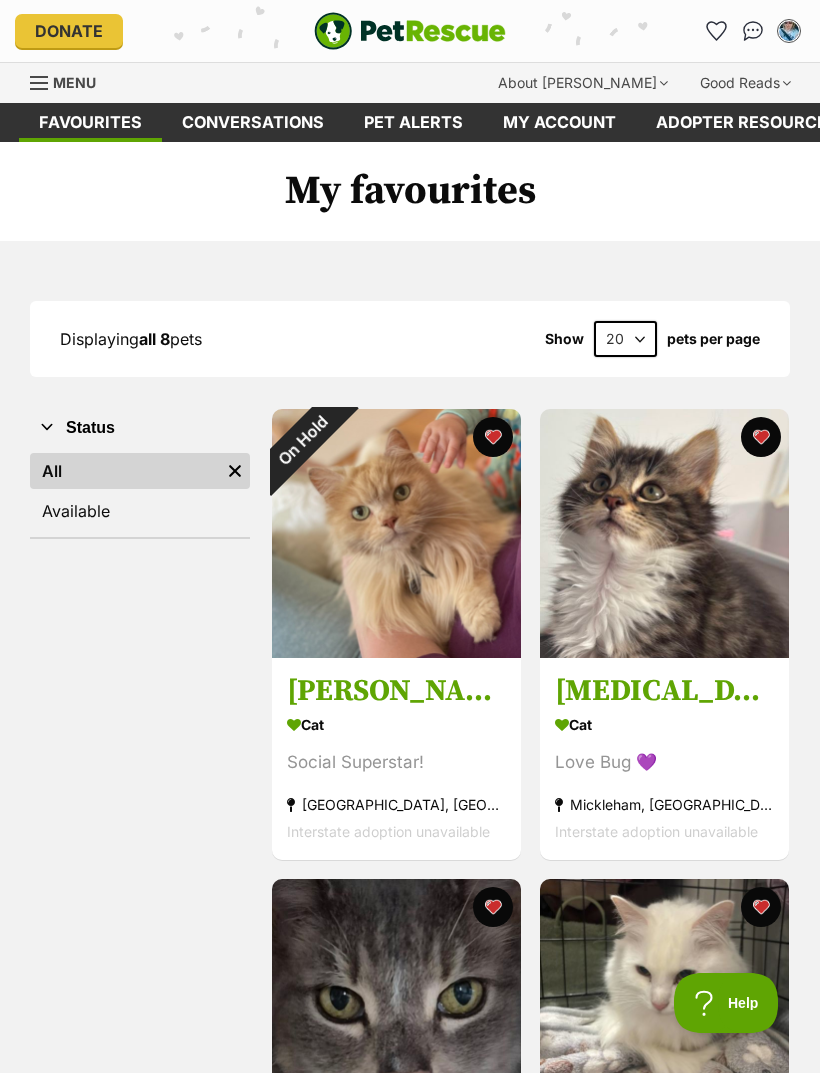 click on "Menu" at bounding box center [70, 81] 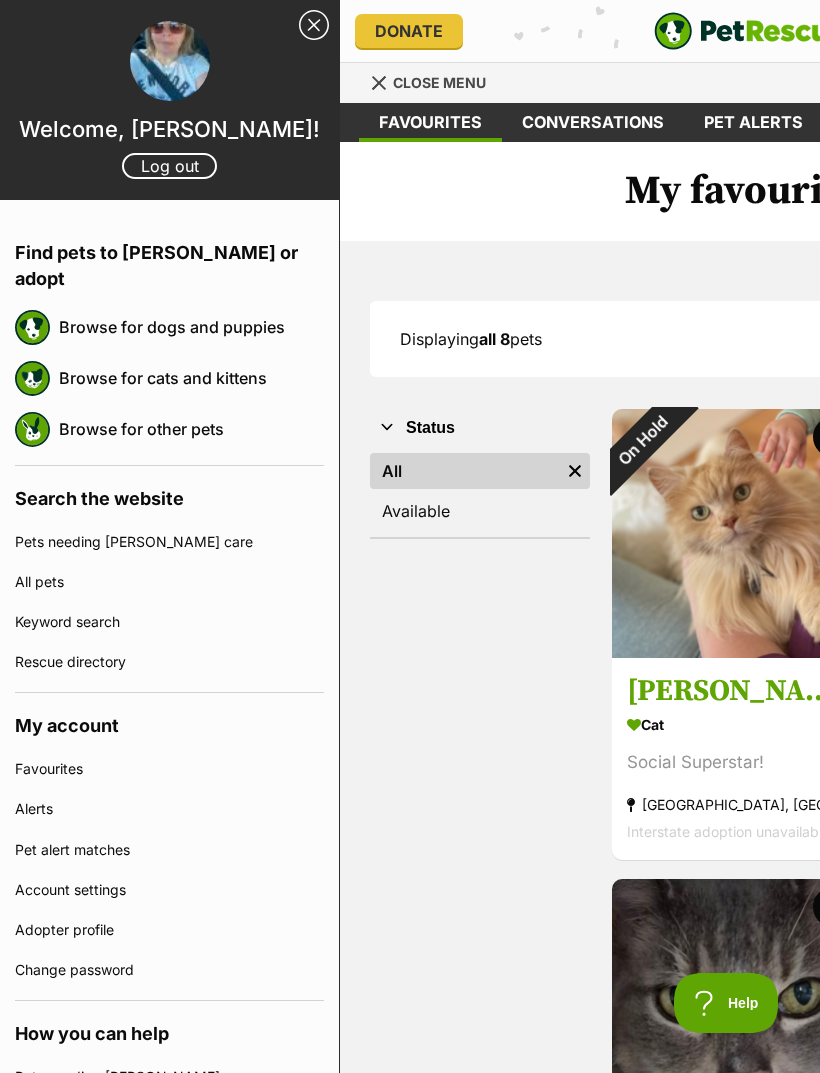 click on "Browse for cats and kittens" at bounding box center (191, 378) 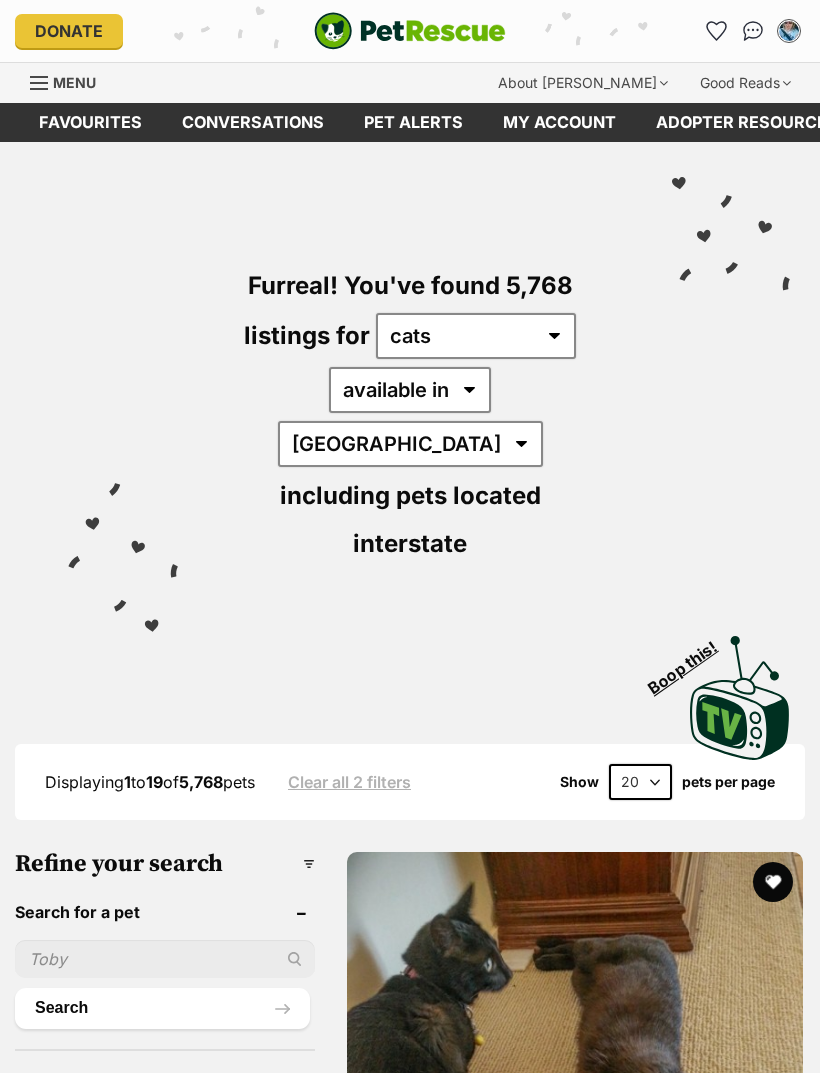 scroll, scrollTop: 0, scrollLeft: 0, axis: both 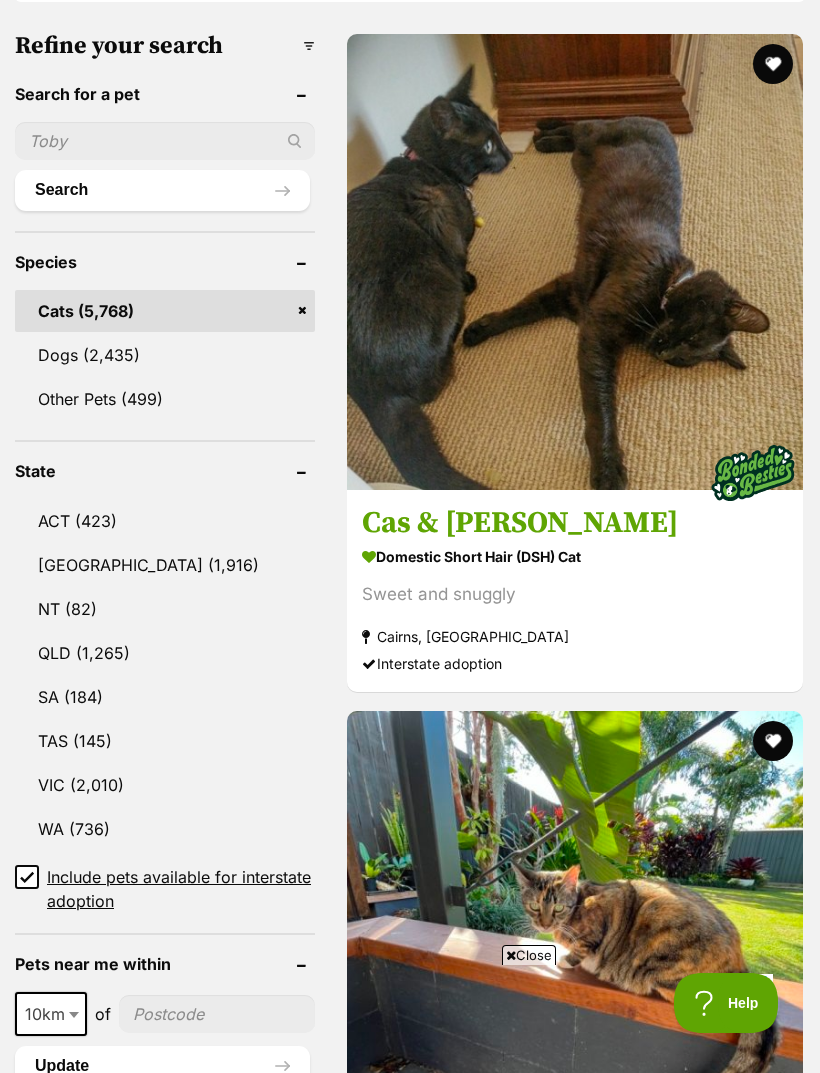 click on "Include pets available for interstate adoption" at bounding box center [27, 877] 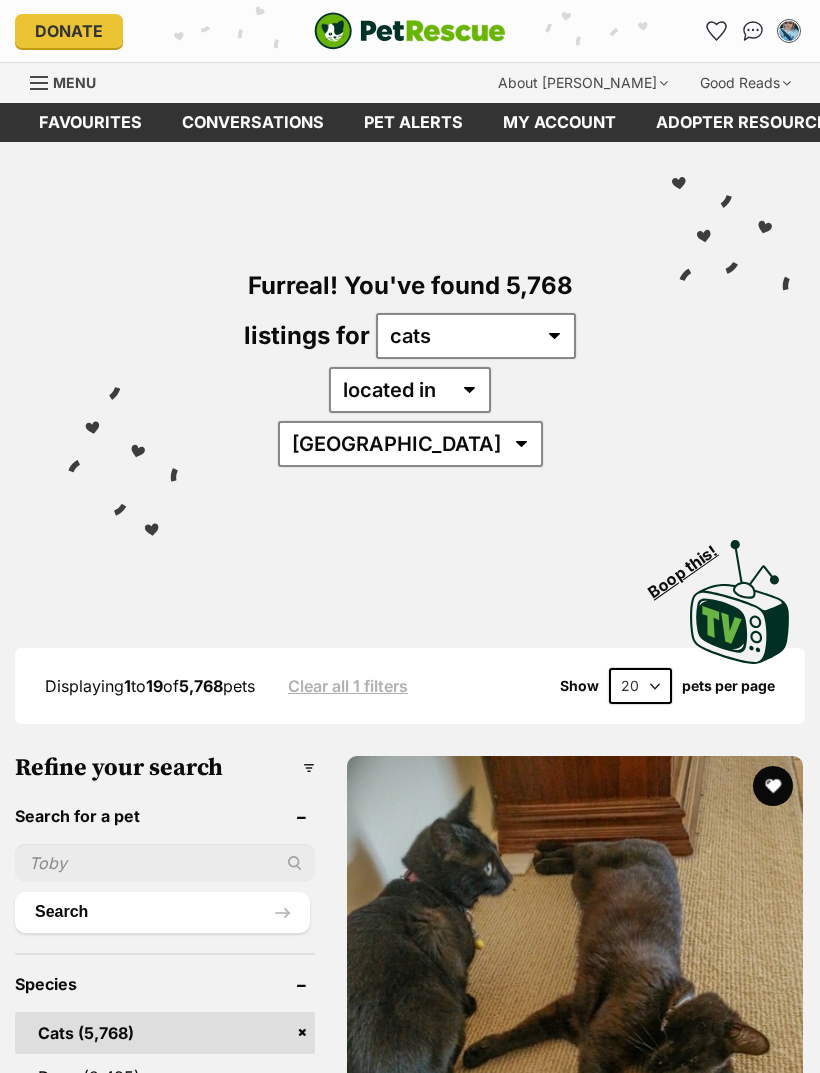 scroll, scrollTop: 0, scrollLeft: 0, axis: both 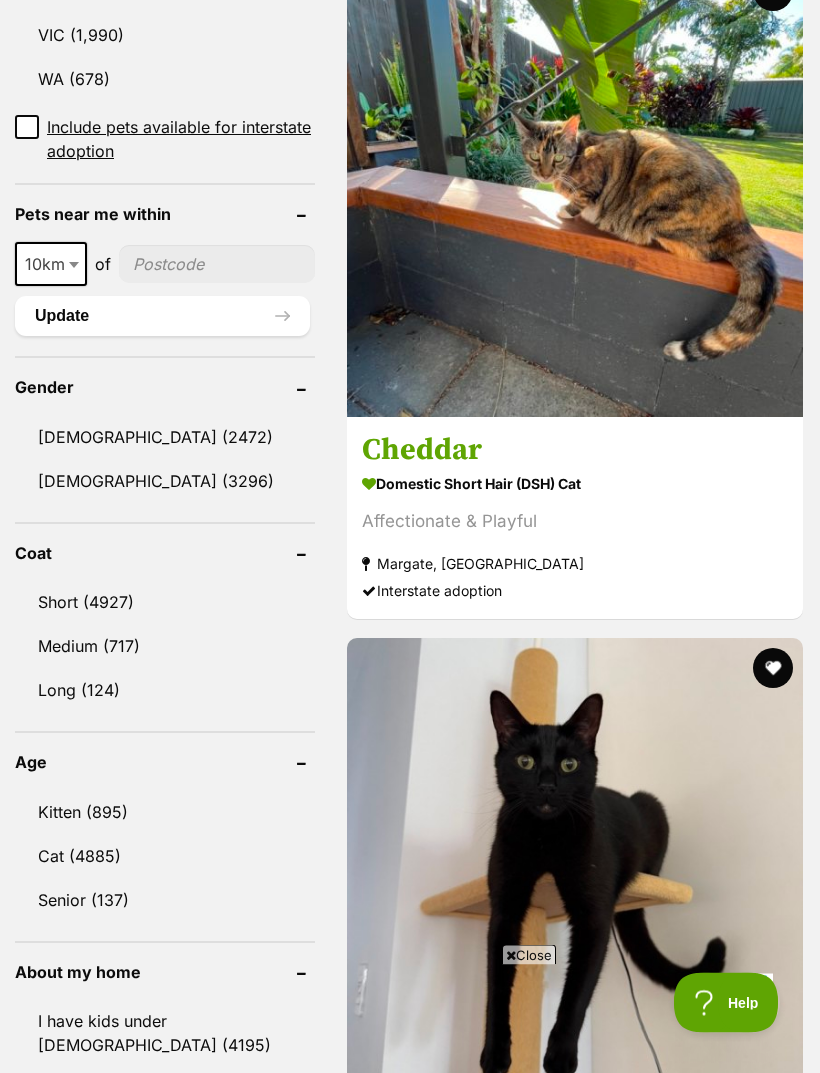 click on "Long (124)" at bounding box center [165, 691] 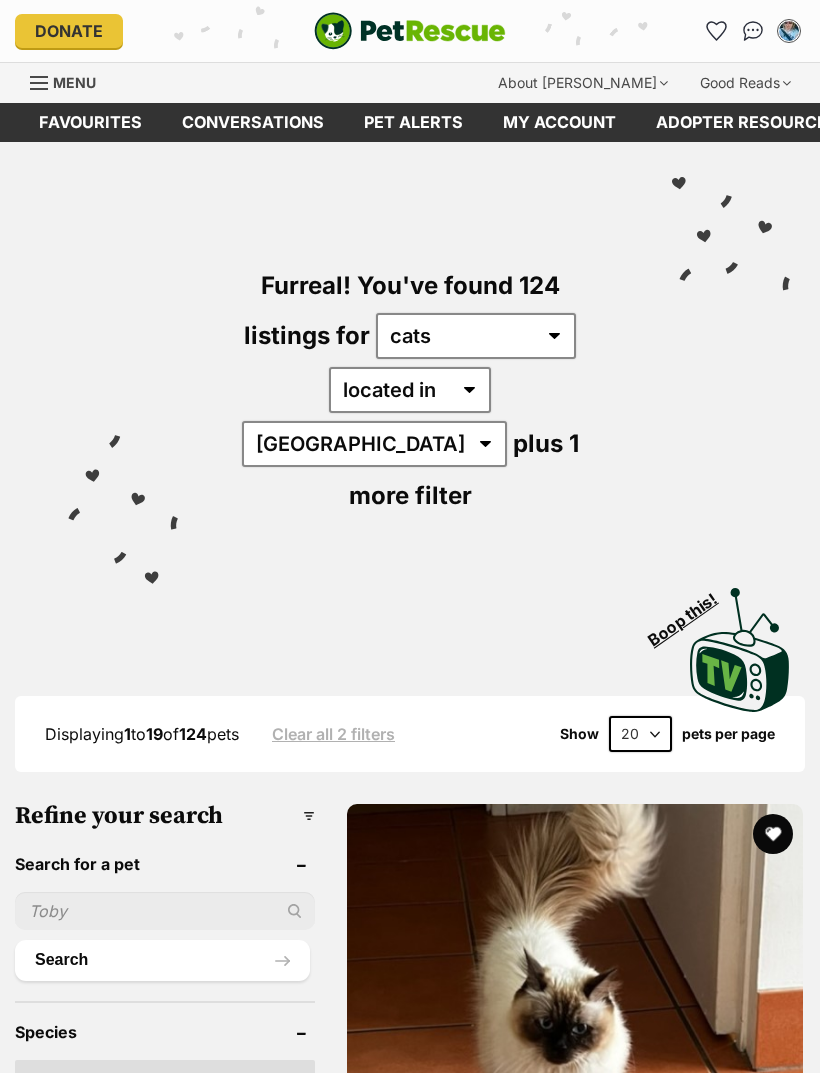 scroll, scrollTop: 0, scrollLeft: 0, axis: both 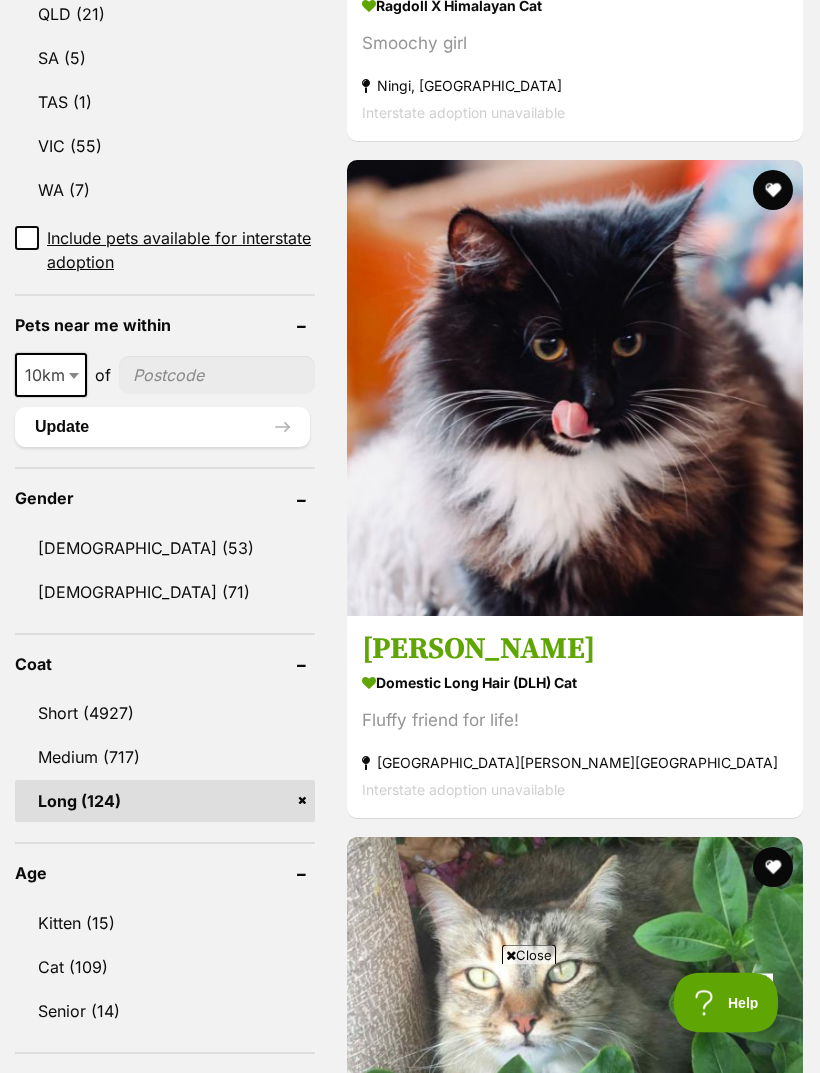 click on "Medium (717)" at bounding box center (165, 758) 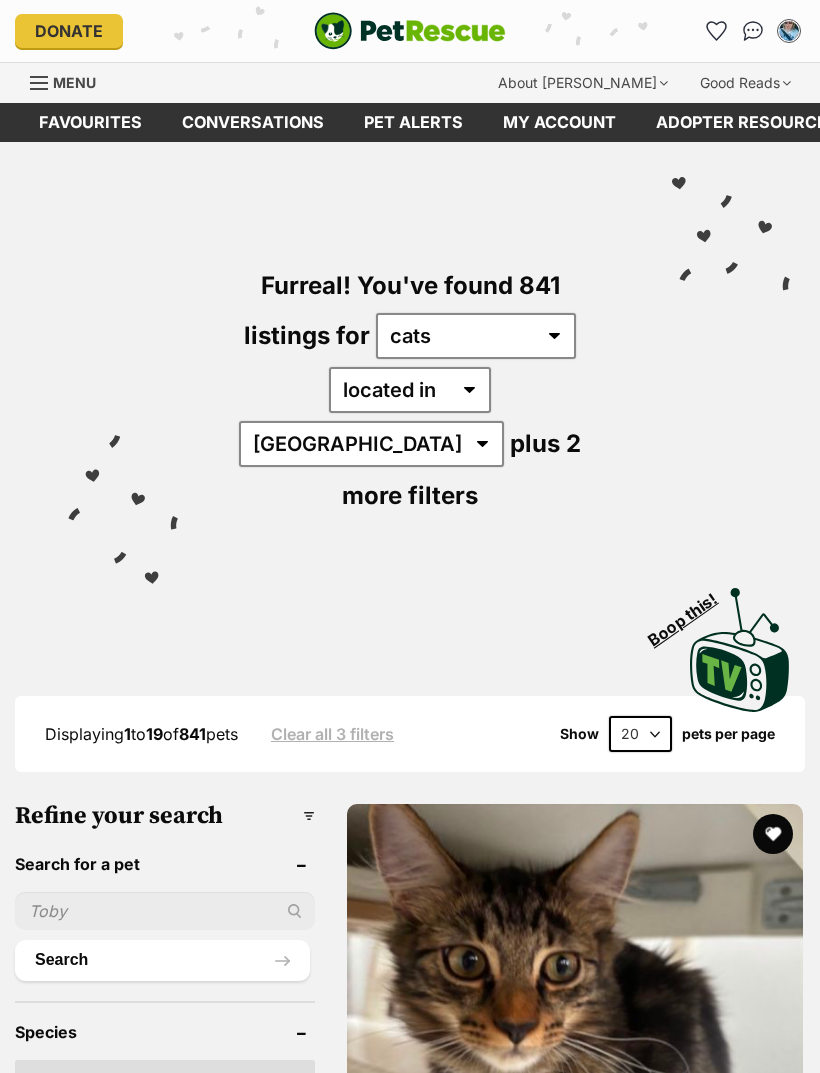 scroll, scrollTop: 0, scrollLeft: 0, axis: both 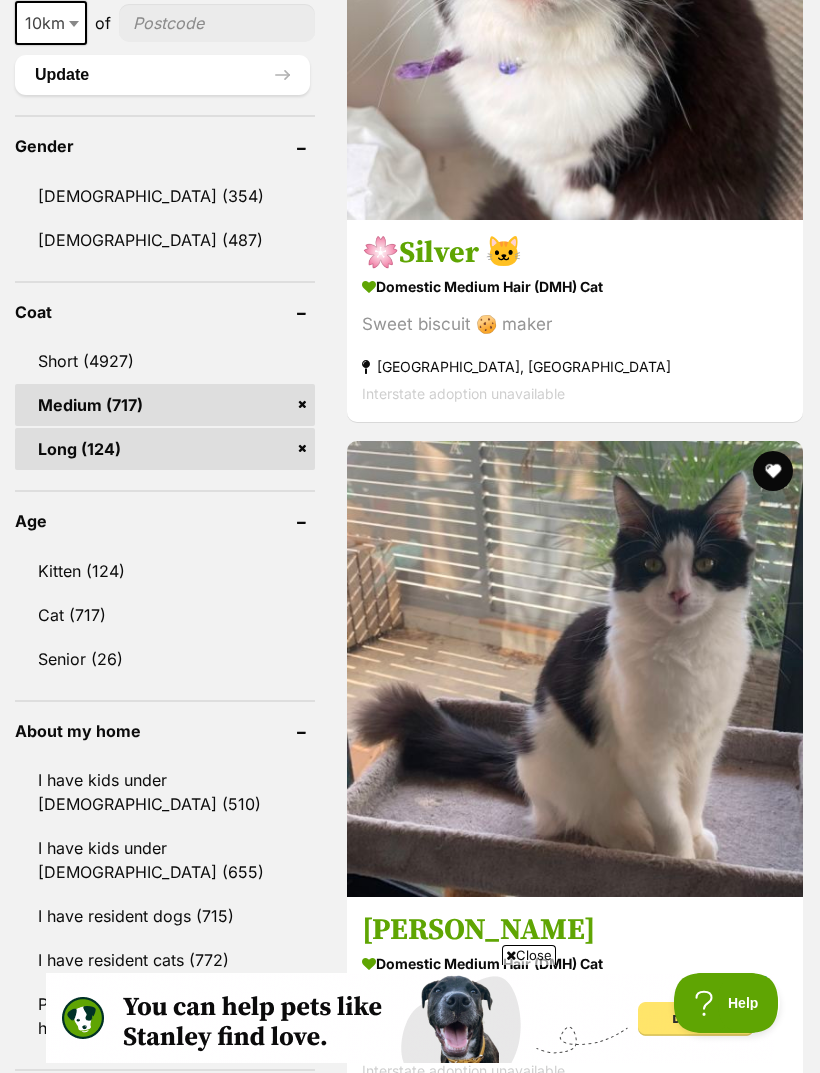 click on "Kitten (124)" at bounding box center (165, 571) 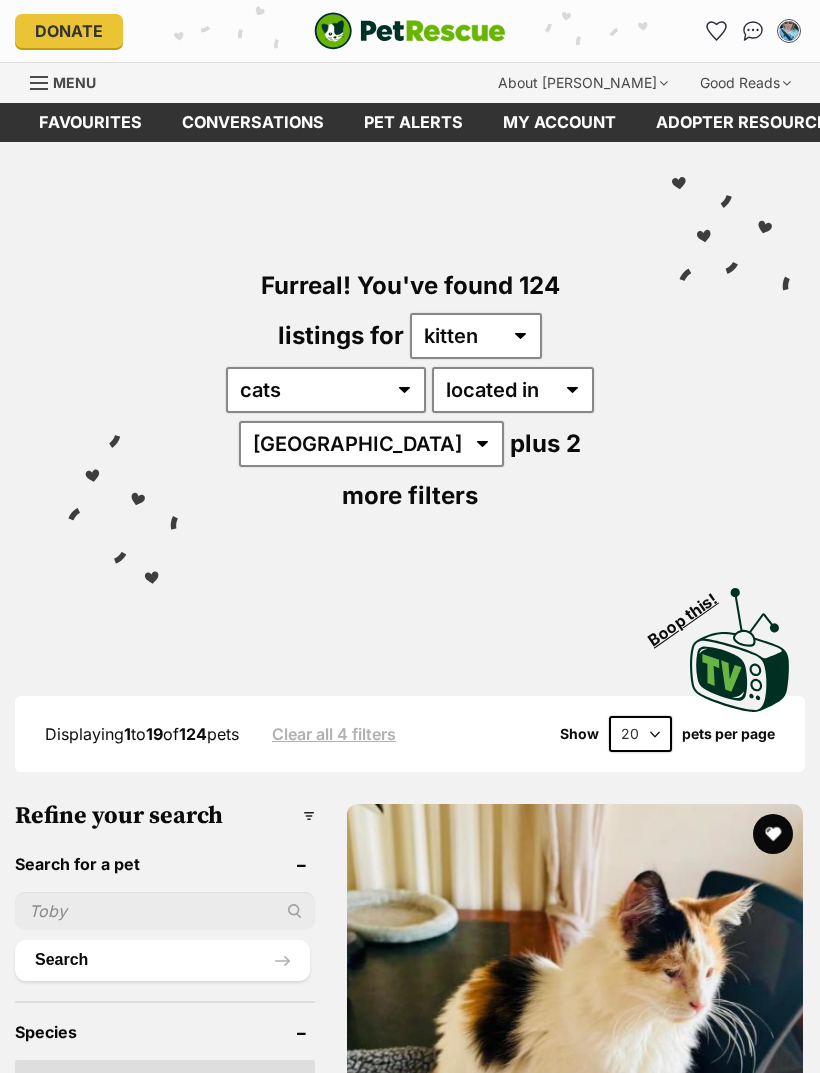 scroll, scrollTop: 0, scrollLeft: 0, axis: both 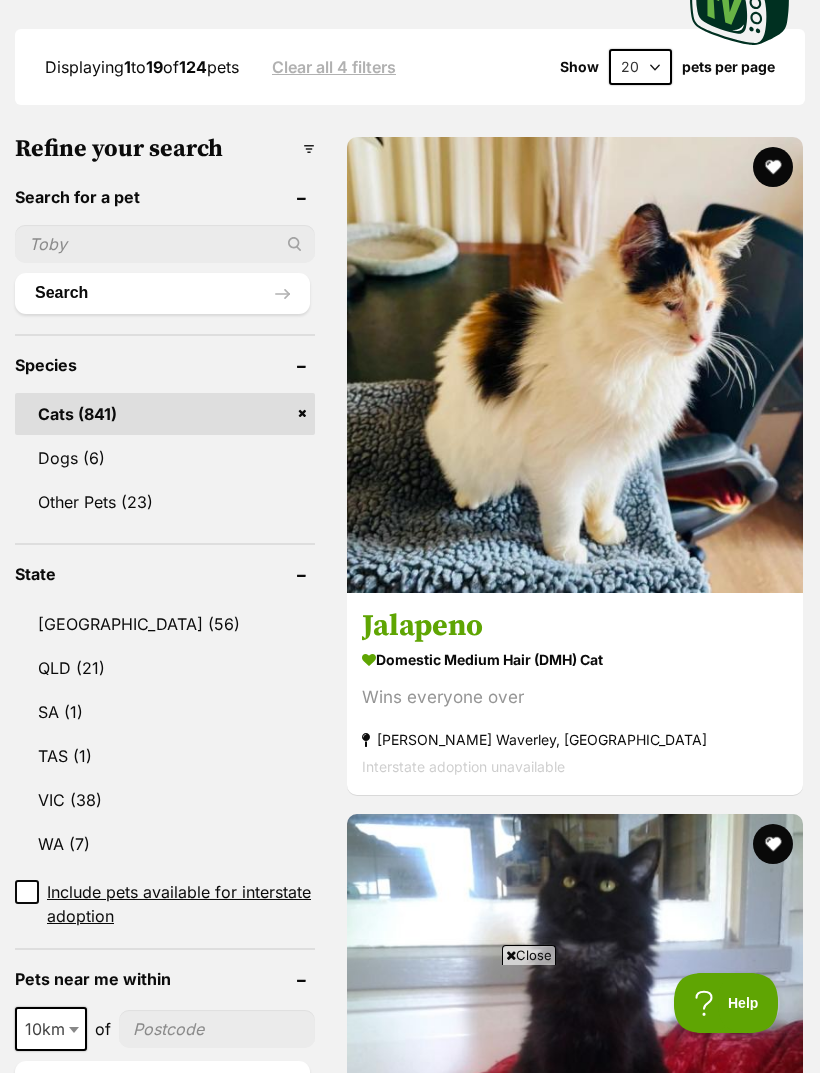 click on "VIC (38)" at bounding box center [165, 800] 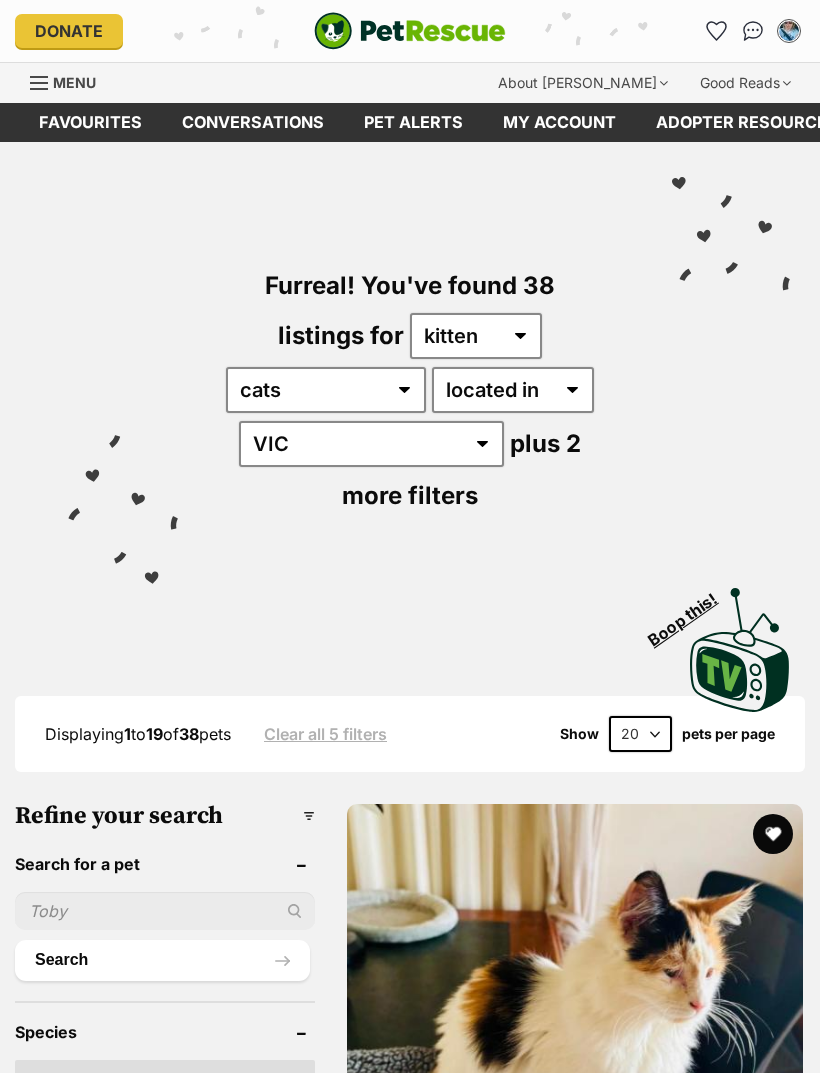 scroll, scrollTop: 0, scrollLeft: 0, axis: both 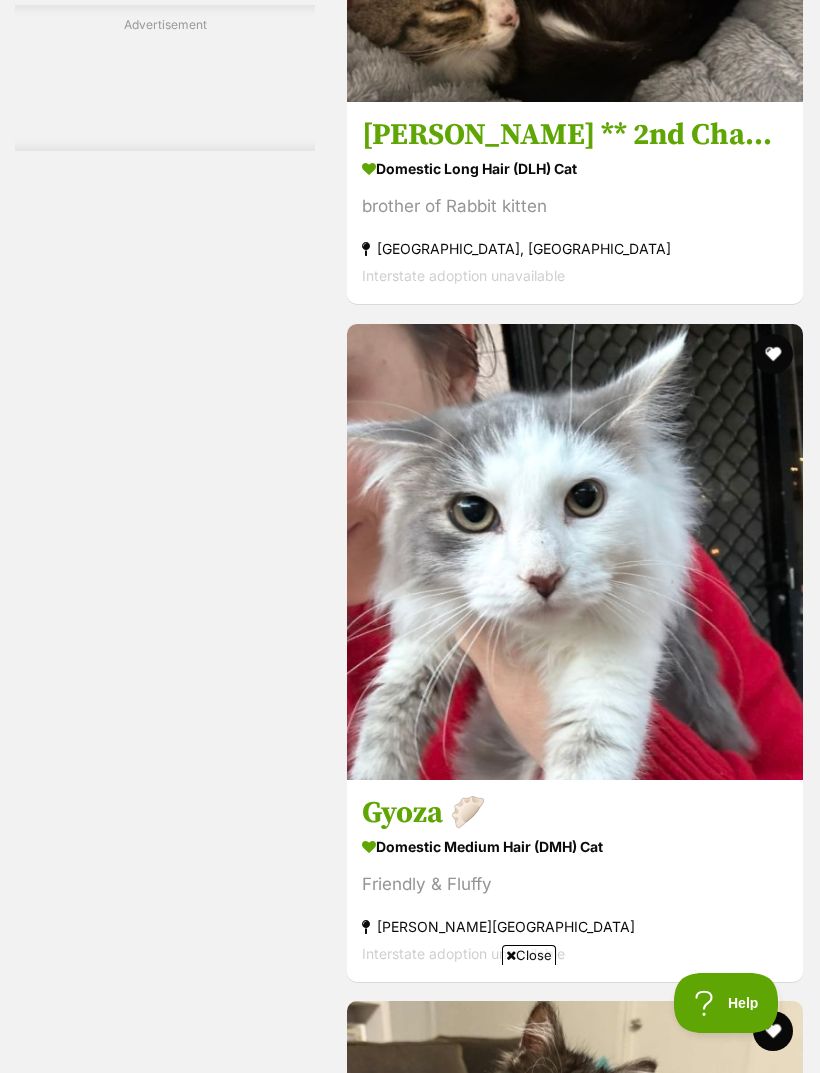 click on "Next" at bounding box center (575, 9327) 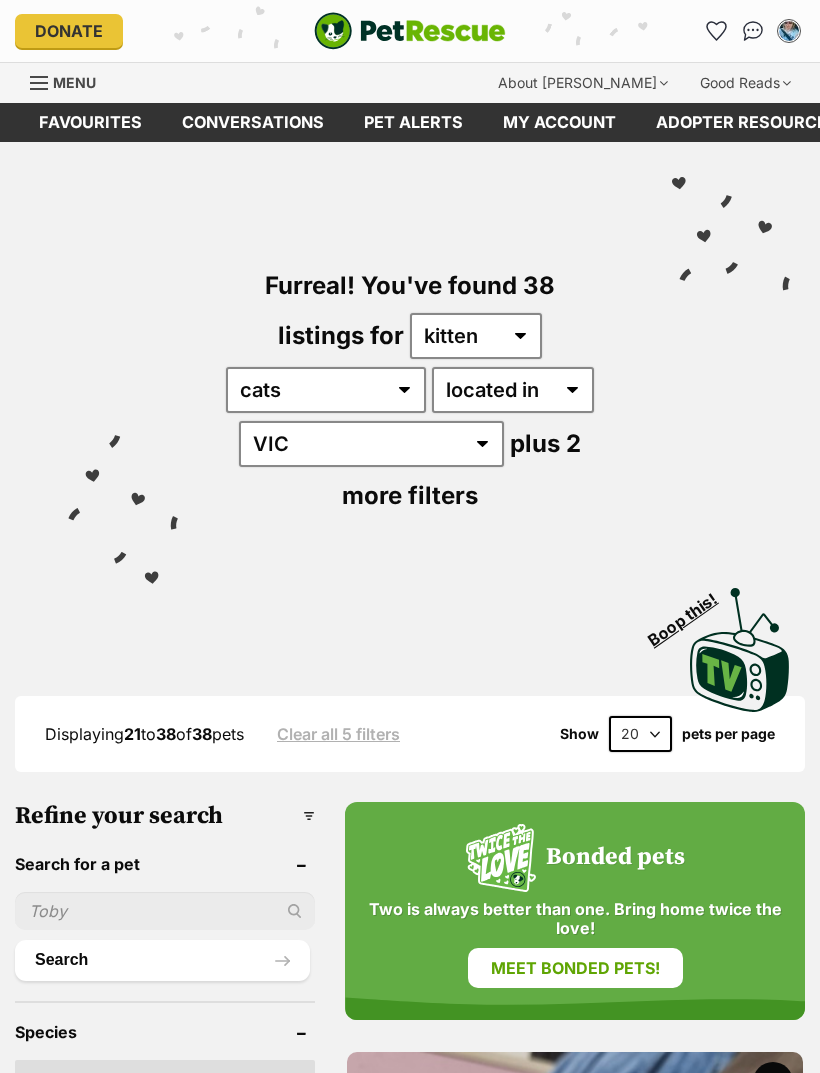 scroll, scrollTop: 0, scrollLeft: 0, axis: both 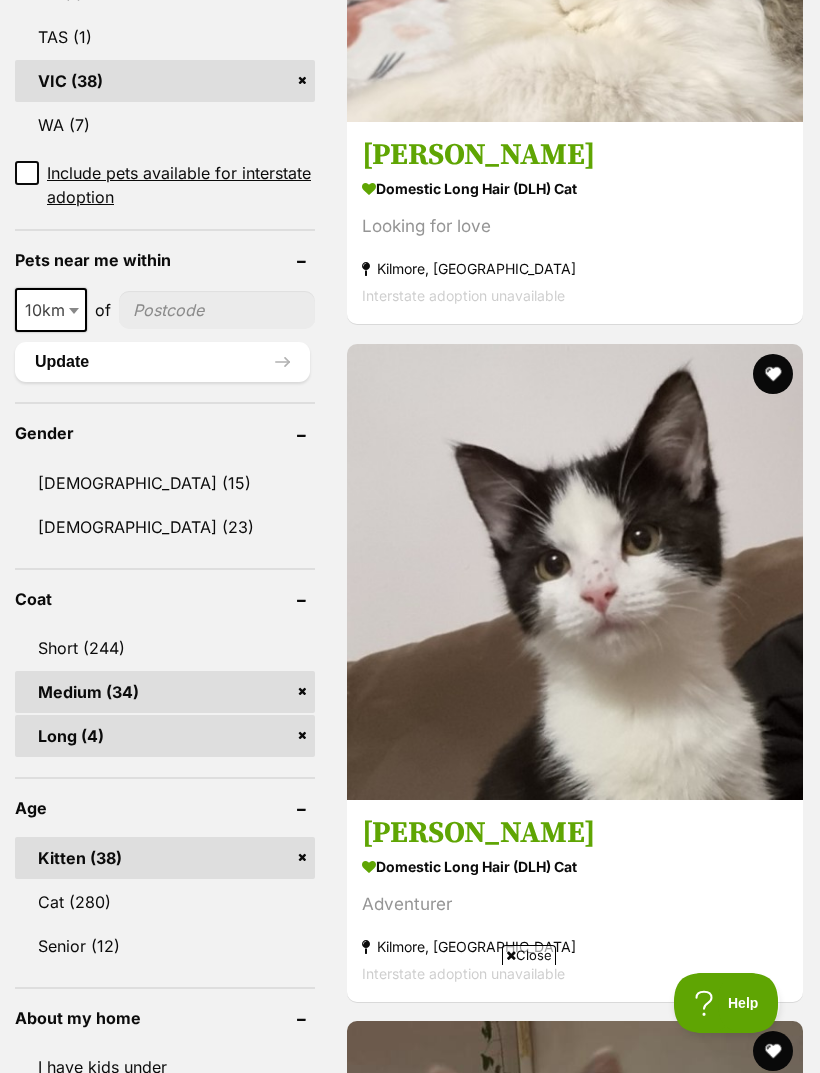 click on "Kitten (38)" at bounding box center [165, 858] 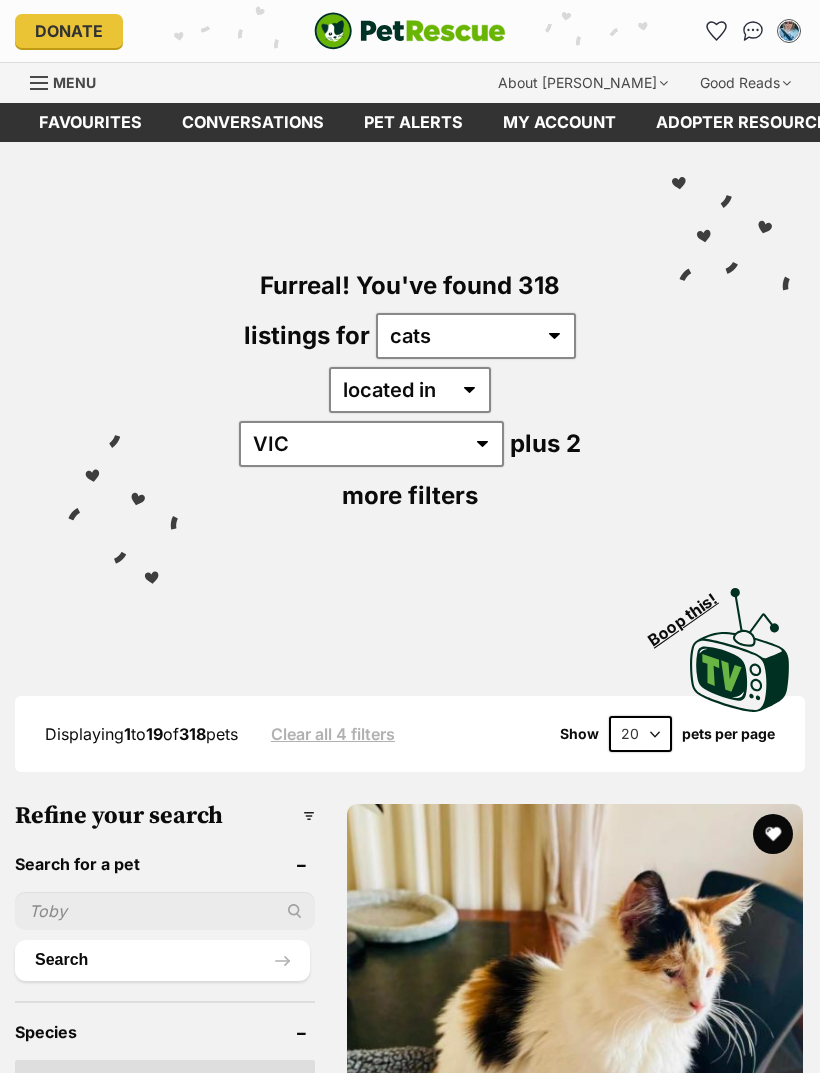 scroll, scrollTop: 0, scrollLeft: 0, axis: both 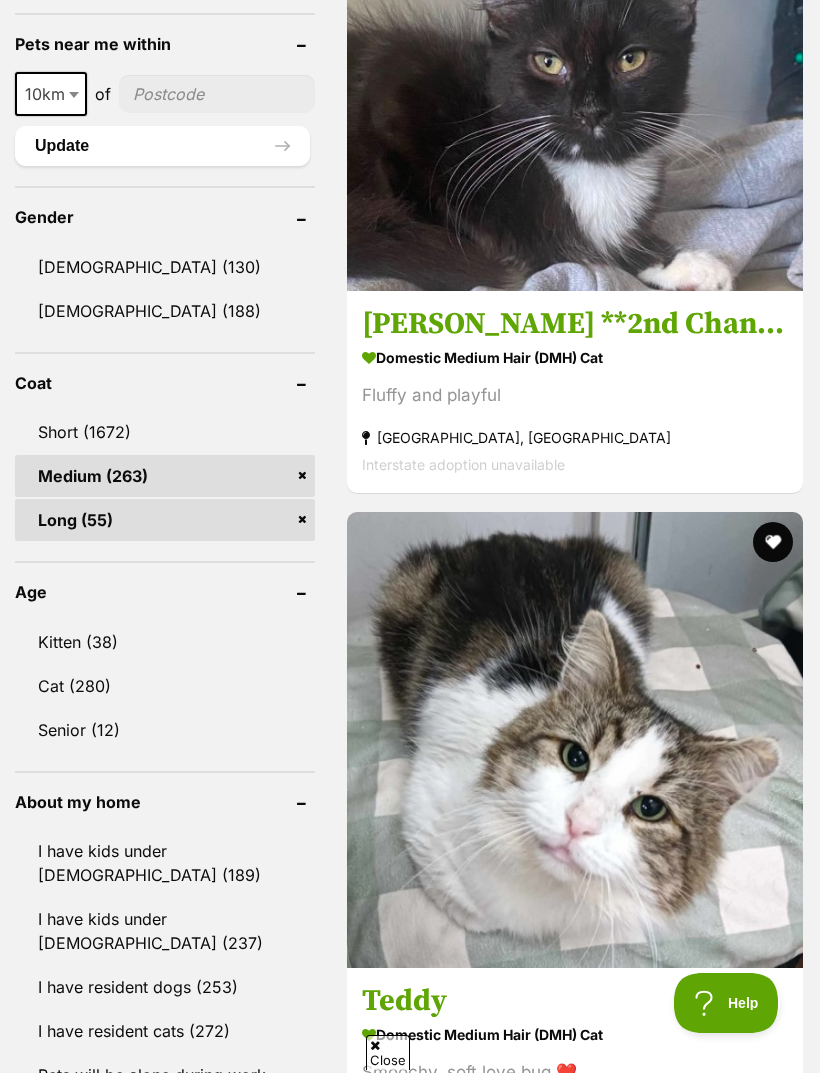 click on "I have resident cats (272)" at bounding box center [165, 1031] 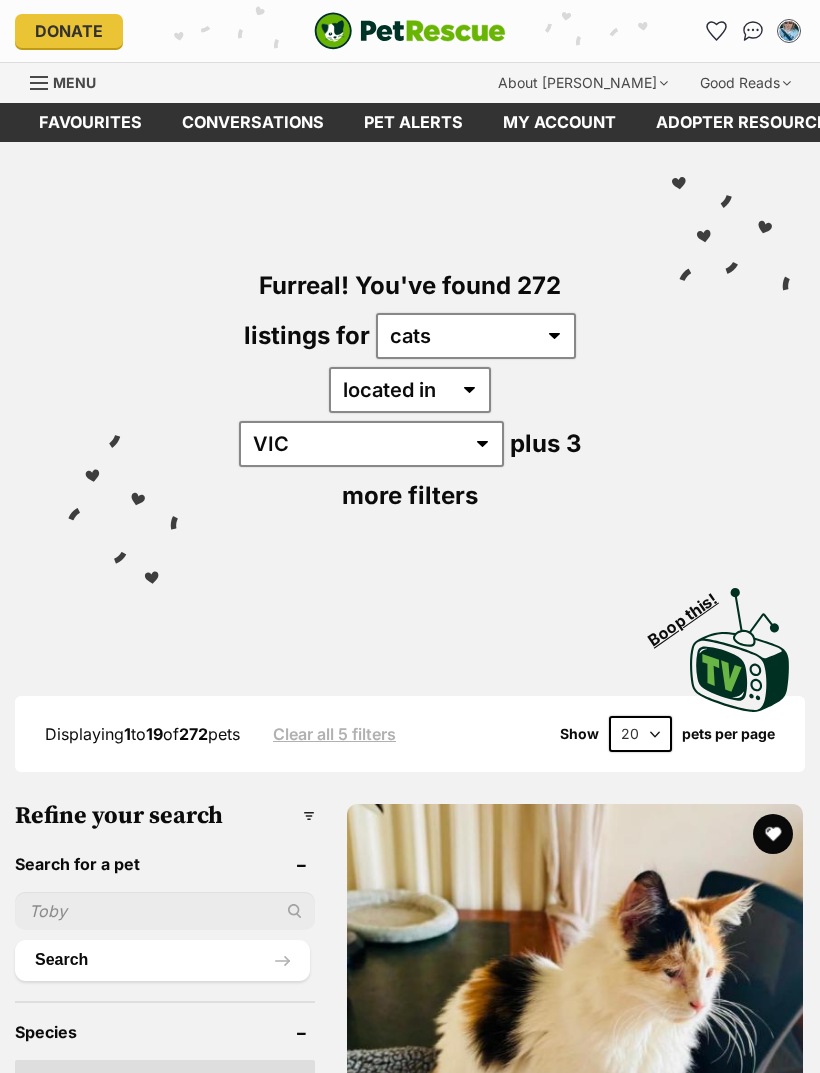 scroll, scrollTop: 0, scrollLeft: 0, axis: both 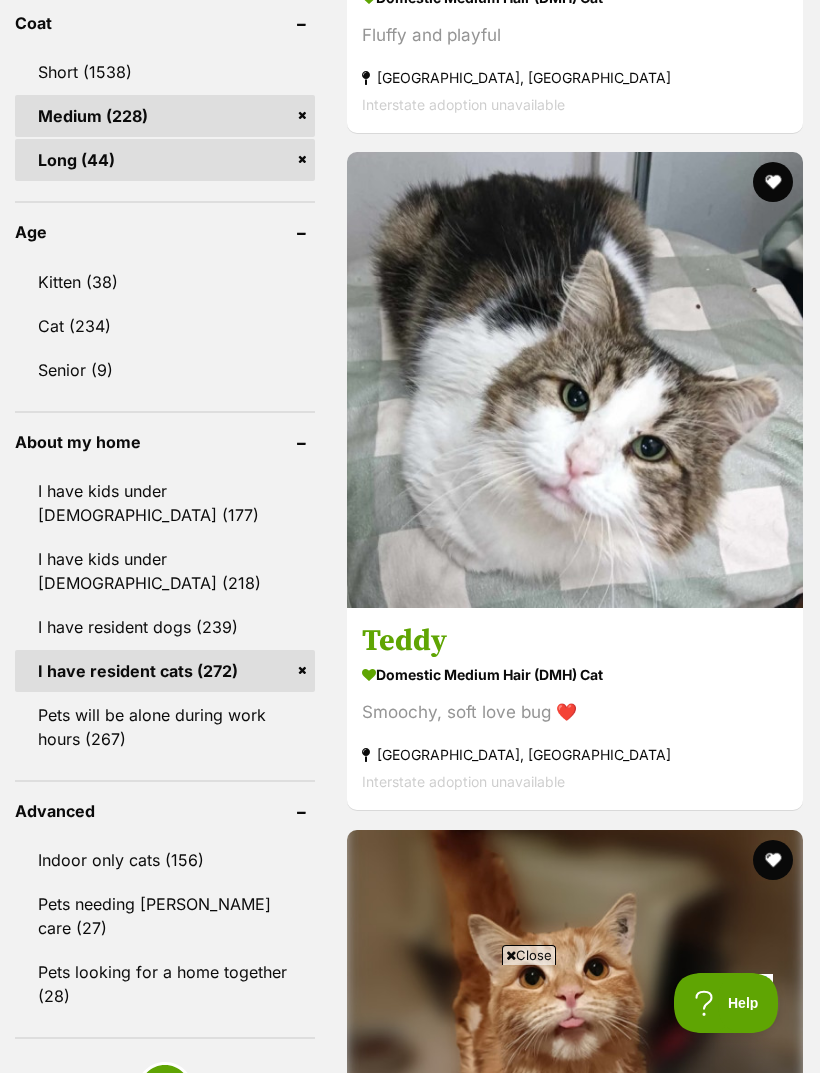 click on "Ragdoll Cat" at bounding box center [575, 3575] 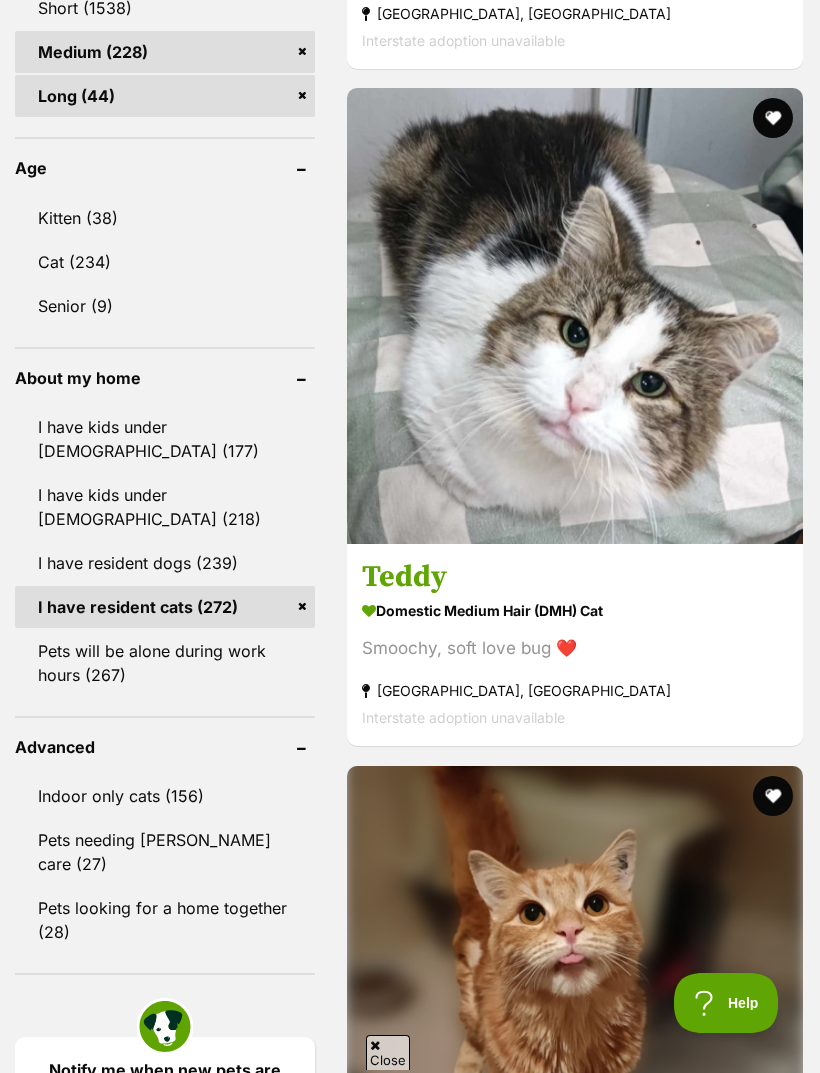 click at bounding box center [773, 3019] 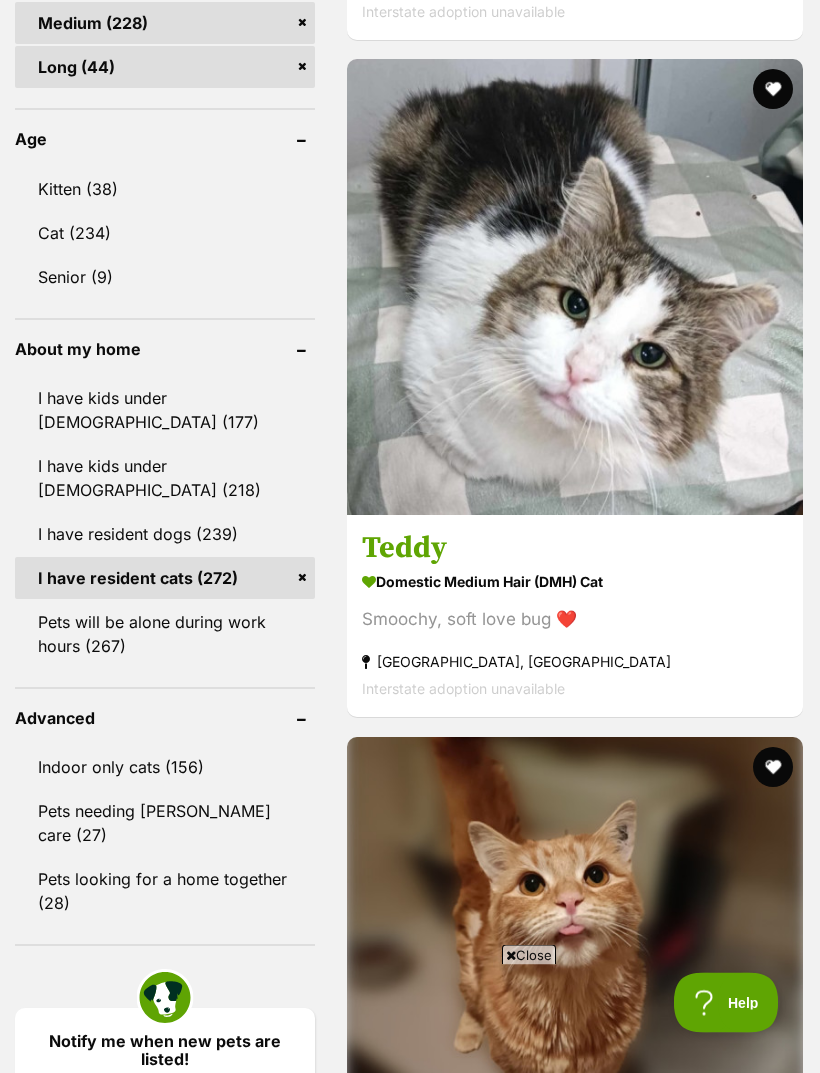 scroll, scrollTop: 2099, scrollLeft: 0, axis: vertical 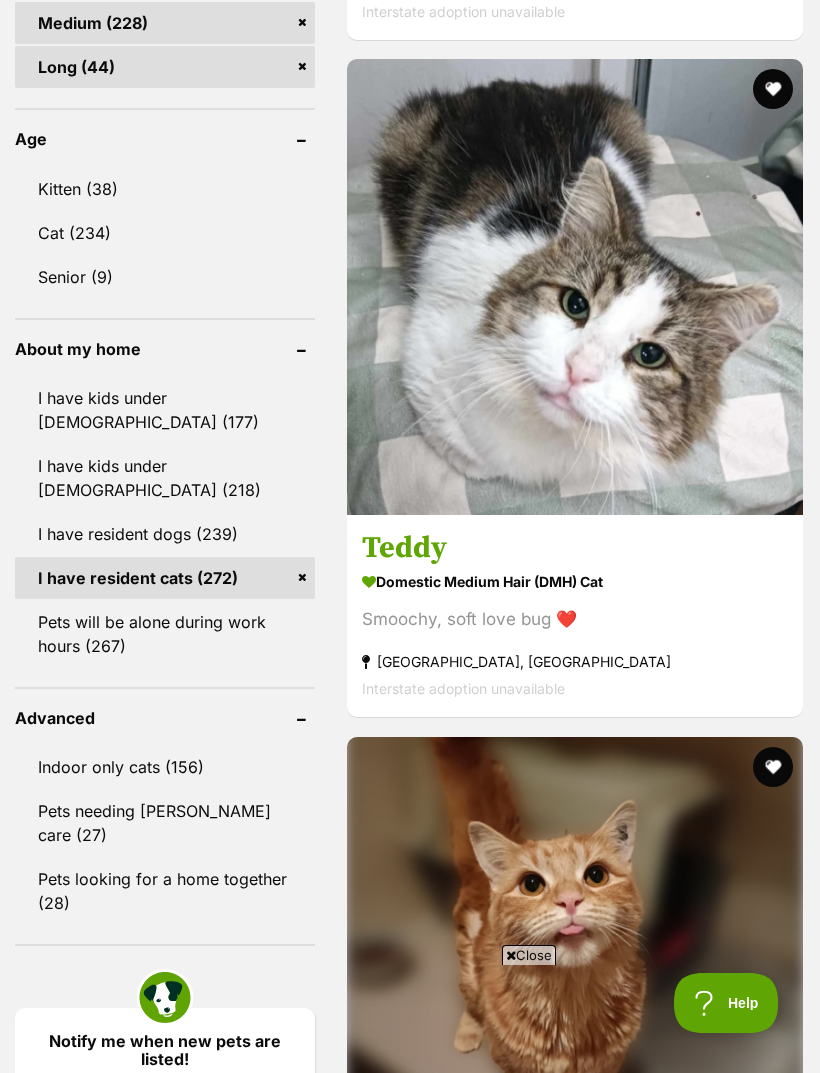 click at bounding box center (773, 2990) 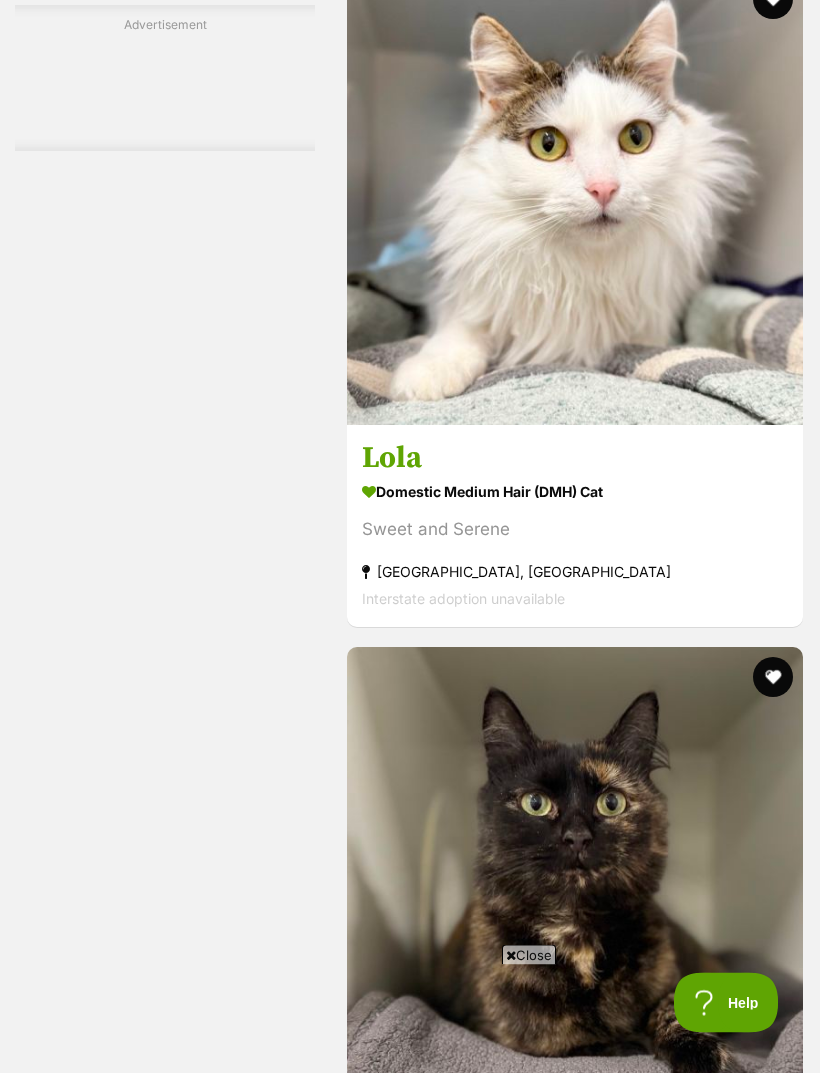 scroll, scrollTop: 5767, scrollLeft: 0, axis: vertical 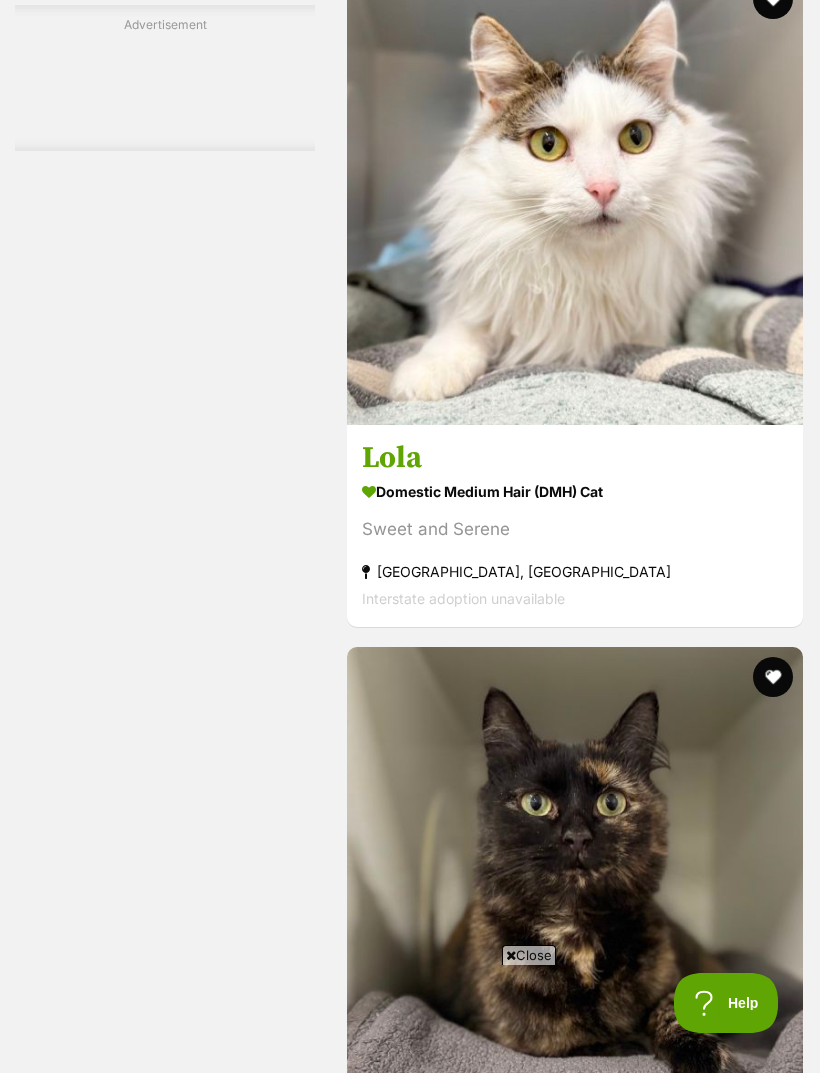 click on "Next" at bounding box center (575, 9650) 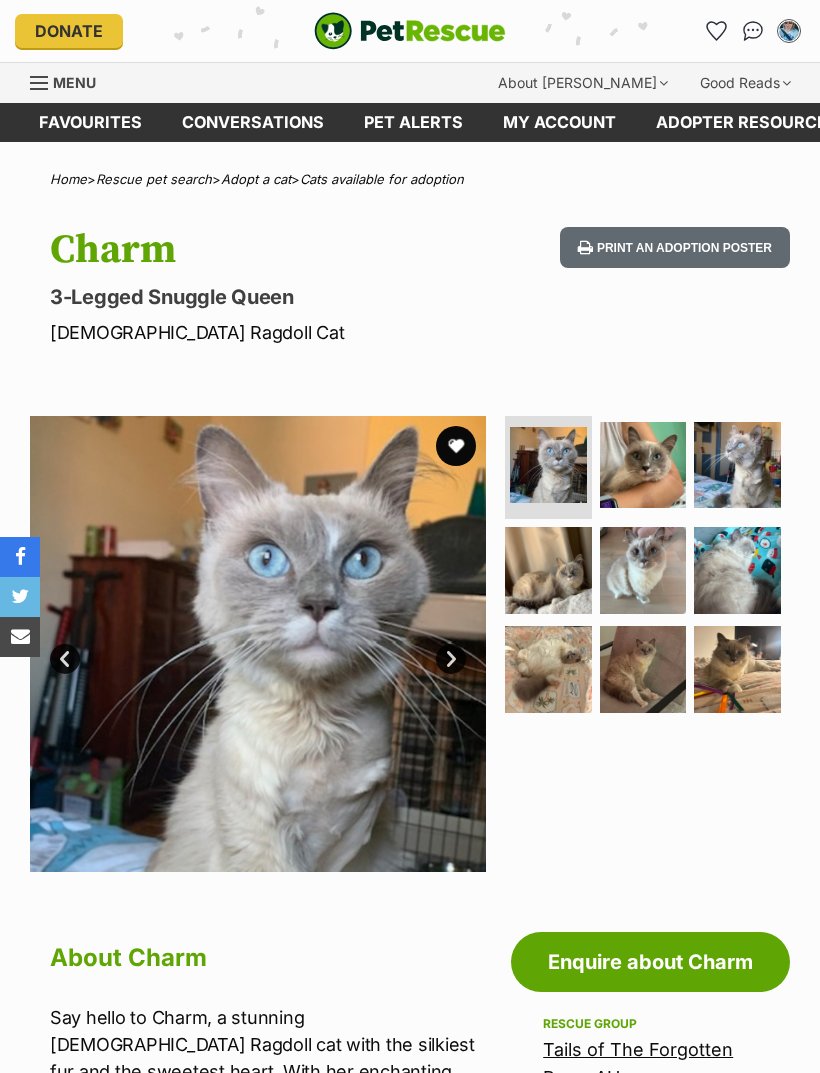 scroll, scrollTop: 0, scrollLeft: 0, axis: both 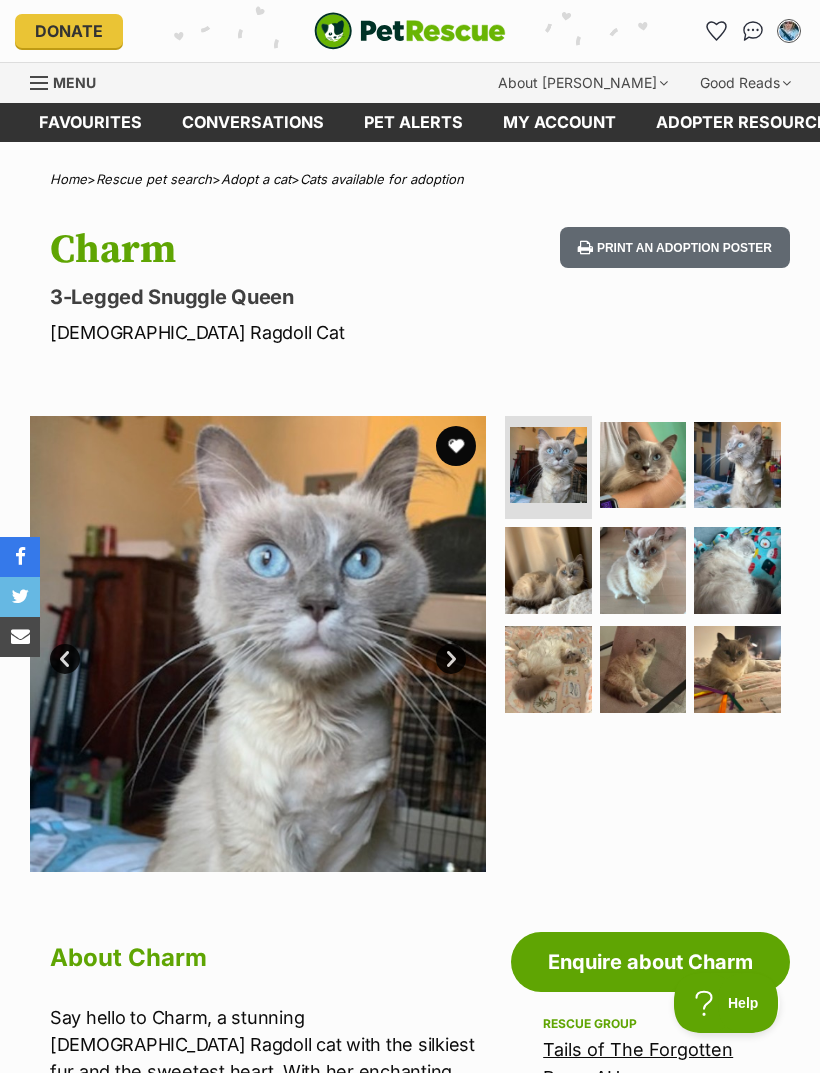 click on "Next" at bounding box center (451, 659) 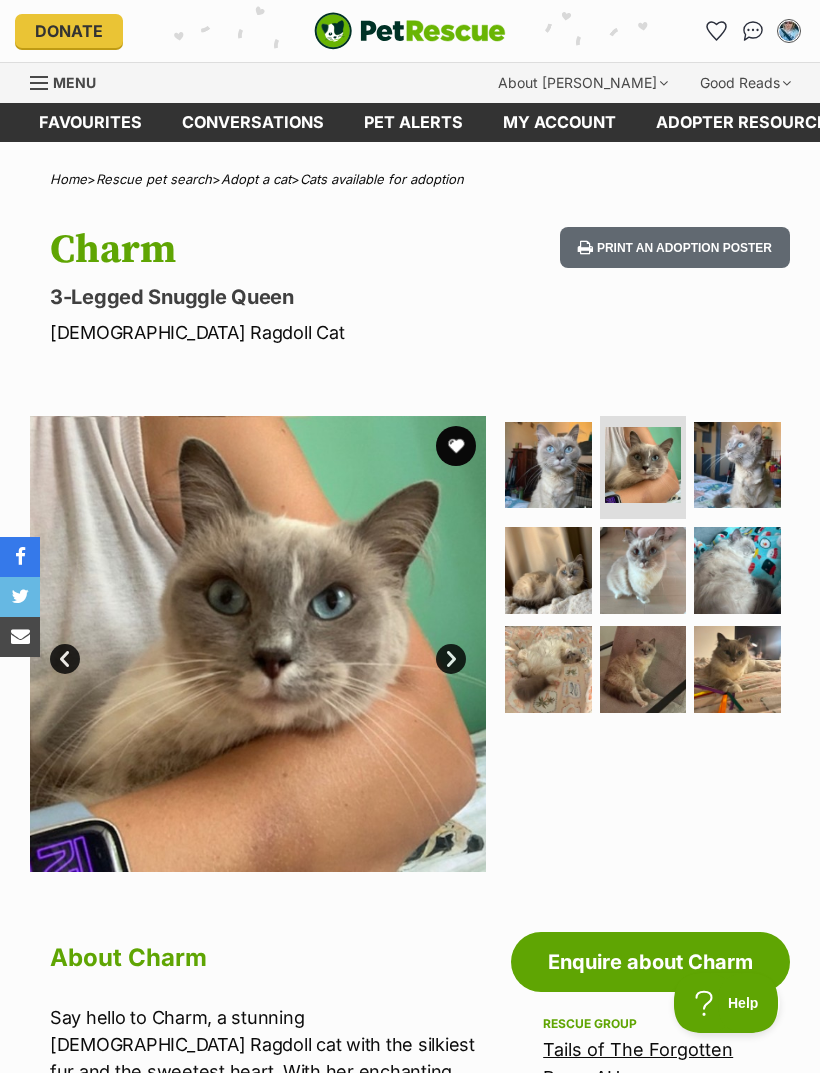 scroll, scrollTop: 0, scrollLeft: 0, axis: both 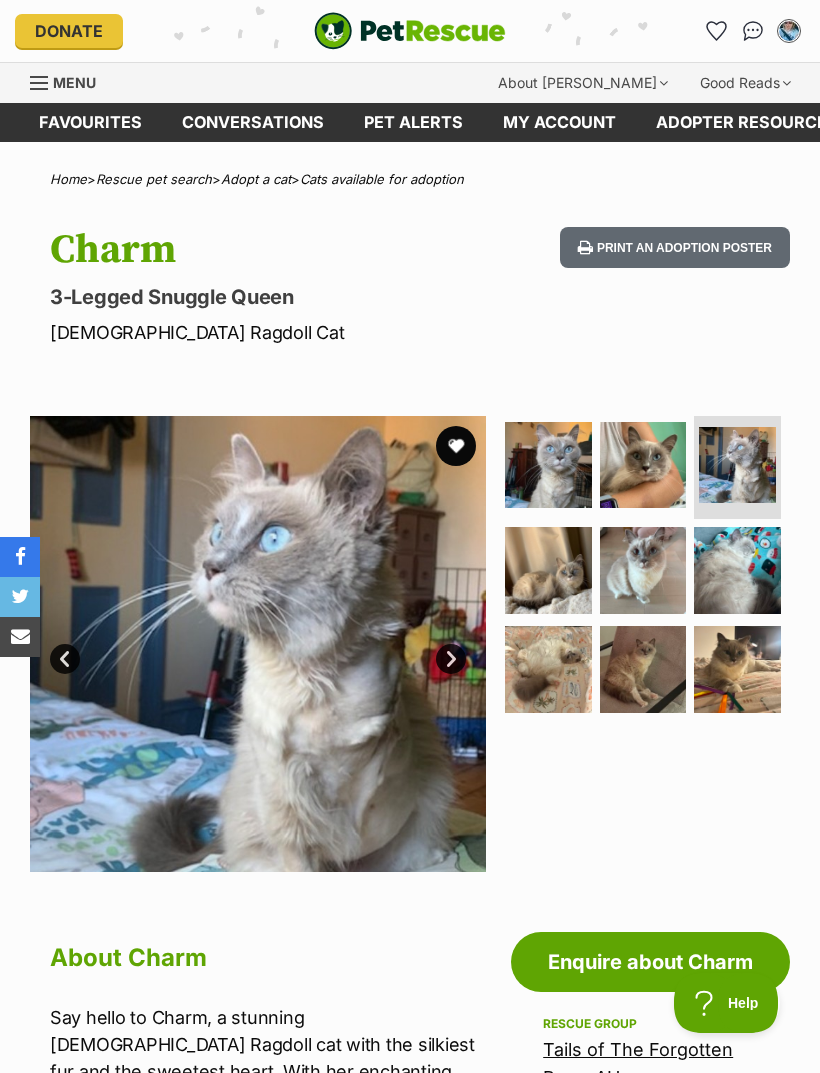 click on "Next" at bounding box center (451, 659) 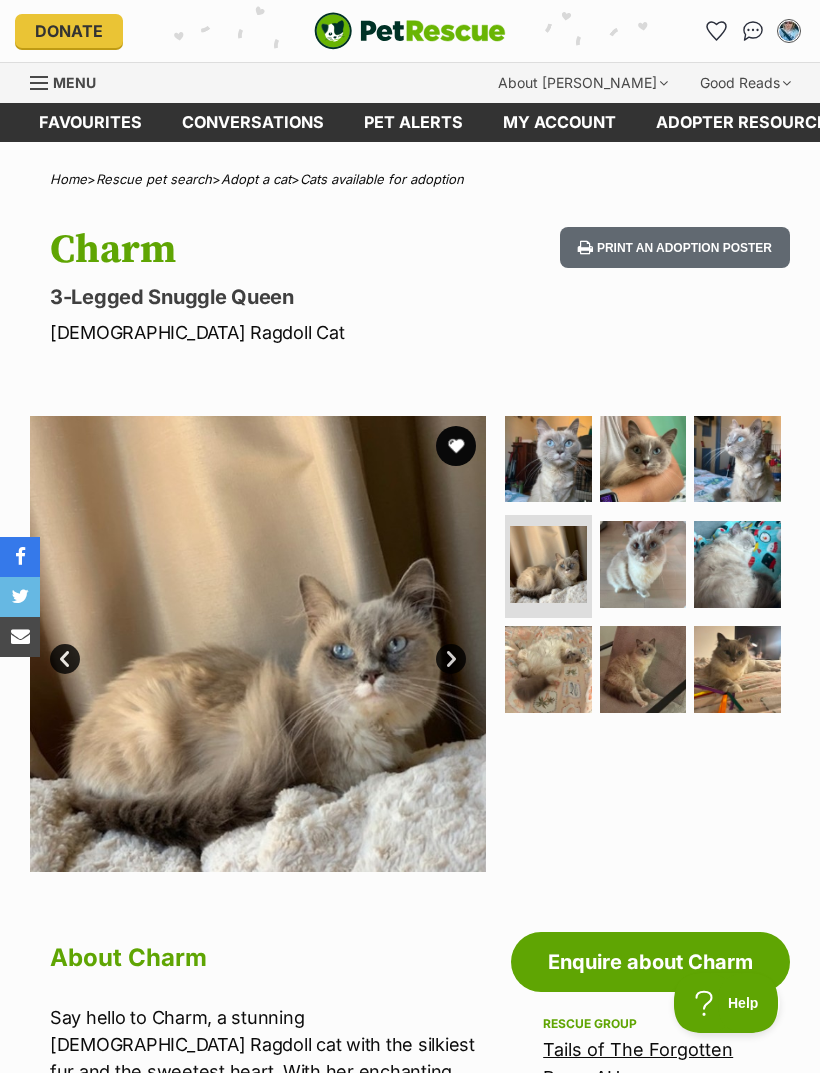 click on "Next" at bounding box center (451, 659) 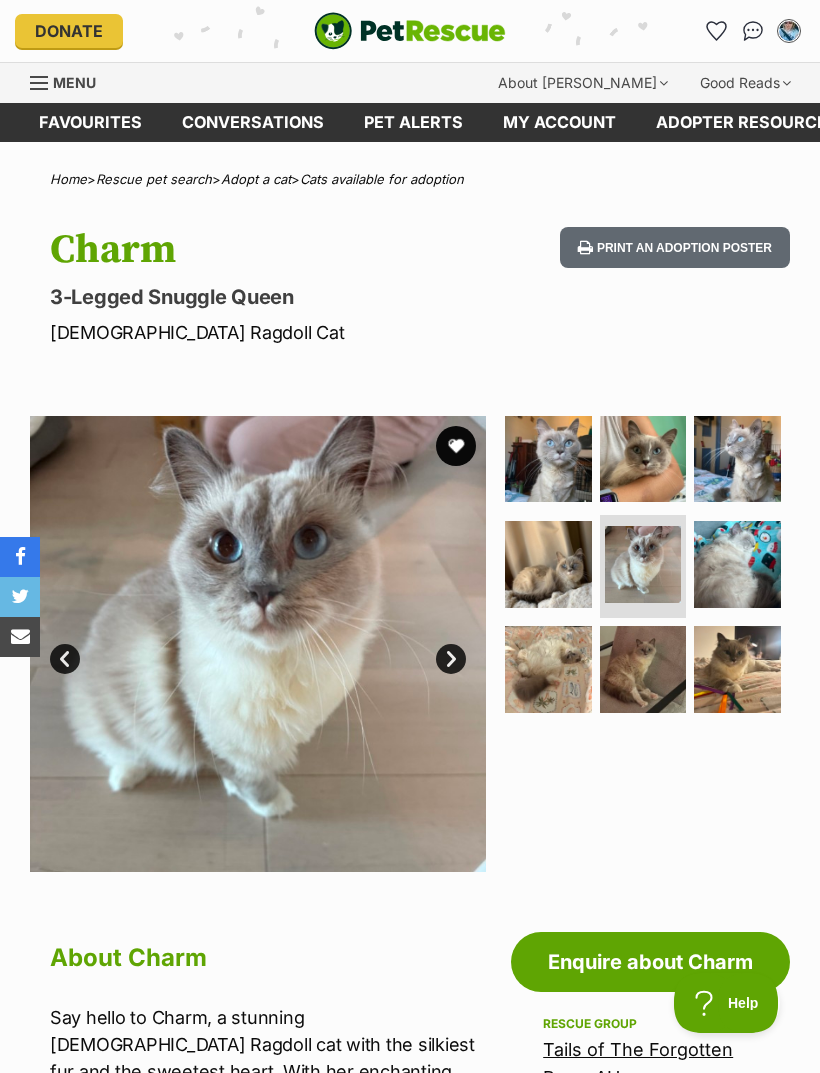 click on "Next" at bounding box center [451, 659] 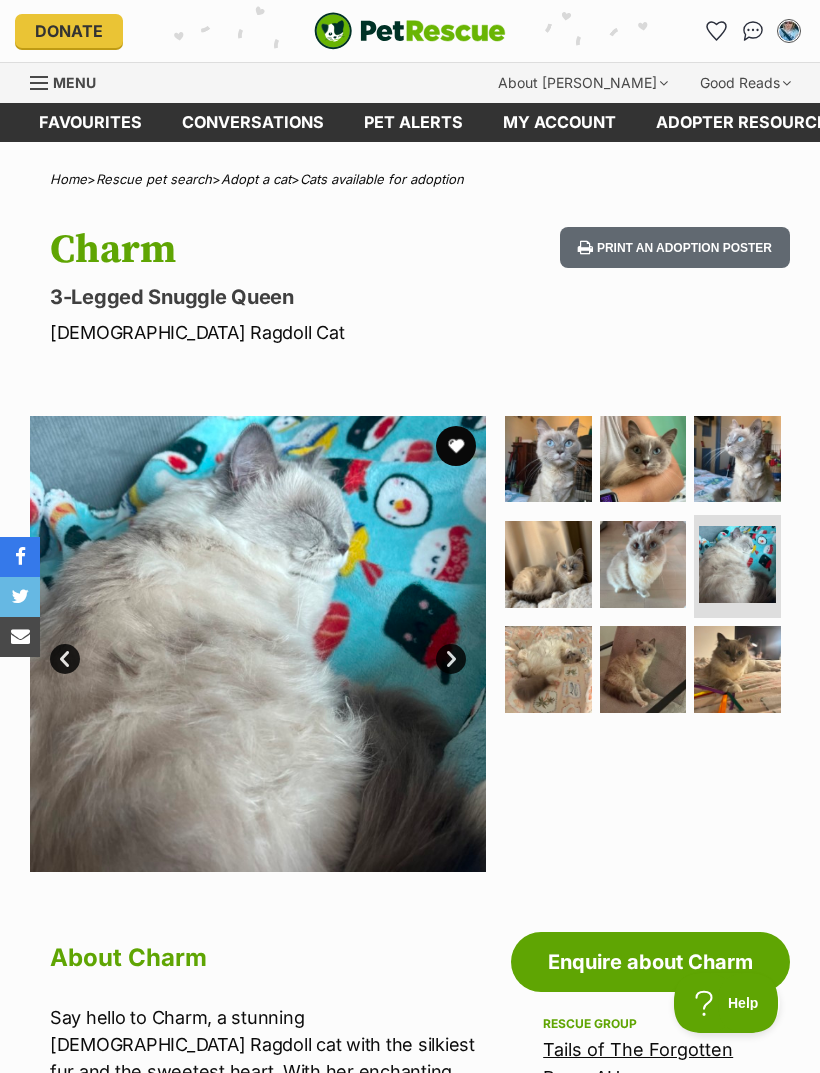 click on "Next" at bounding box center [451, 659] 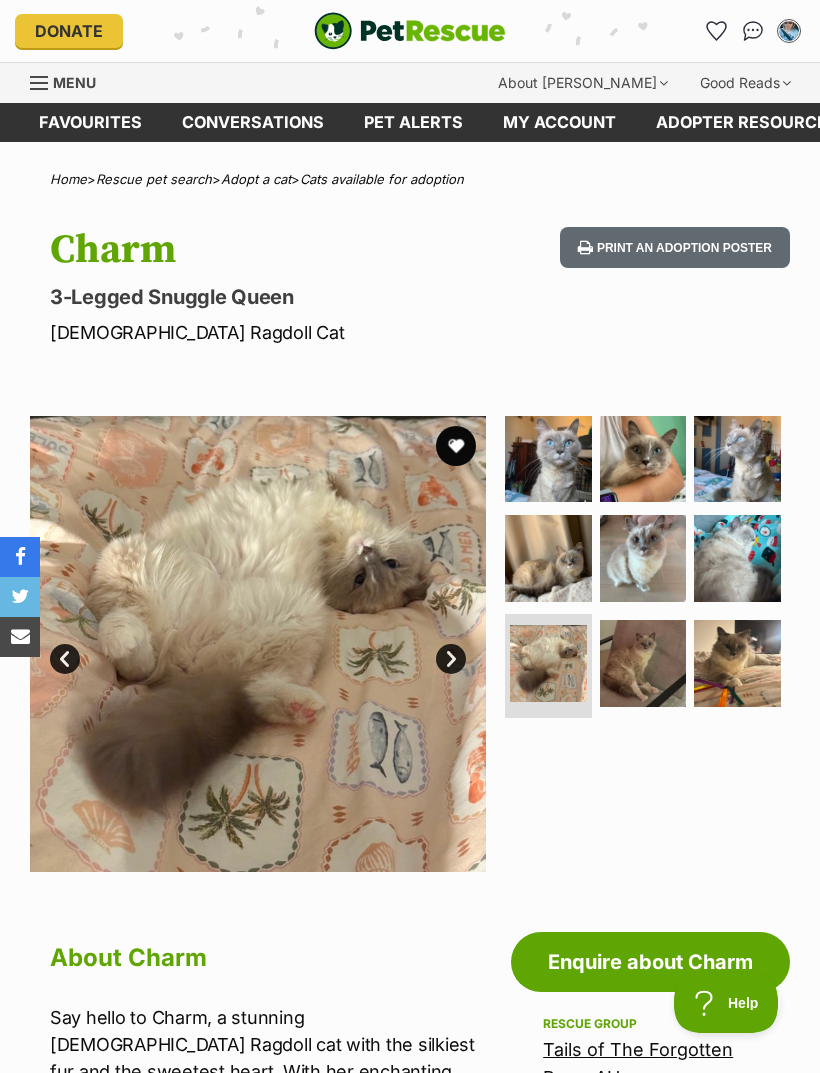 click on "Next" at bounding box center [451, 659] 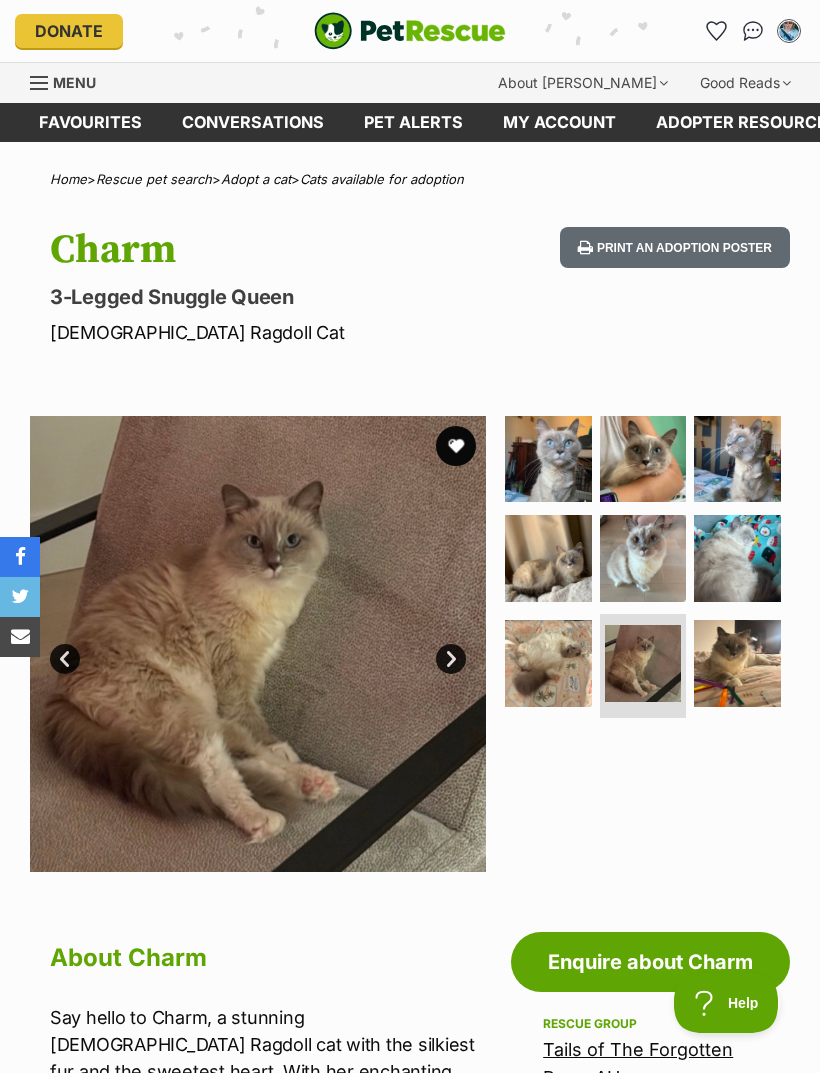 click on "Next" at bounding box center (451, 659) 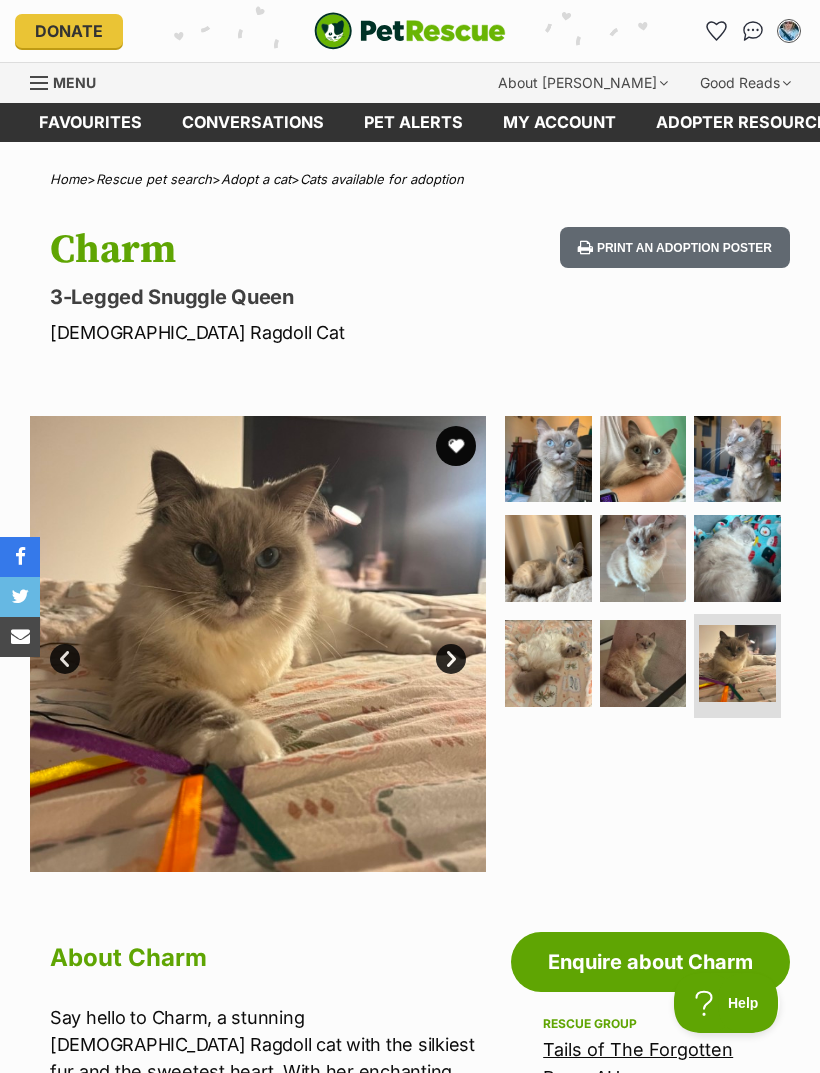 click on "Next" at bounding box center (451, 659) 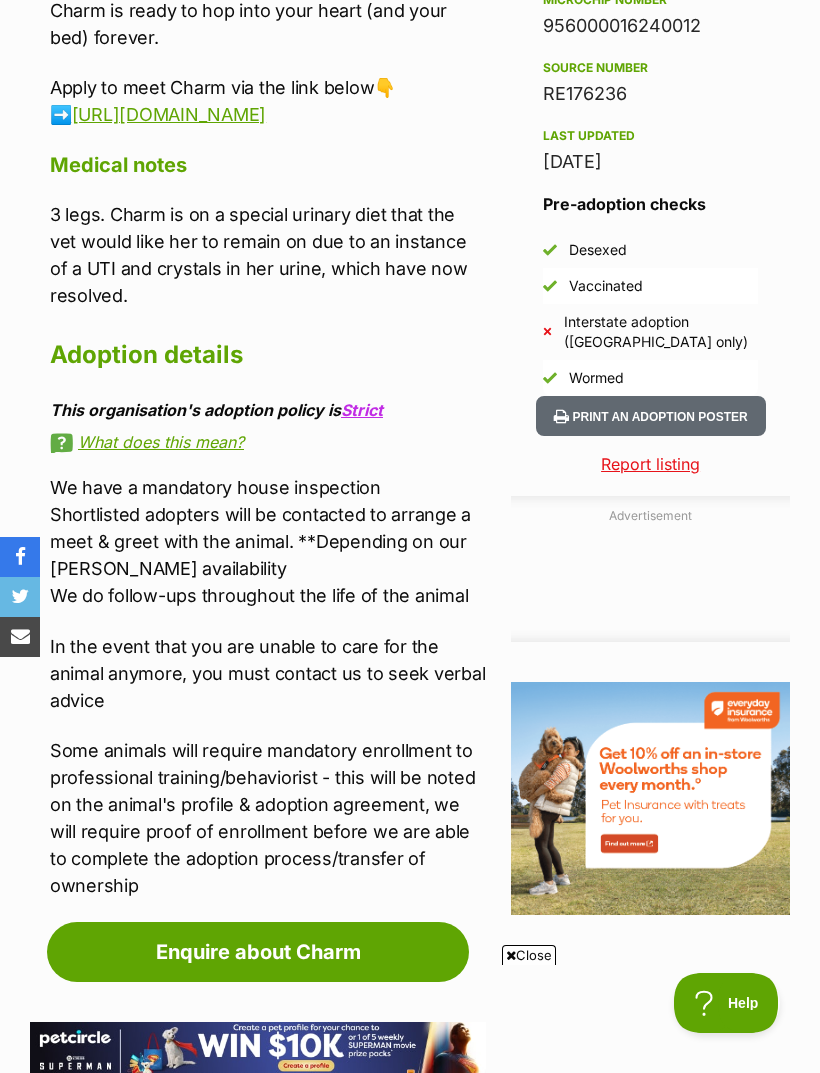 scroll, scrollTop: 0, scrollLeft: 0, axis: both 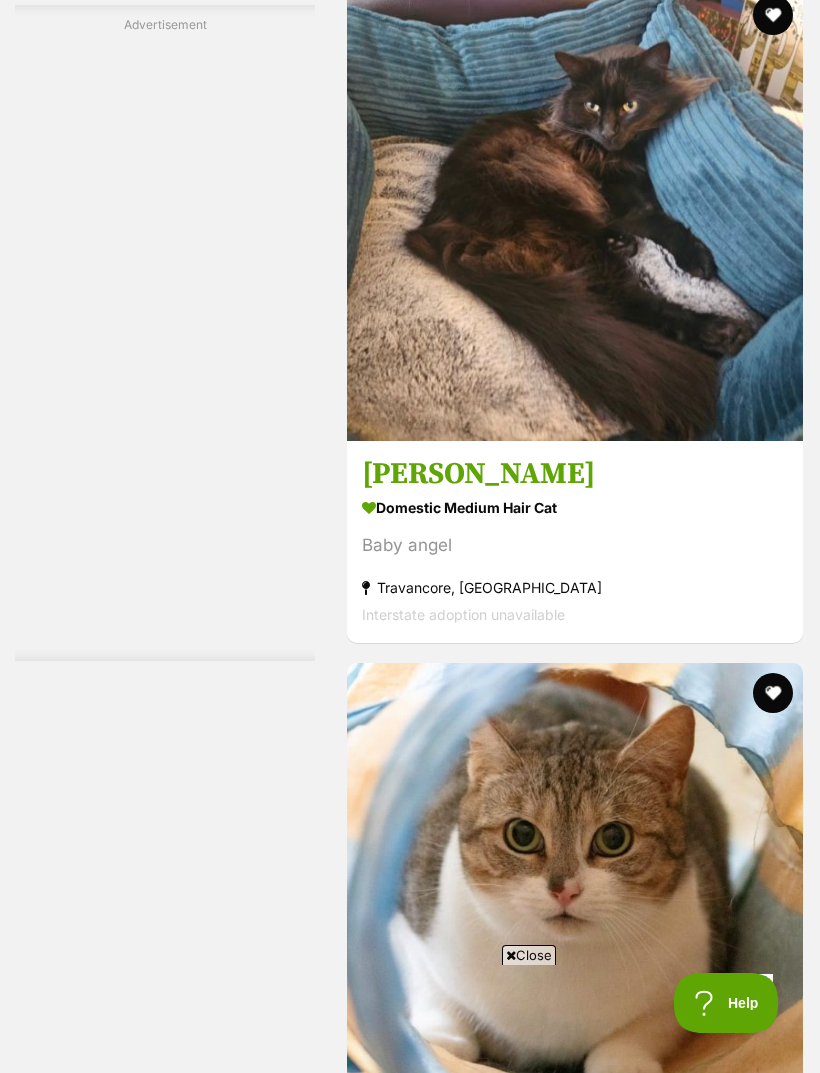 click at bounding box center [679, 9743] 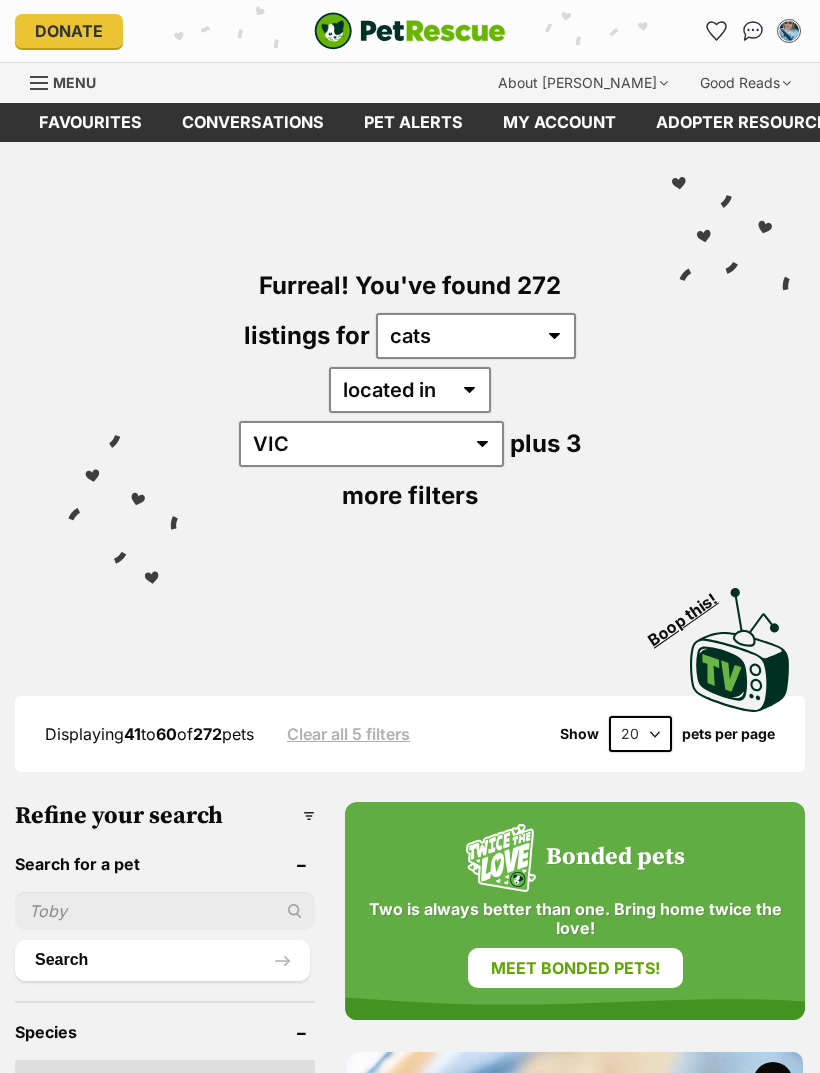 scroll, scrollTop: 0, scrollLeft: 0, axis: both 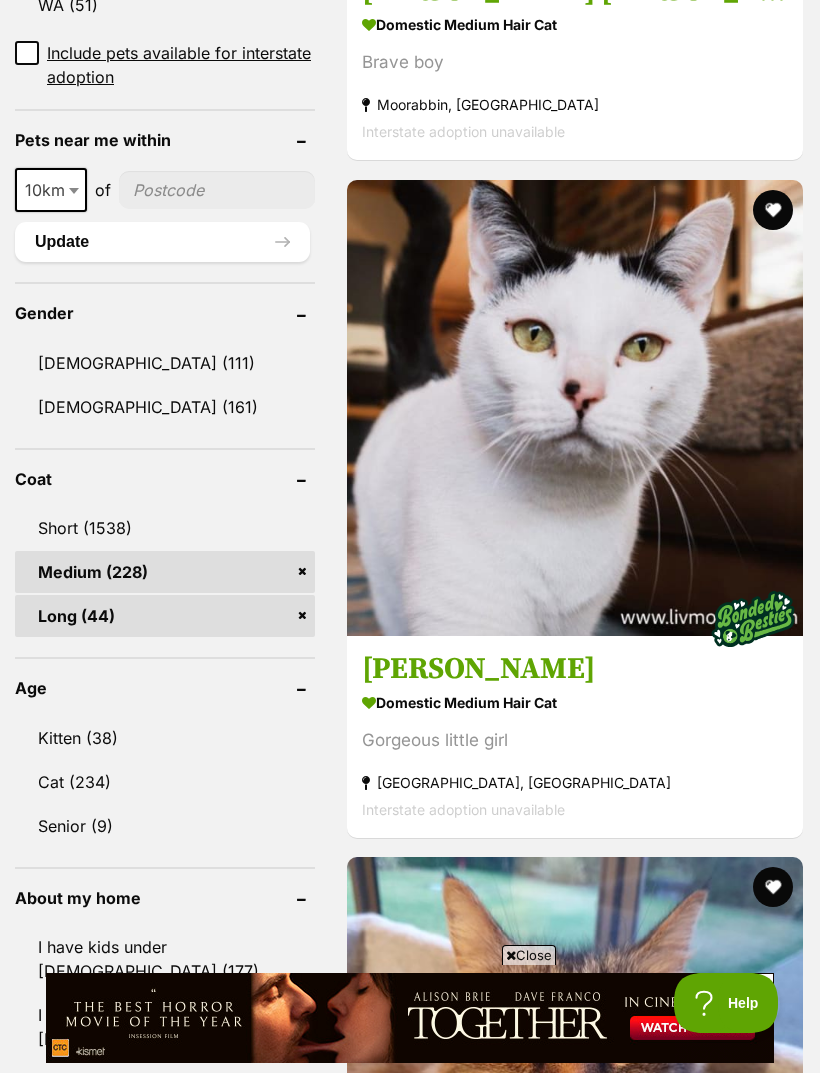 click at bounding box center (575, 3117) 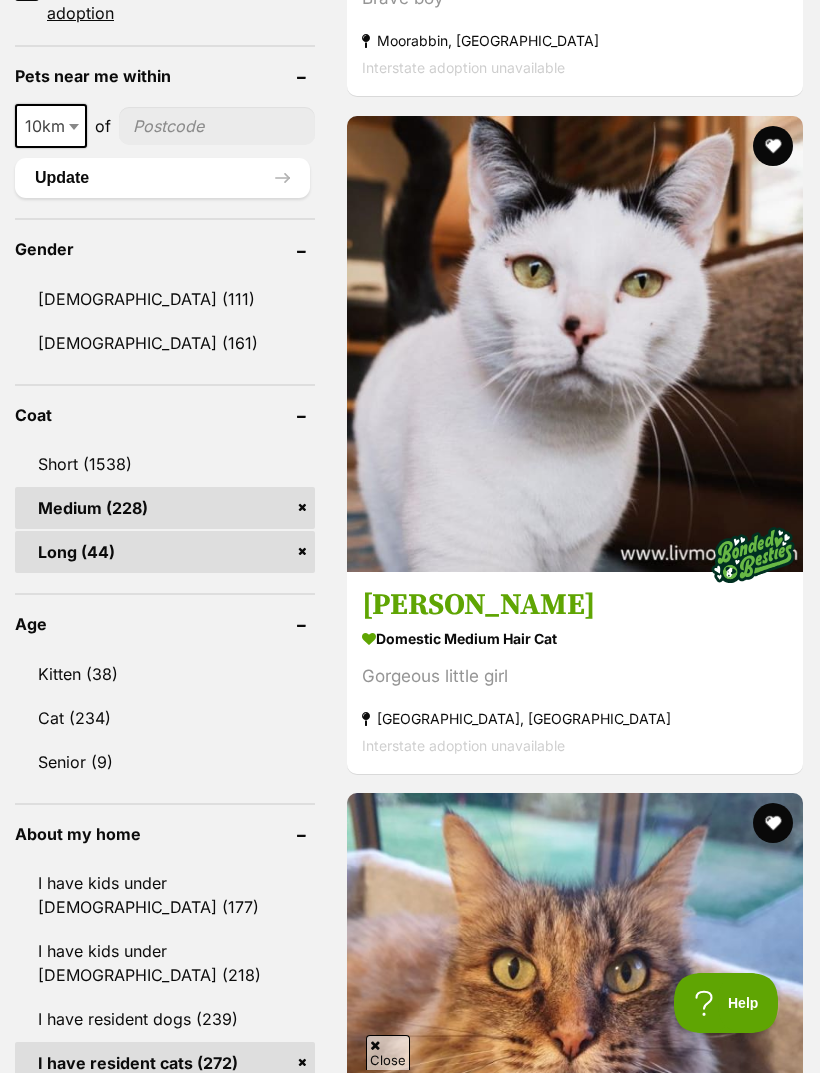 click at bounding box center (773, 2855) 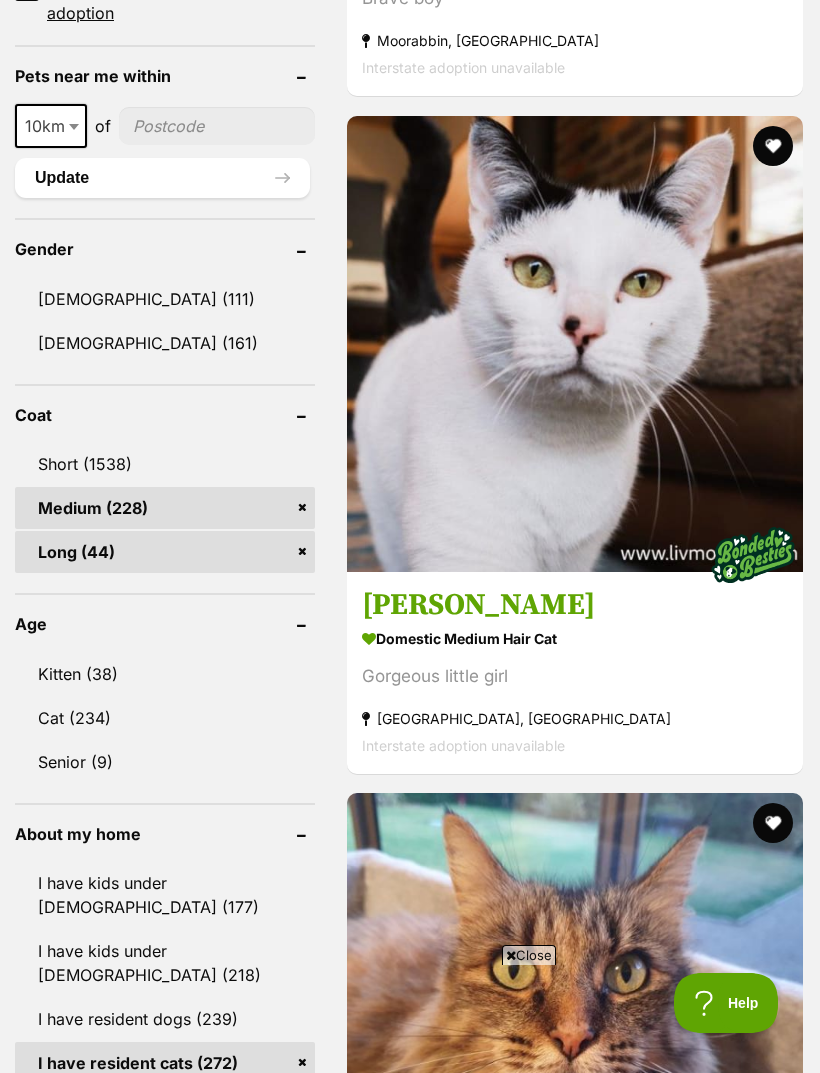 scroll, scrollTop: 0, scrollLeft: 0, axis: both 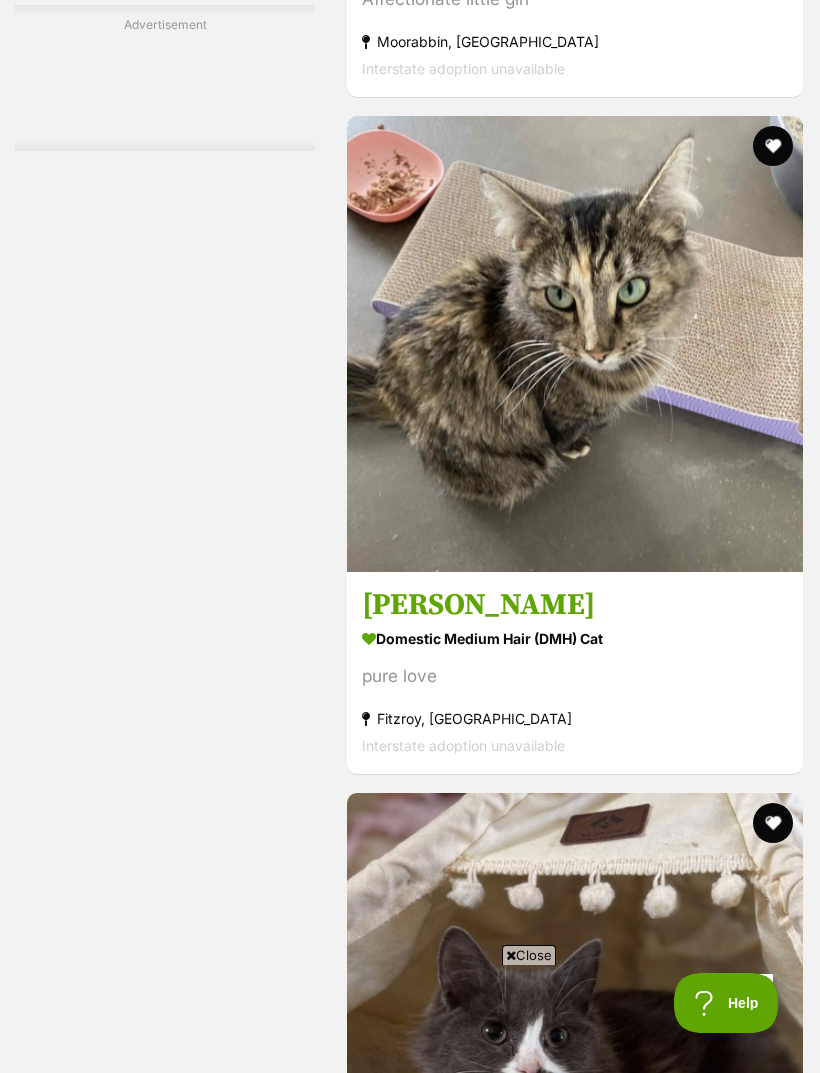 click on "Next" at bounding box center (656, 9873) 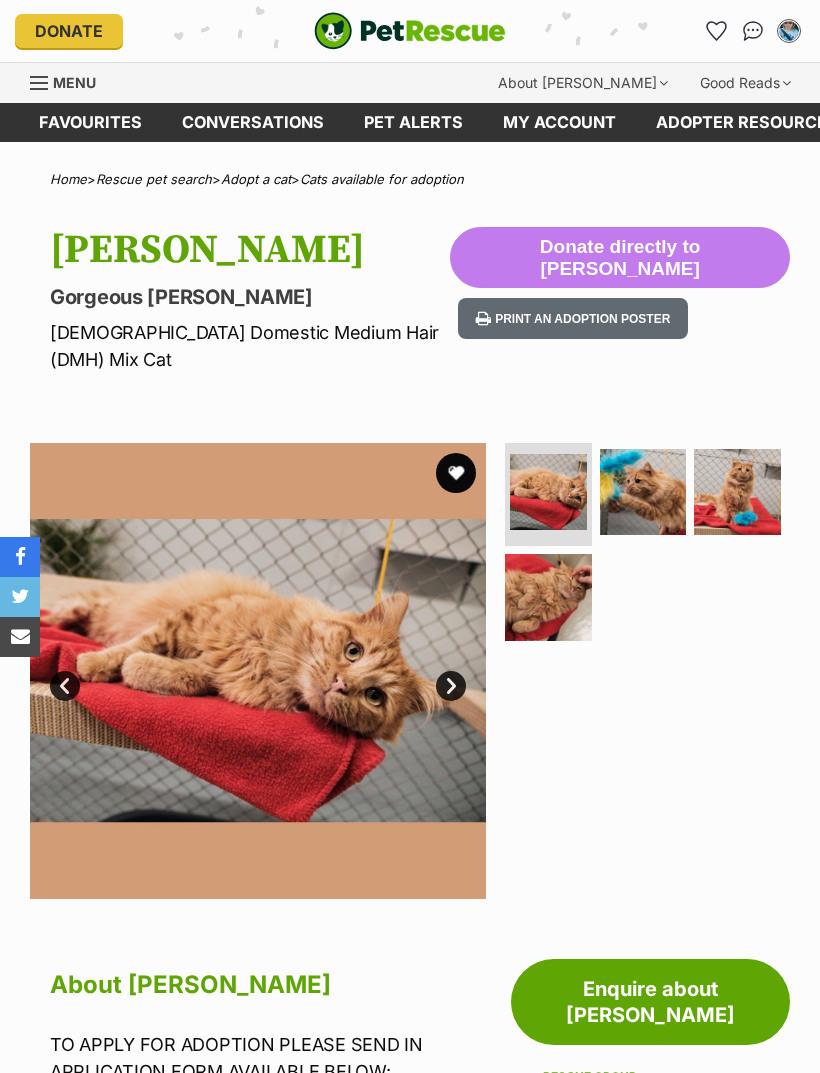 scroll, scrollTop: 0, scrollLeft: 0, axis: both 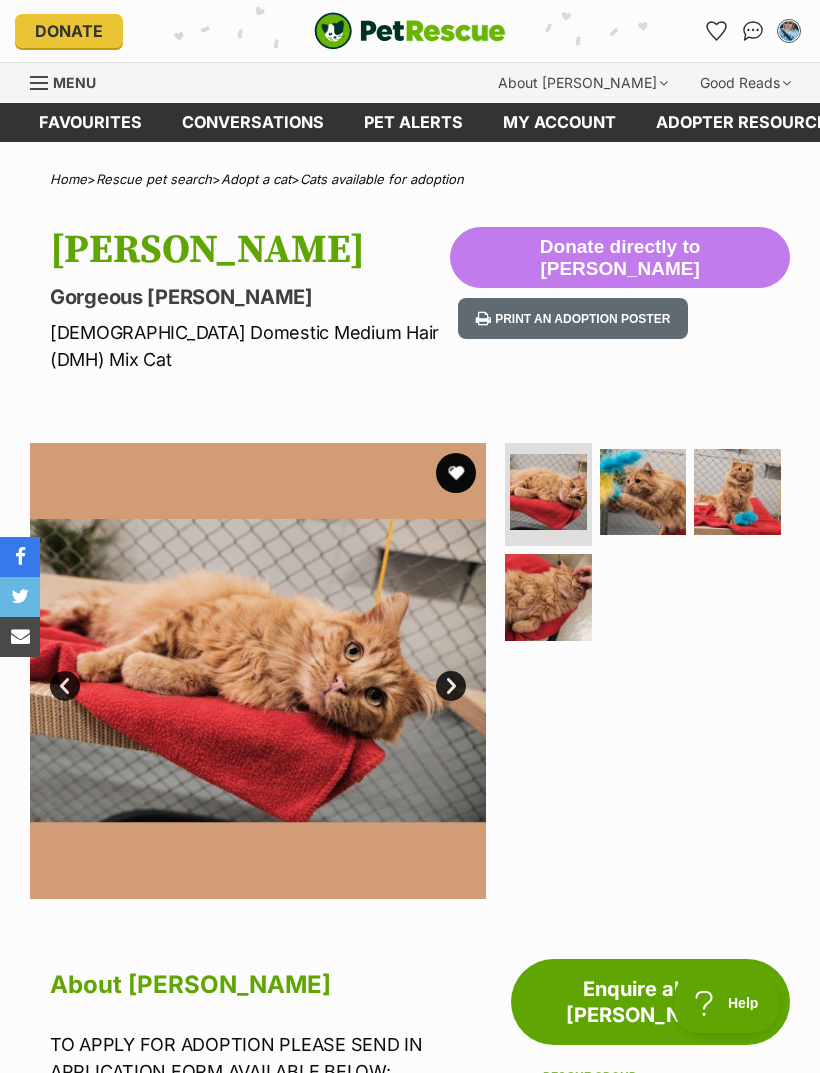 click on "Next" at bounding box center [451, 686] 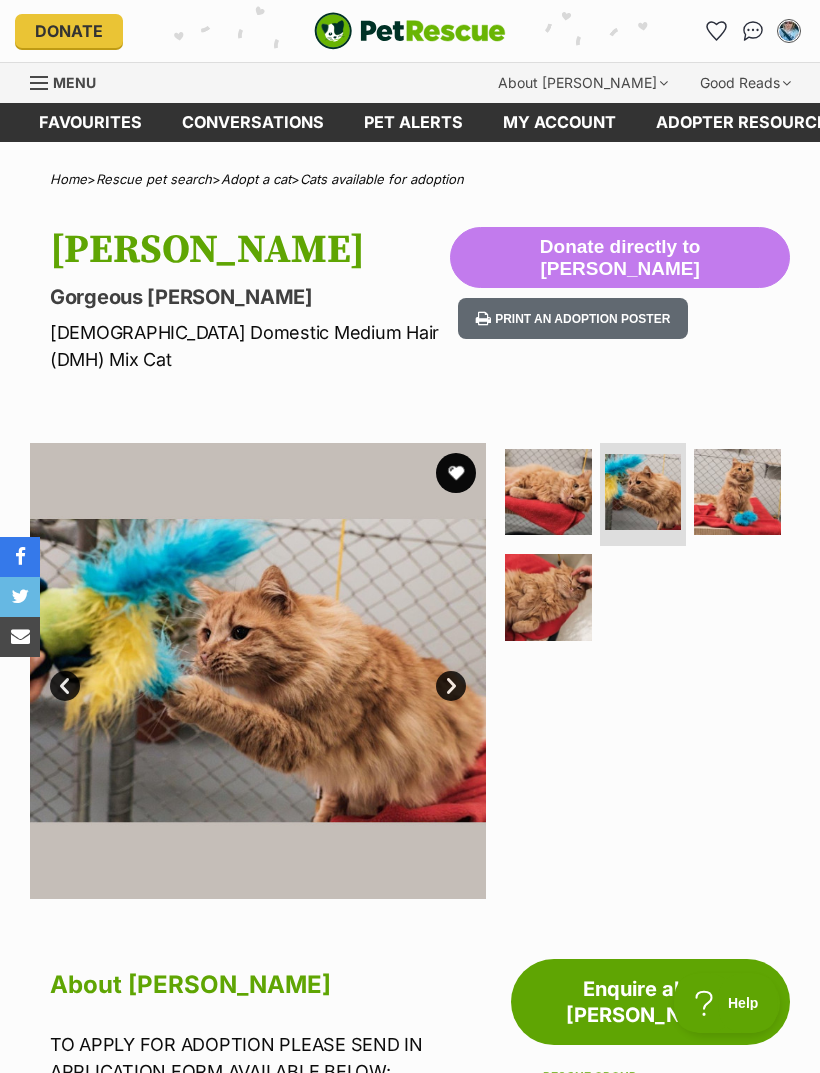 scroll, scrollTop: 0, scrollLeft: 0, axis: both 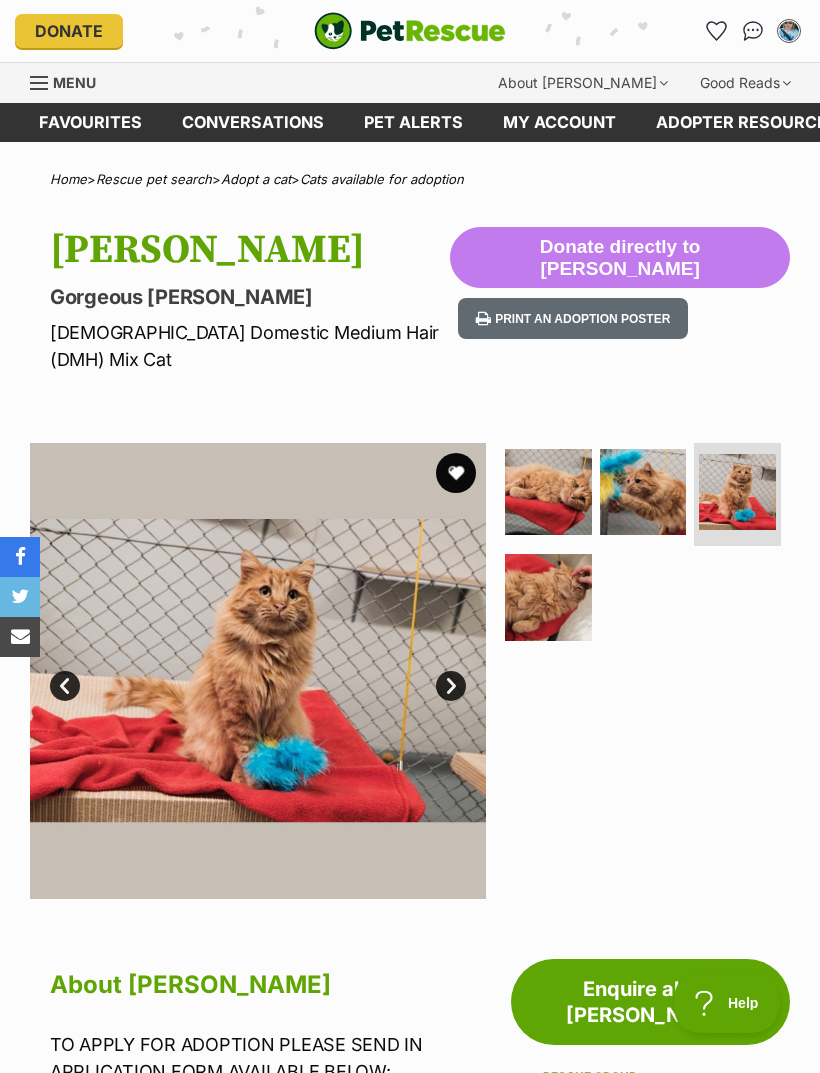 click at bounding box center [258, 671] 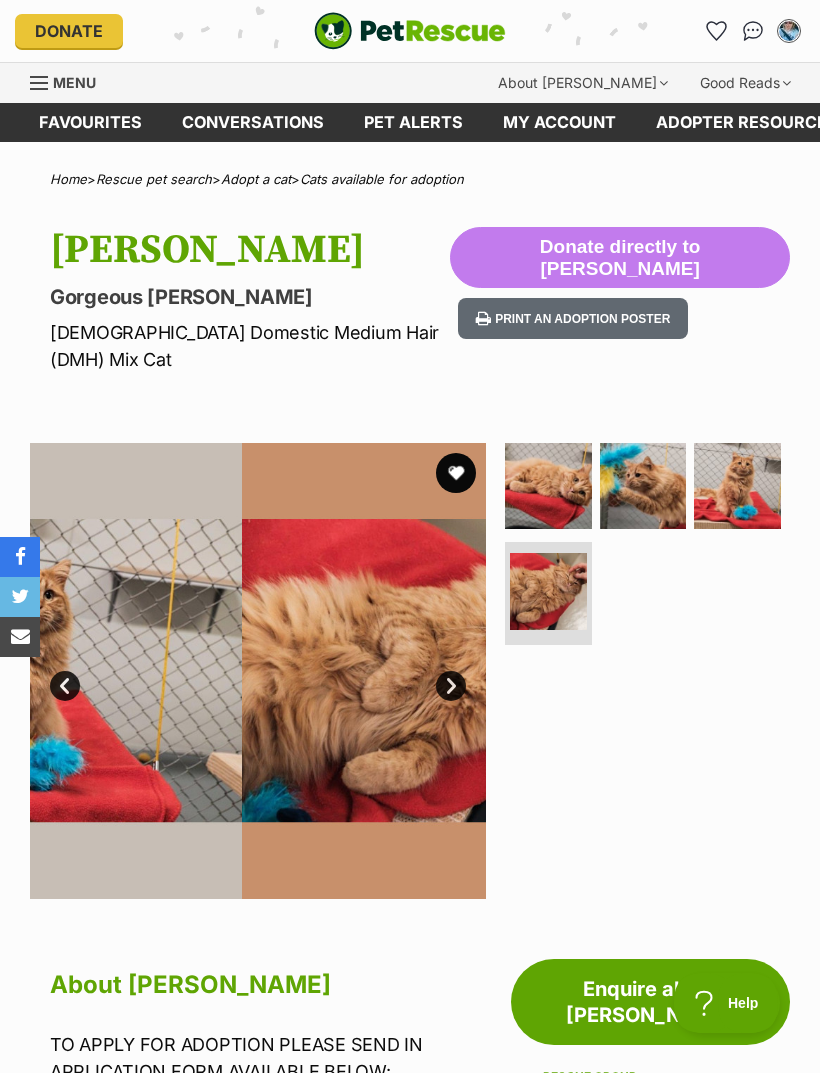click on "Next" at bounding box center [451, 686] 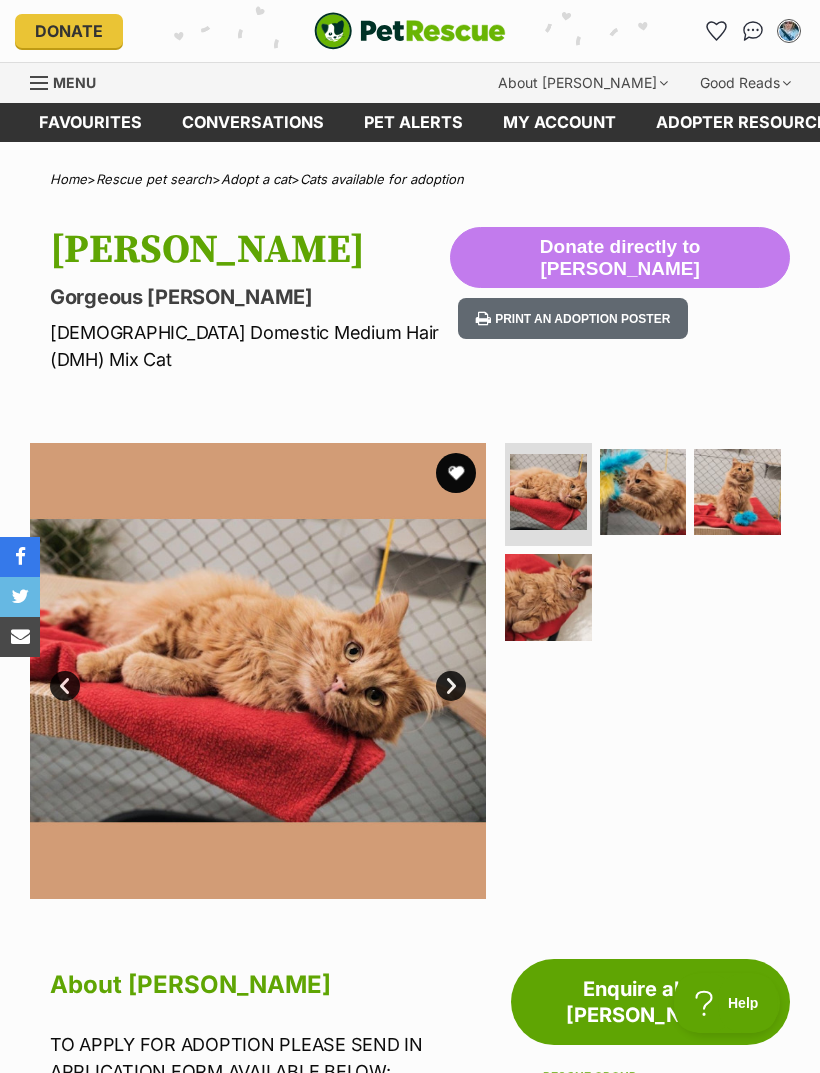 click on "Next" at bounding box center (451, 686) 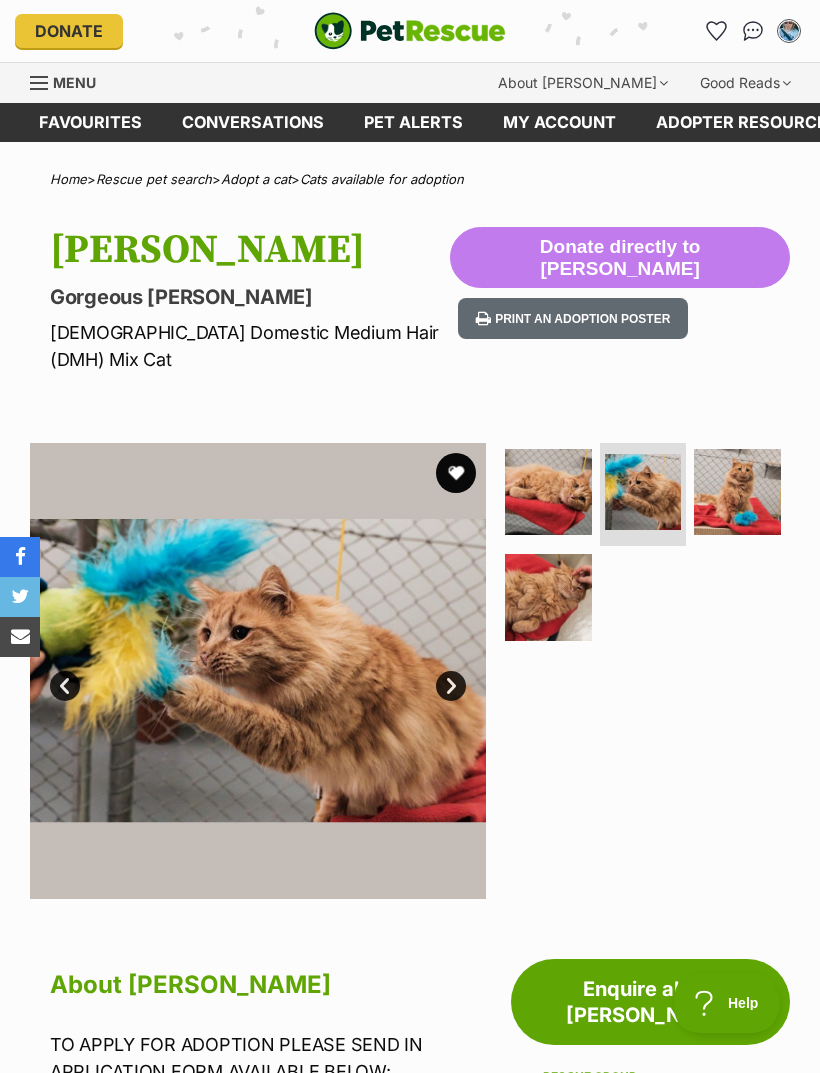 click on "Next" at bounding box center [451, 686] 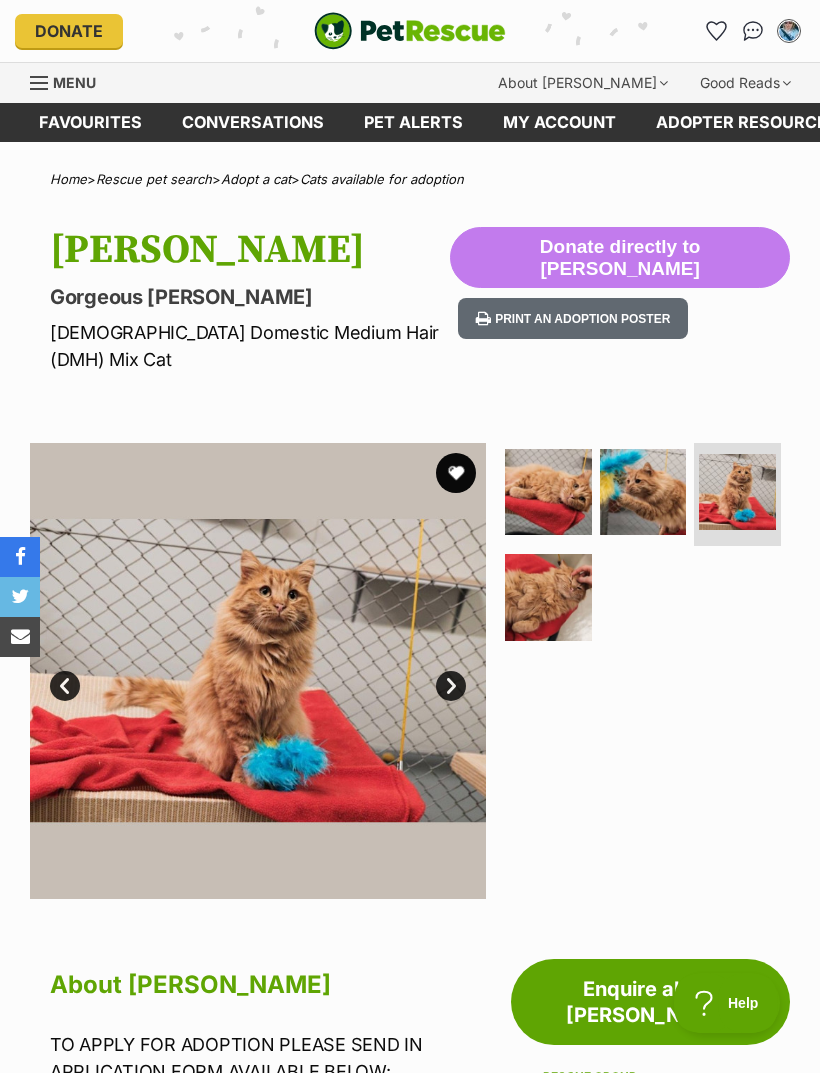 click on "Next" at bounding box center (451, 686) 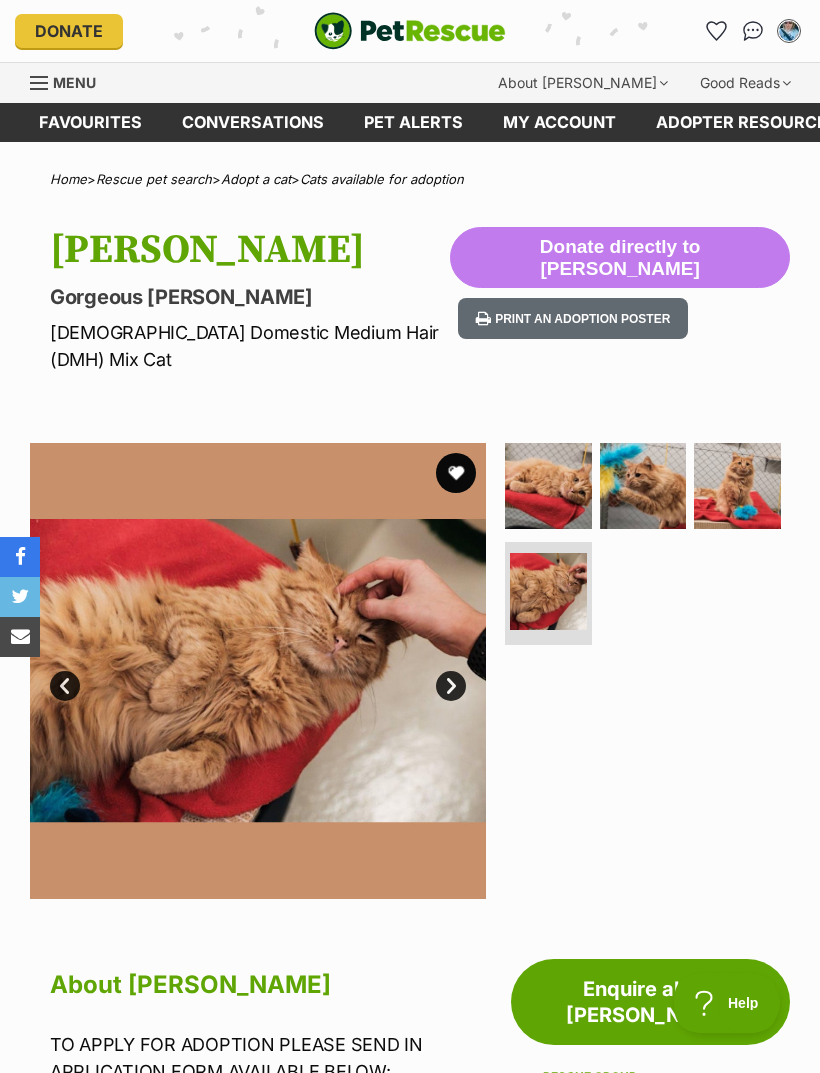 click on "Next" at bounding box center [451, 686] 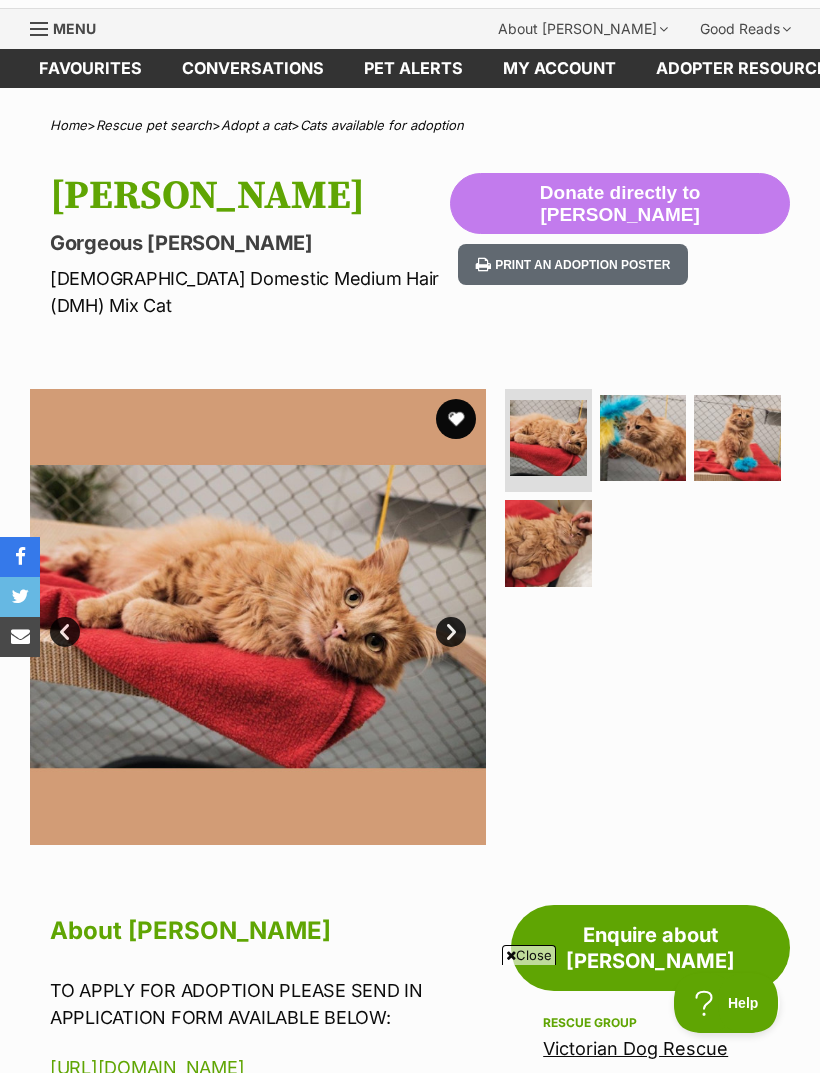 scroll, scrollTop: 52, scrollLeft: 0, axis: vertical 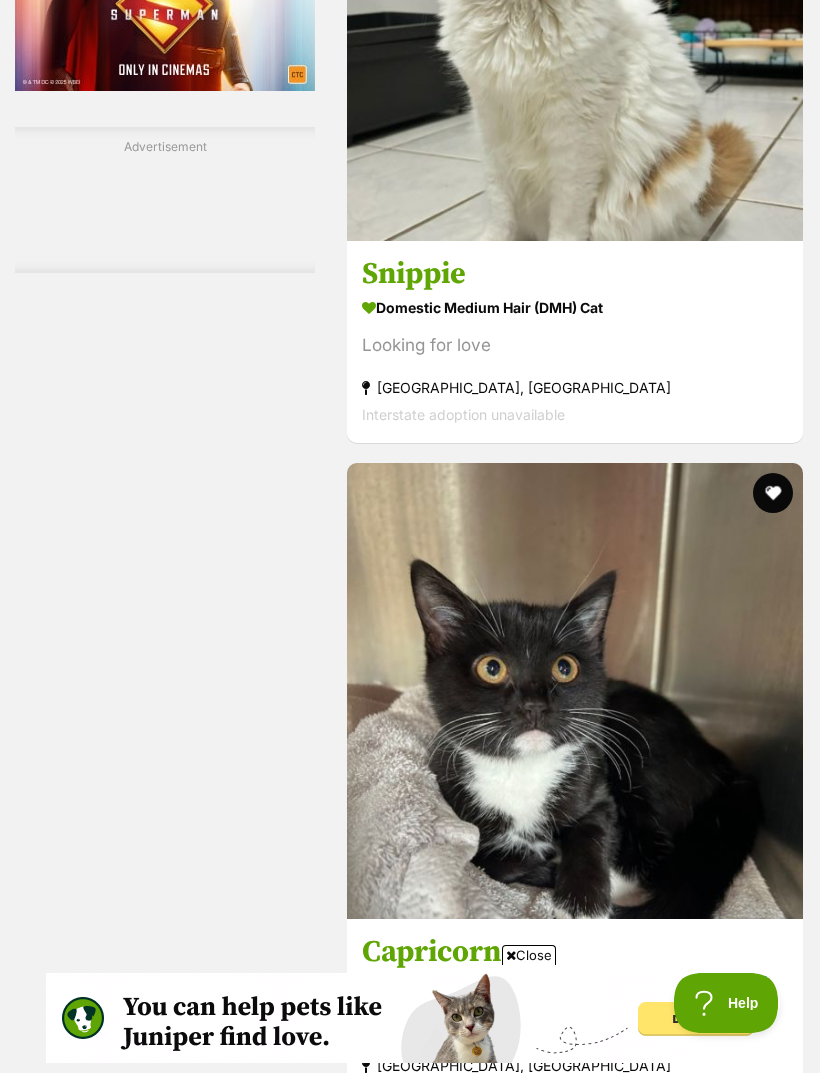 click on "Domestic Long Hair (DLH) Cat" at bounding box center (575, 6820) 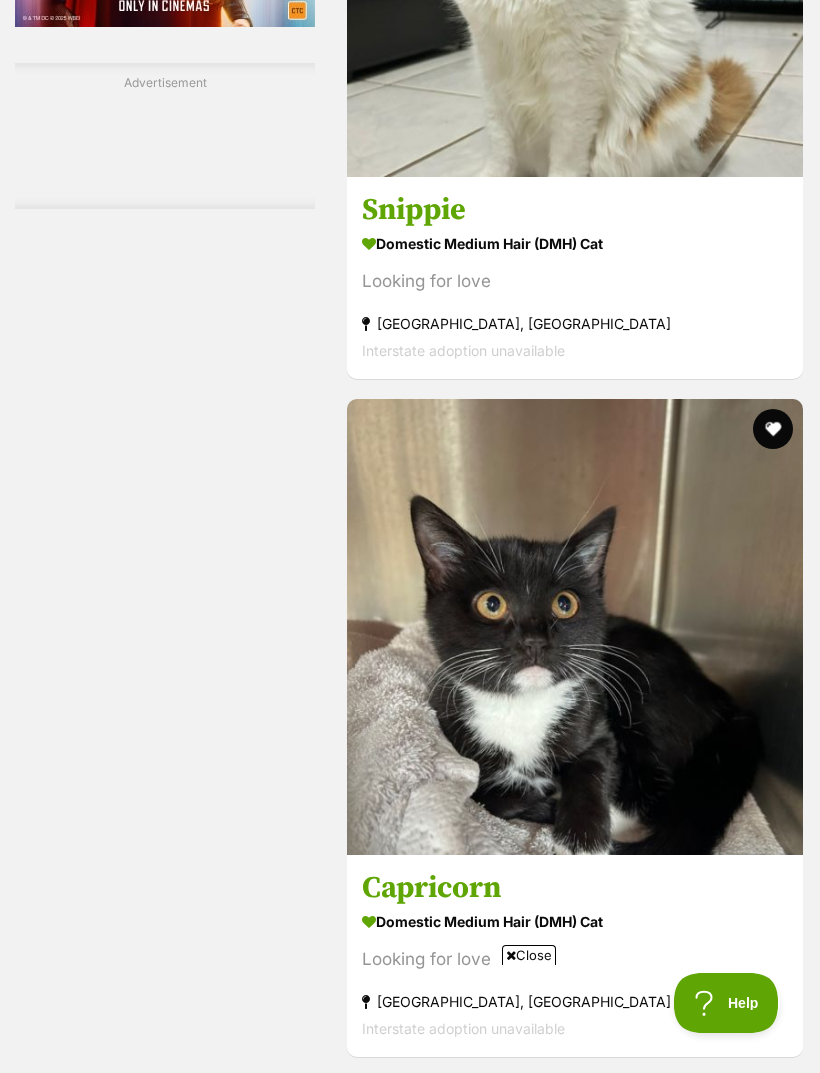 scroll, scrollTop: 0, scrollLeft: 0, axis: both 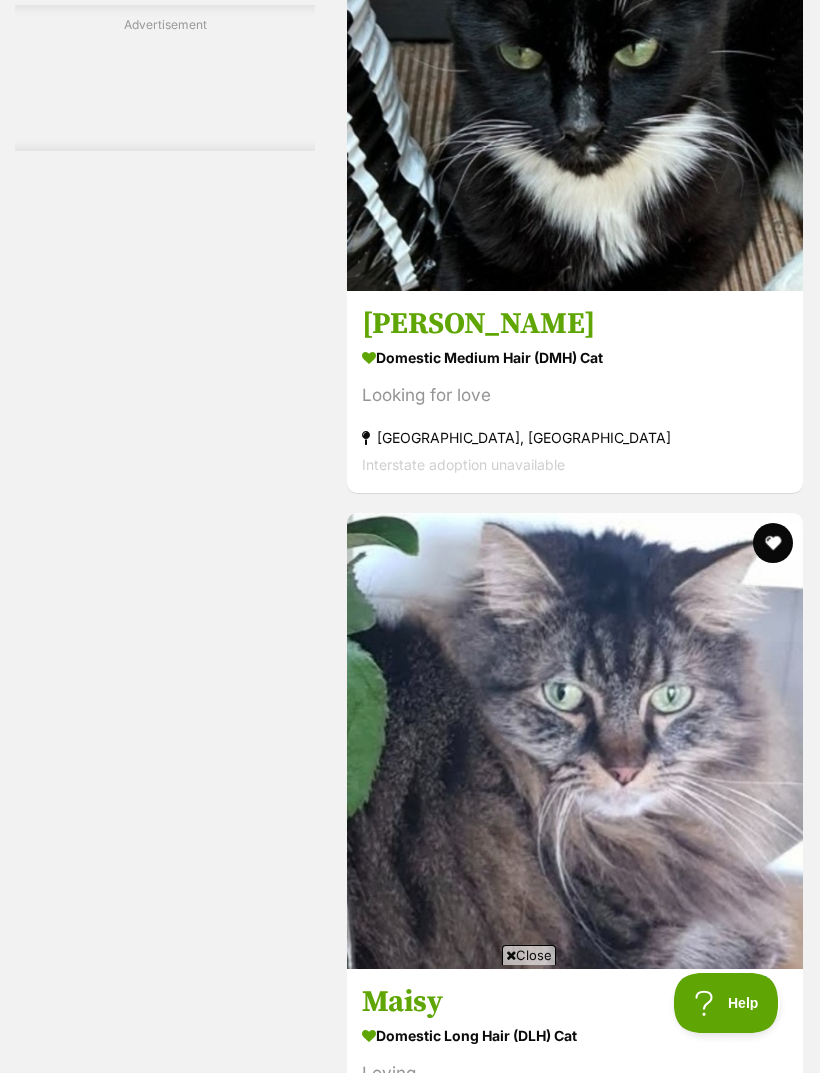 click on "Next" at bounding box center [656, 9593] 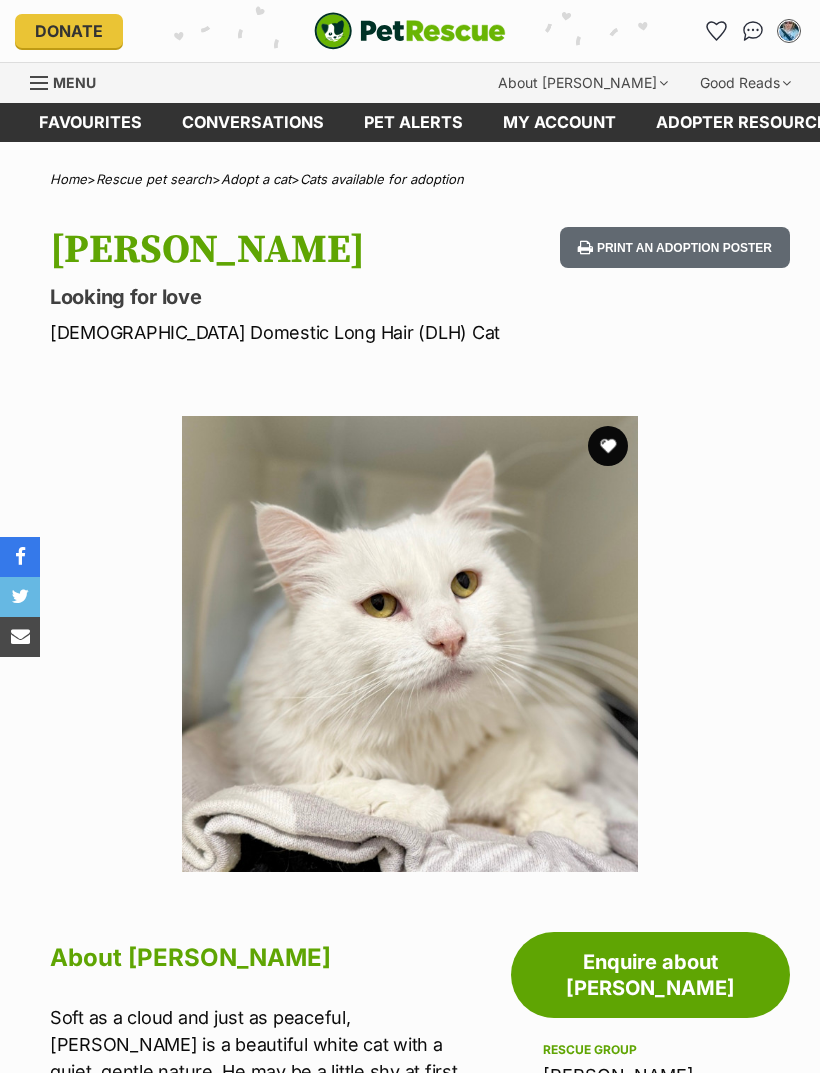 scroll, scrollTop: 0, scrollLeft: 0, axis: both 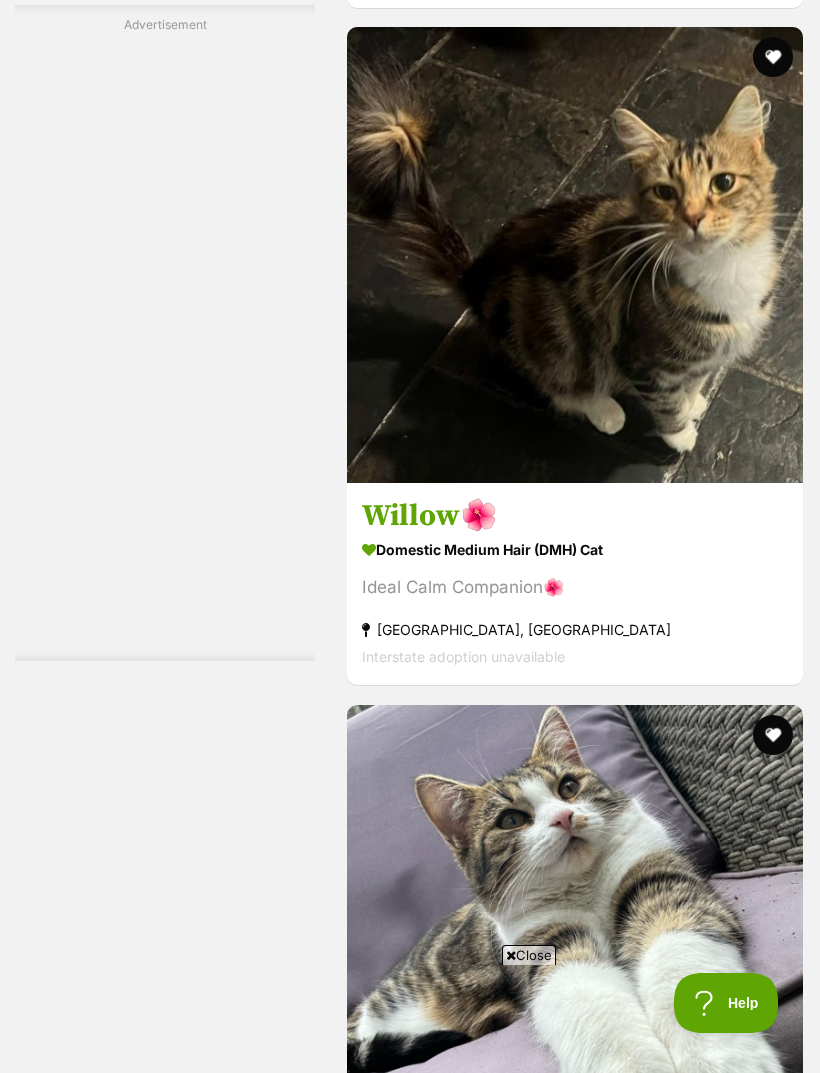 click on "Next" at bounding box center (656, 9785) 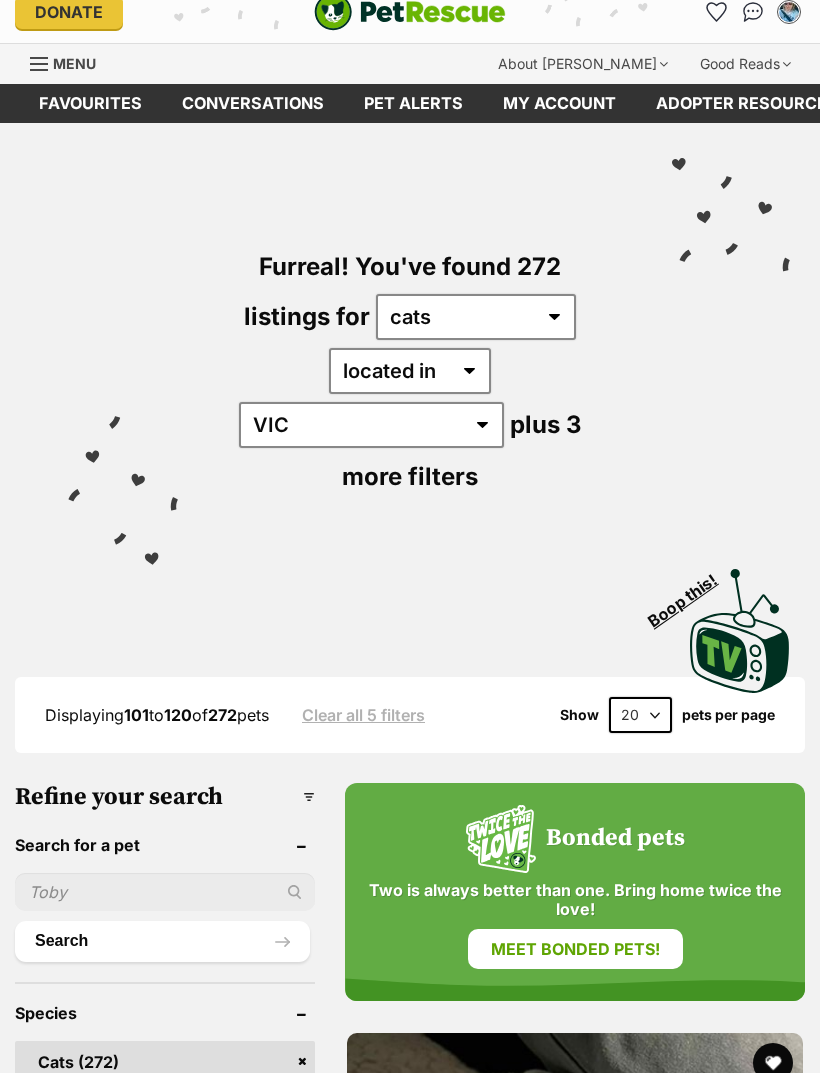 scroll, scrollTop: 0, scrollLeft: 0, axis: both 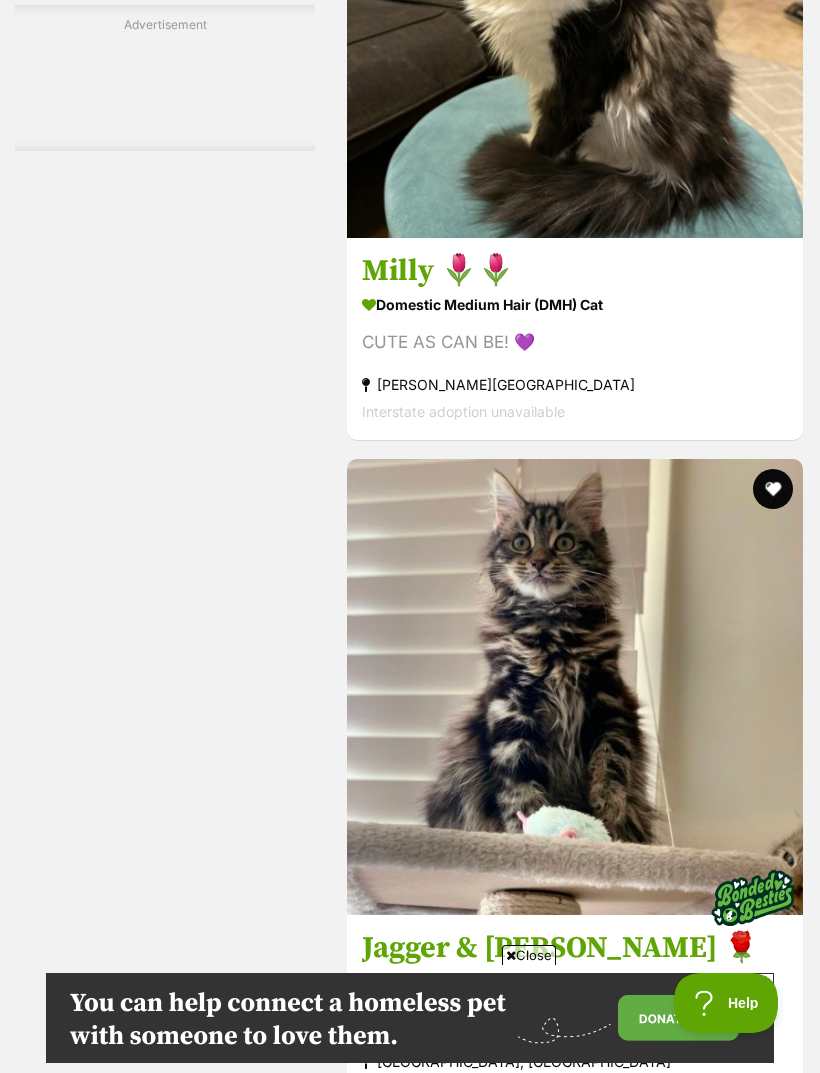 click at bounding box center [679, 9539] 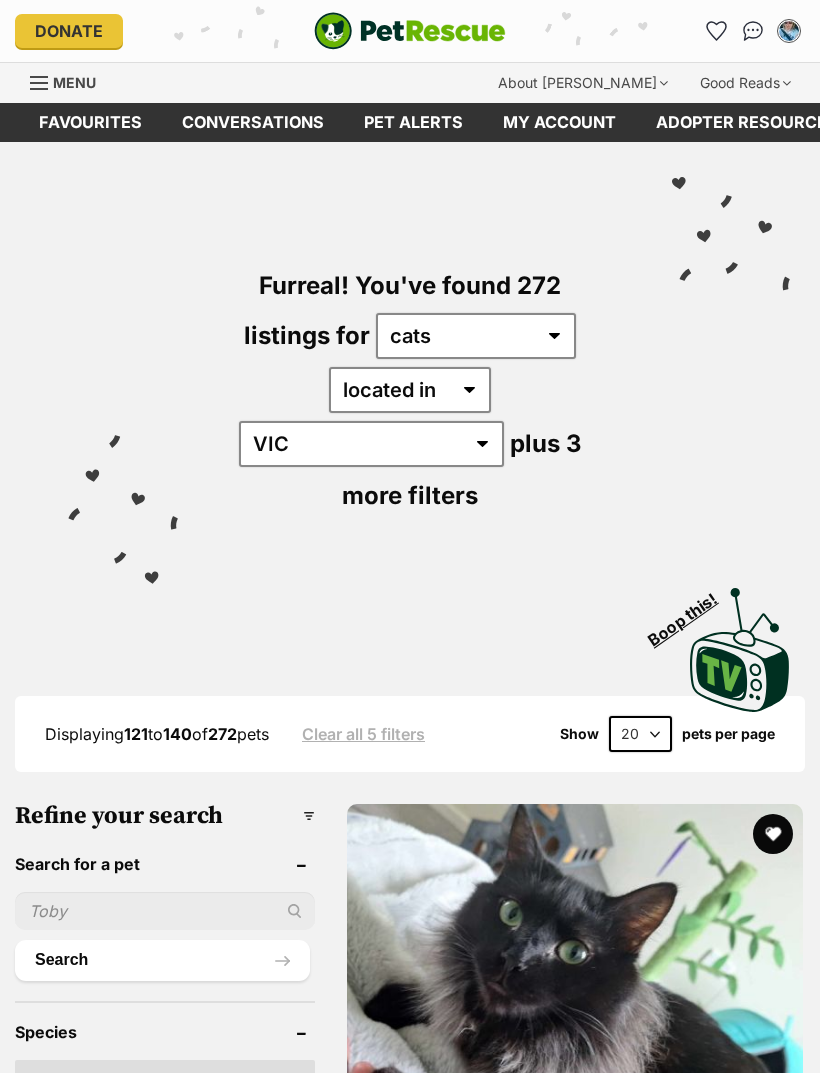 scroll, scrollTop: 0, scrollLeft: 0, axis: both 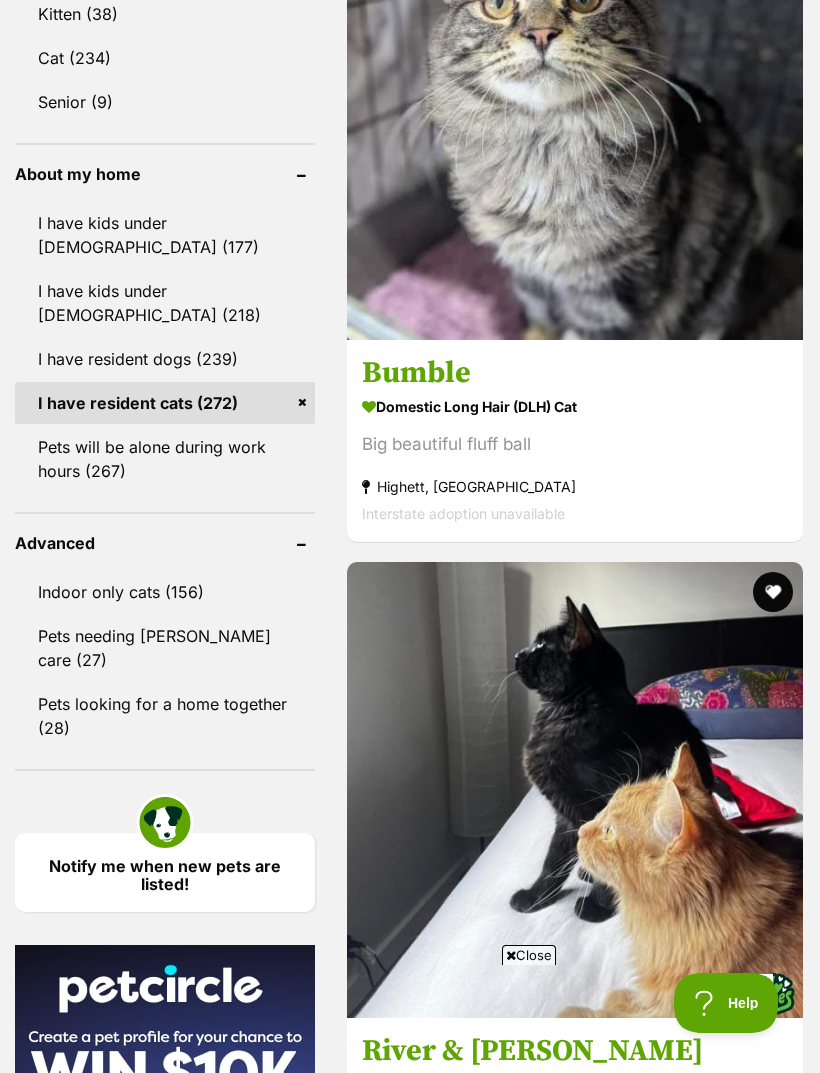 click on "Petunia" at bounding box center [575, 3435] 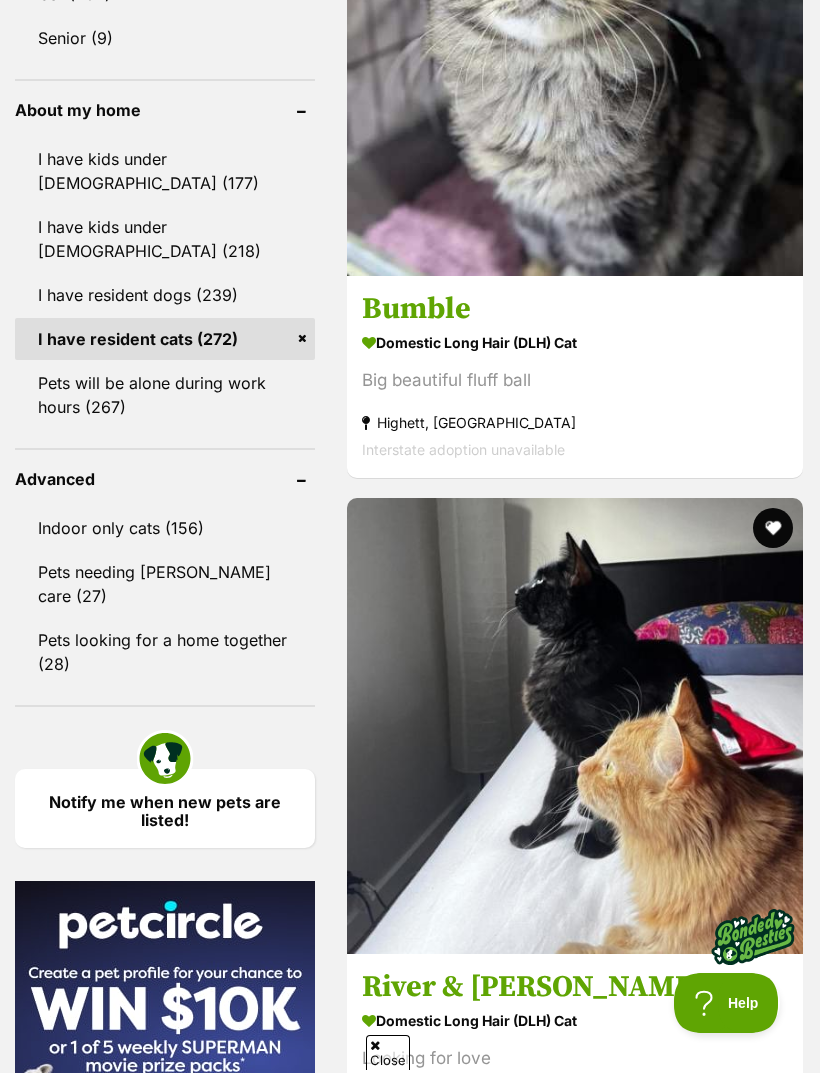 click at bounding box center [773, 2912] 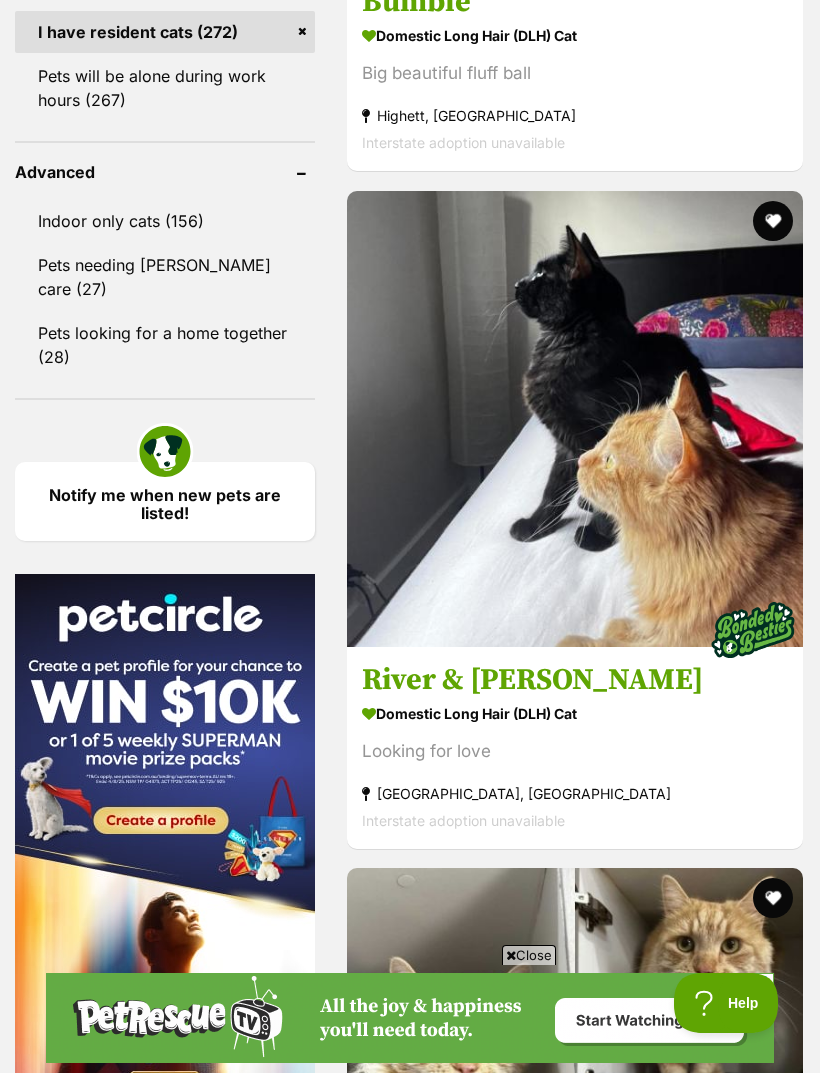 scroll, scrollTop: 2647, scrollLeft: 0, axis: vertical 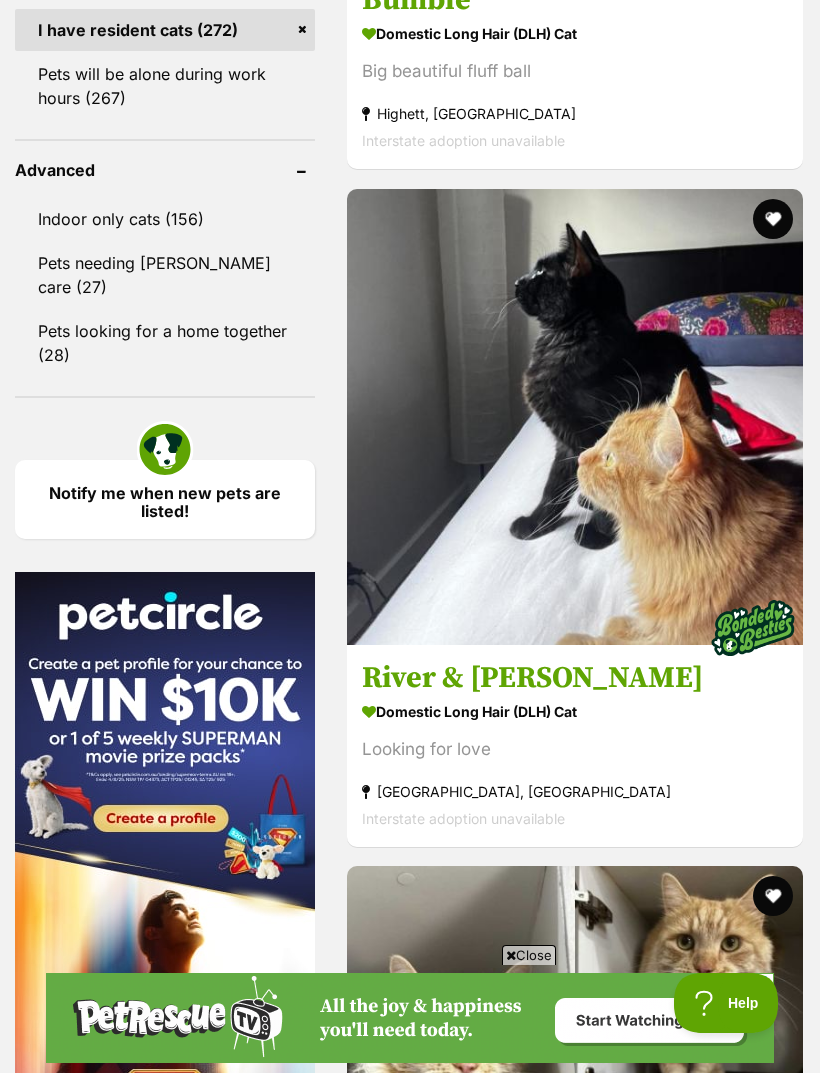 click at bounding box center [575, 4156] 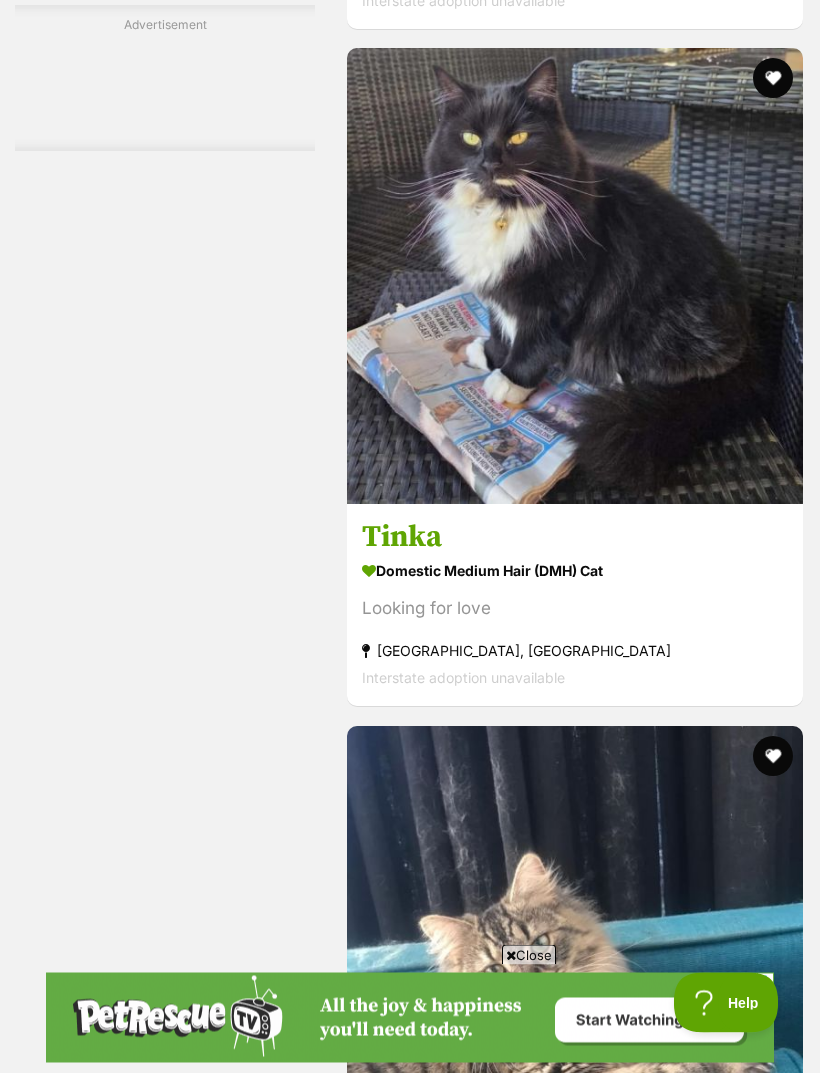 scroll, scrollTop: 5849, scrollLeft: 0, axis: vertical 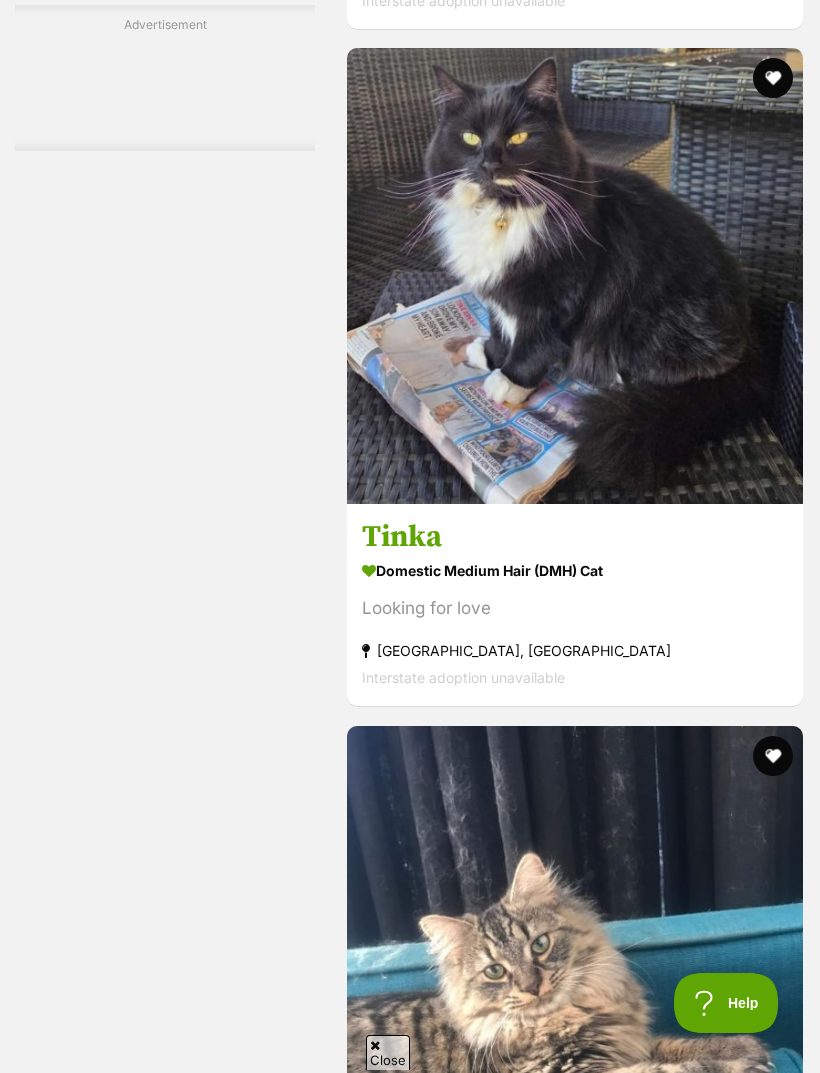 click at bounding box center (575, 8654) 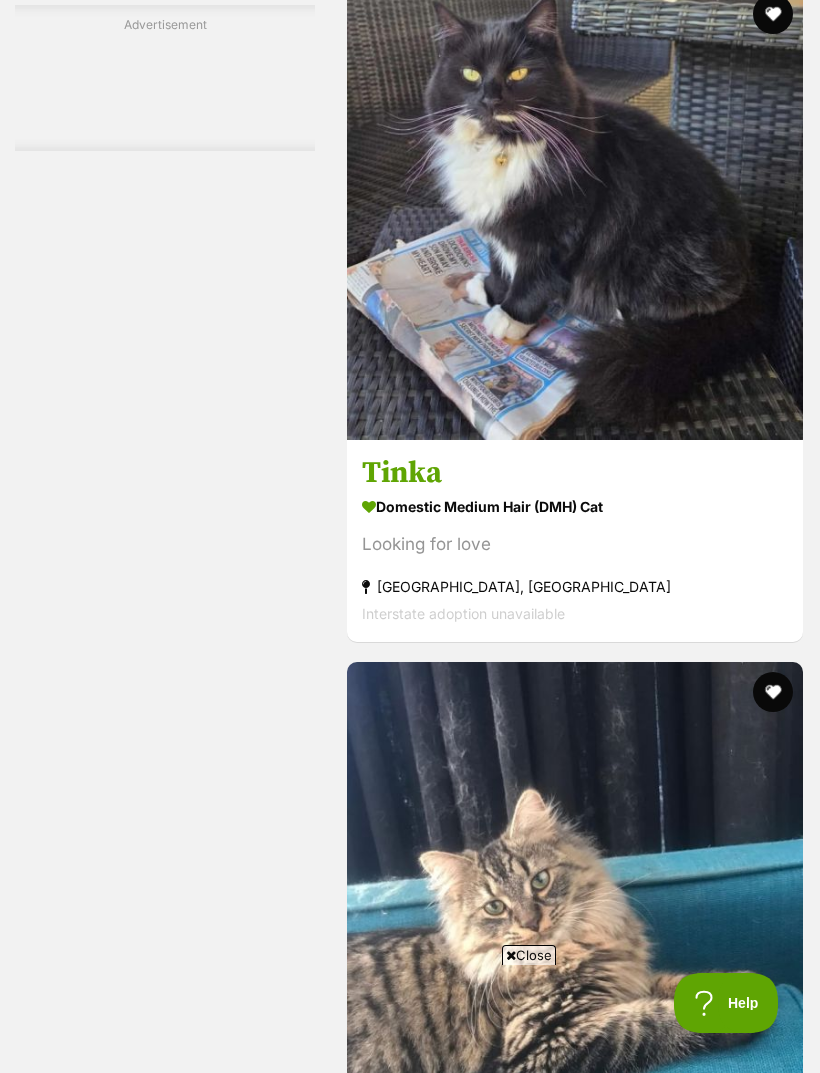 click at bounding box center (773, 8392) 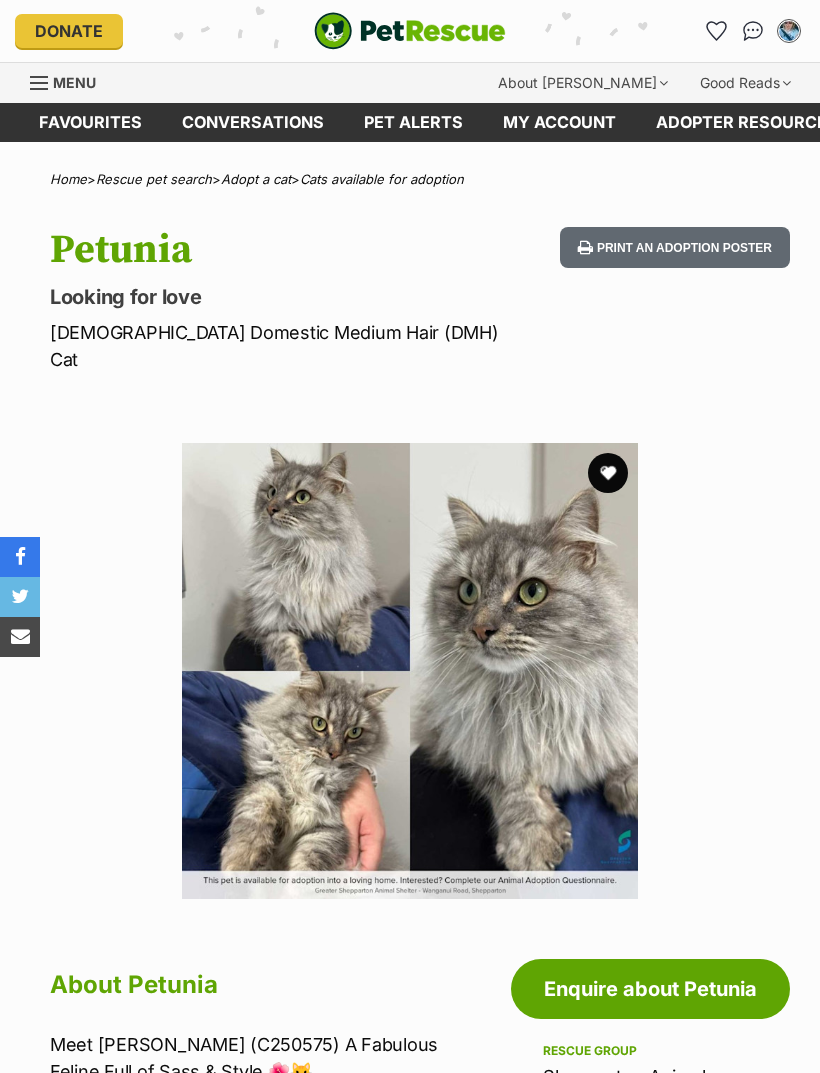 scroll, scrollTop: 0, scrollLeft: 0, axis: both 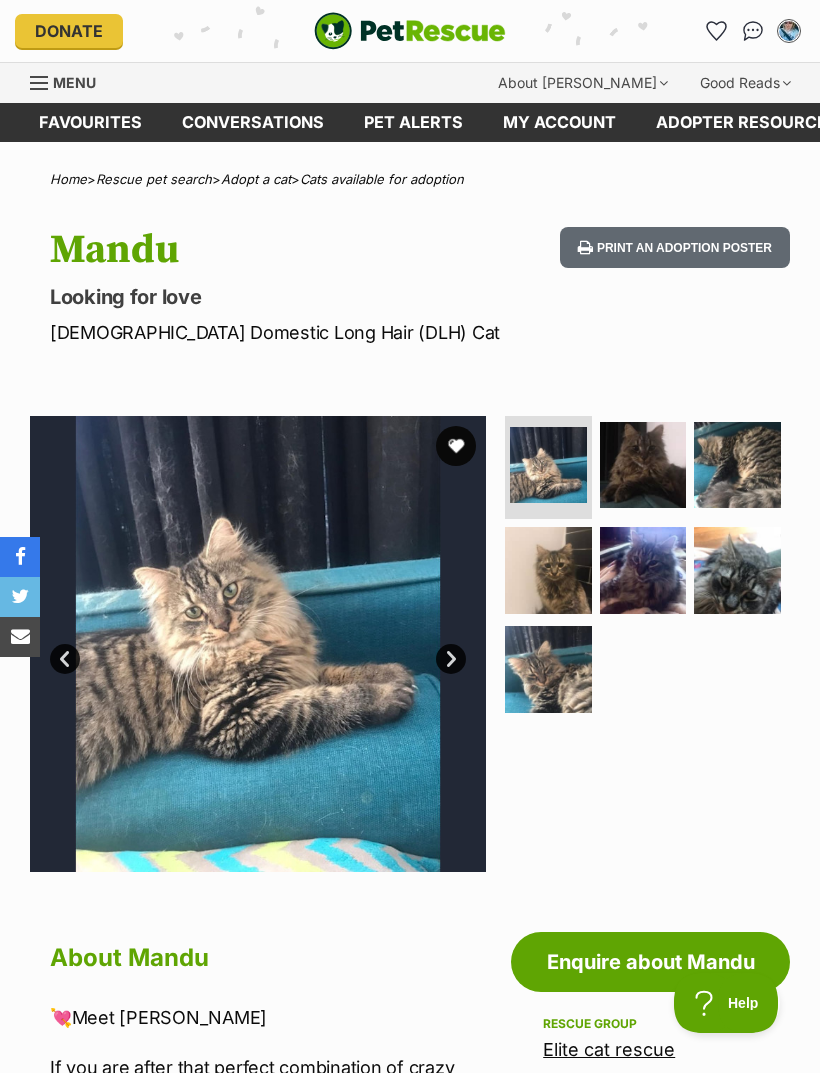 click on "Next" at bounding box center (451, 659) 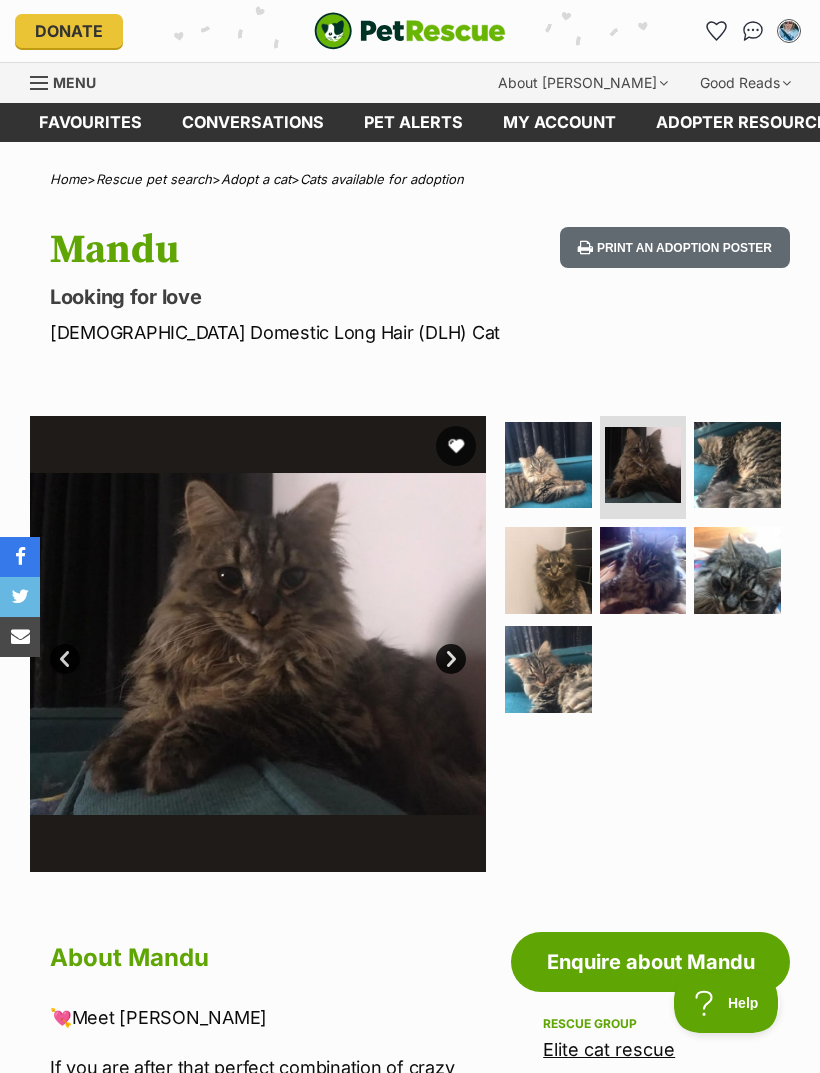 click on "Next" at bounding box center [451, 659] 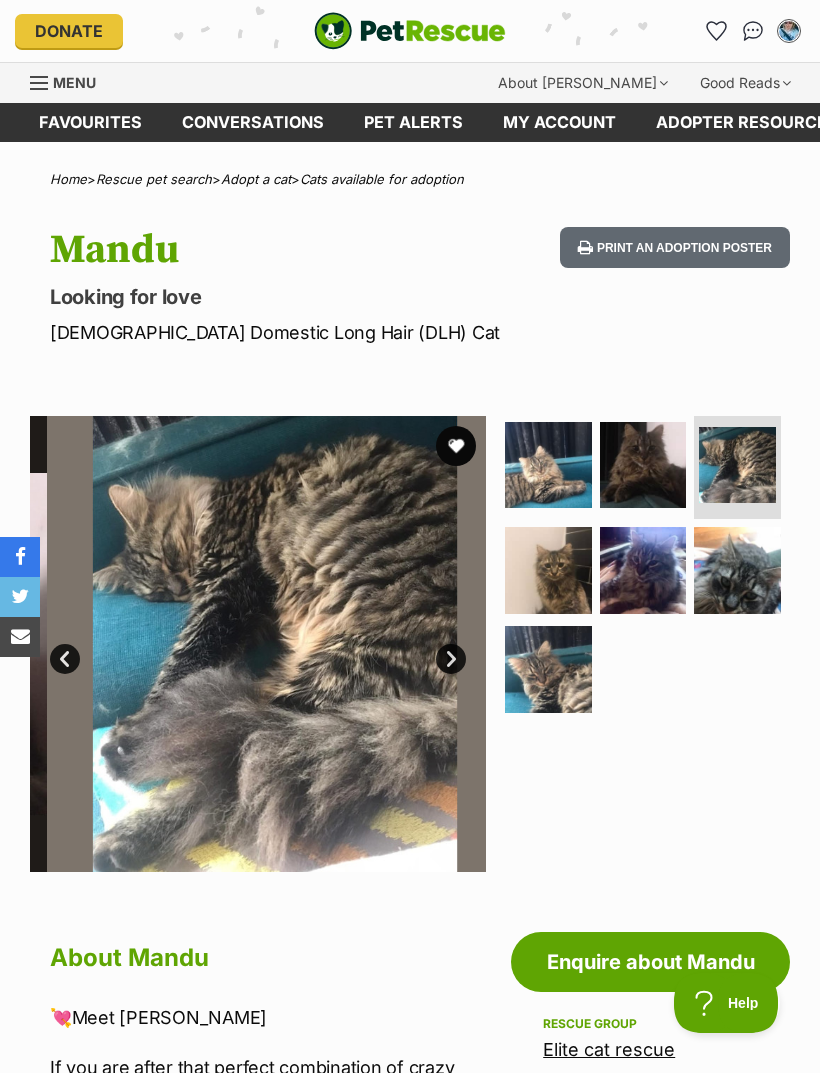 scroll, scrollTop: 0, scrollLeft: 0, axis: both 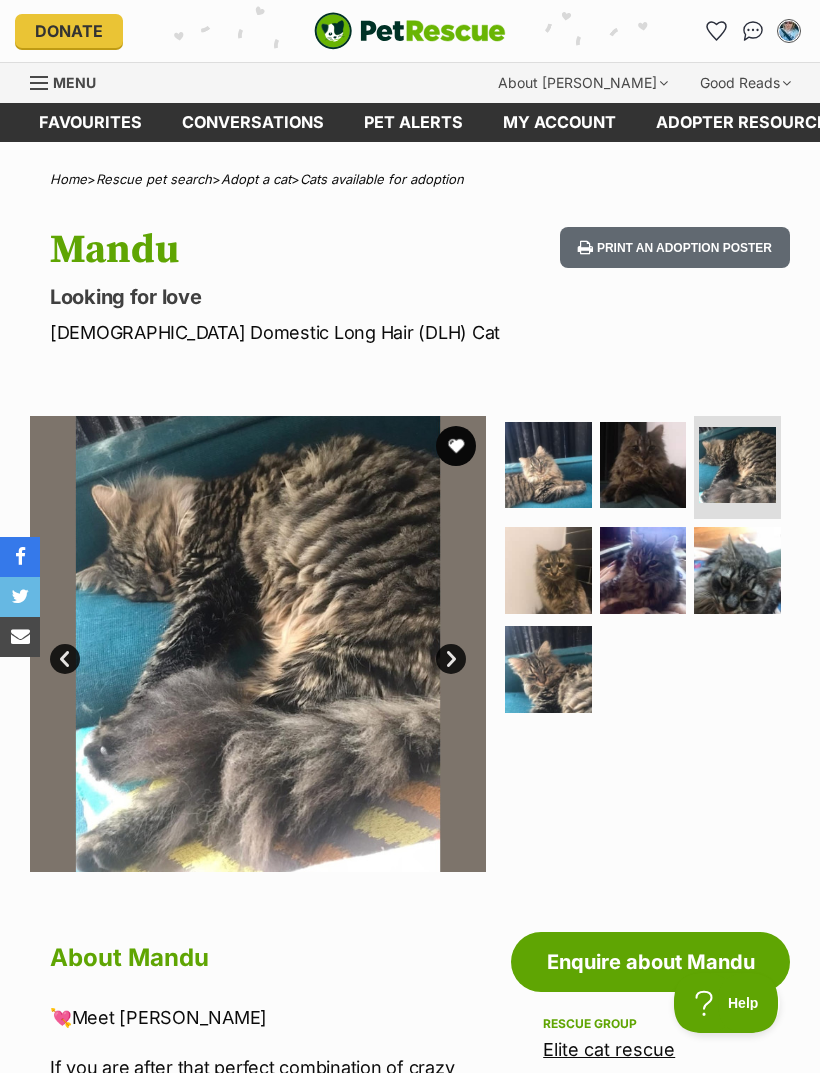 click on "Next" at bounding box center [451, 659] 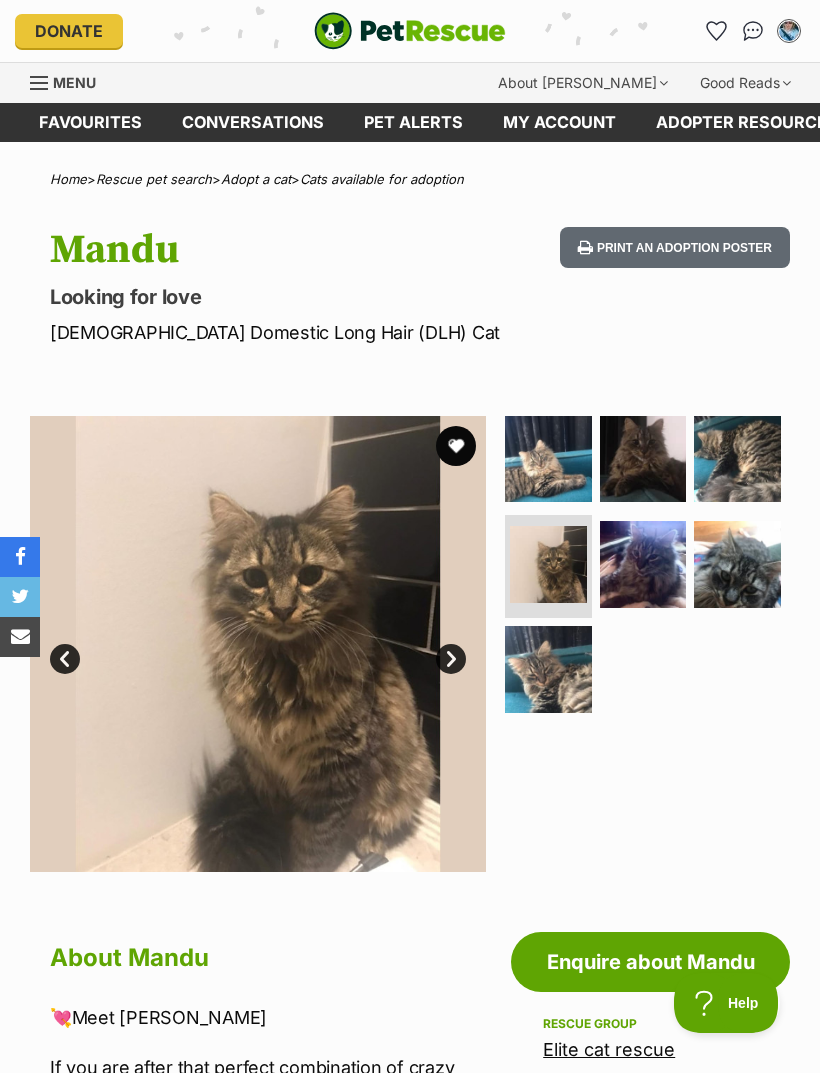 click on "Next" at bounding box center [451, 659] 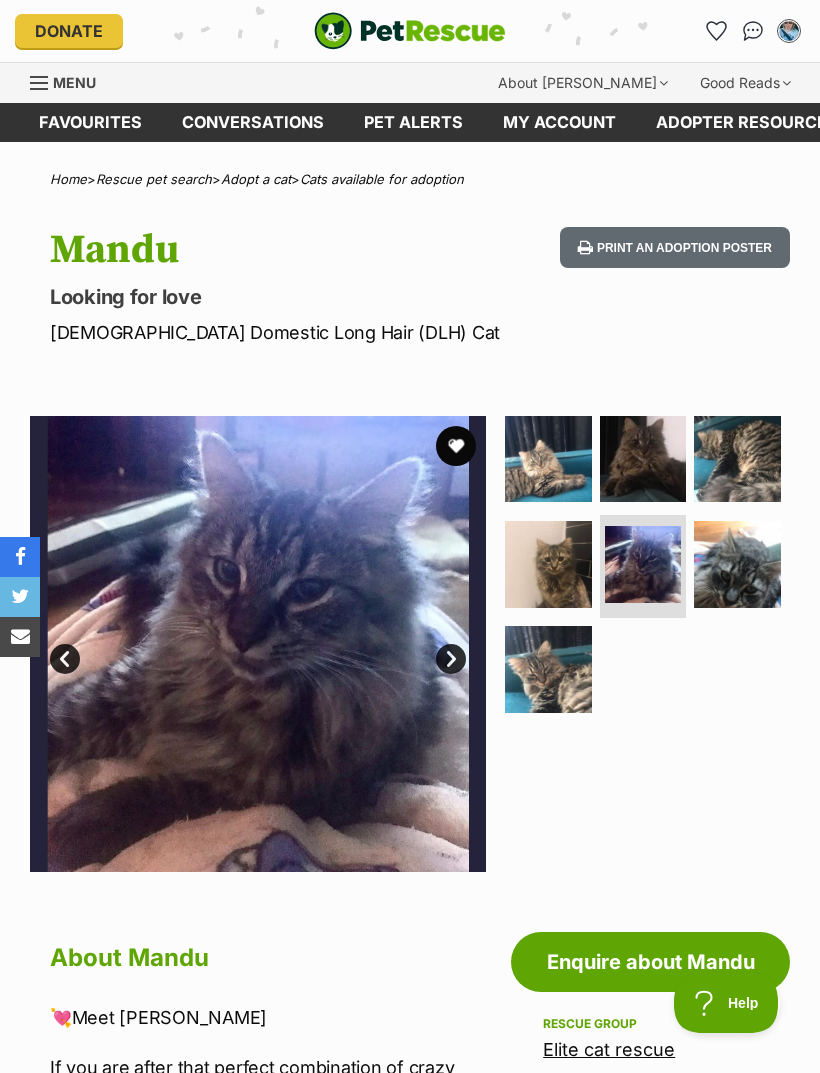 click on "Next" at bounding box center (451, 659) 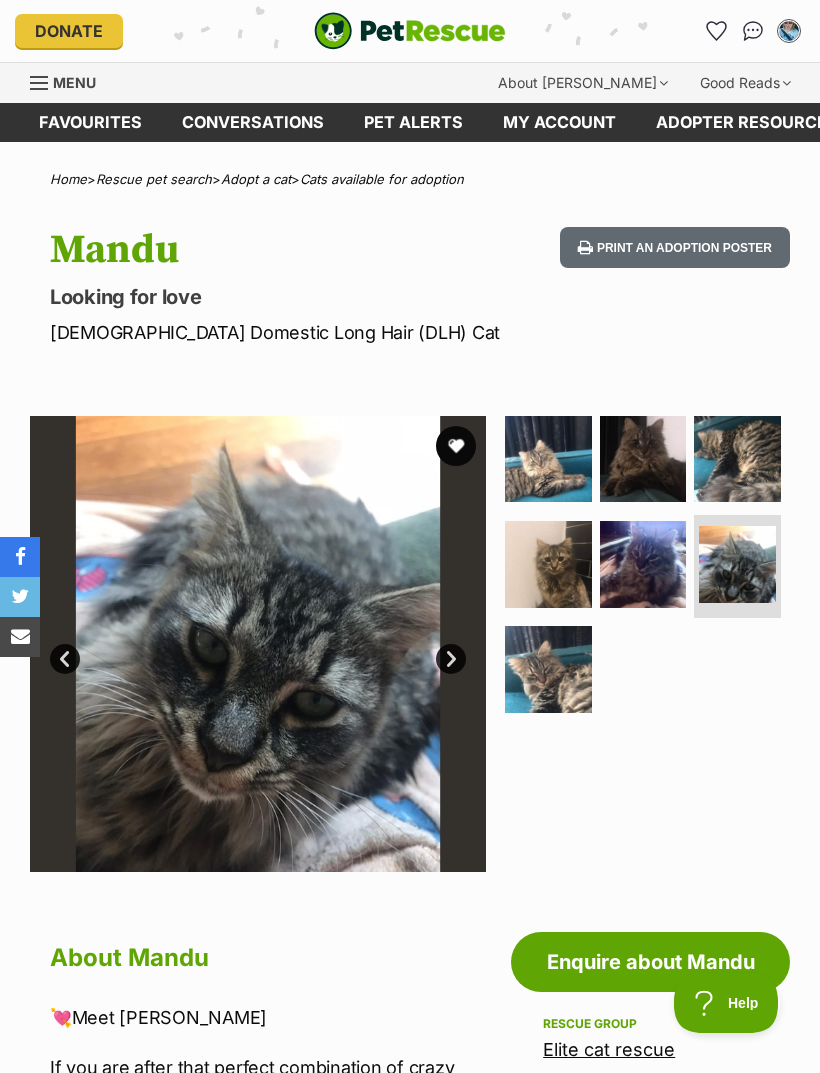 click on "Next" at bounding box center (451, 659) 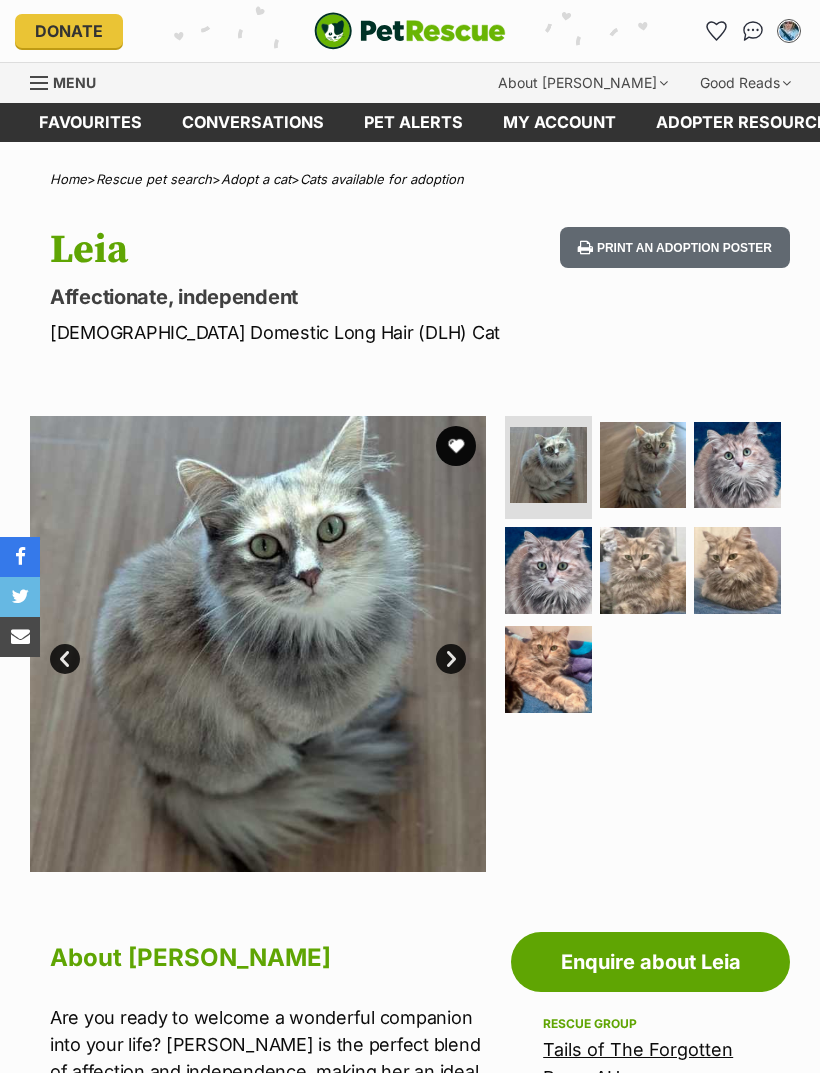 scroll, scrollTop: 0, scrollLeft: 0, axis: both 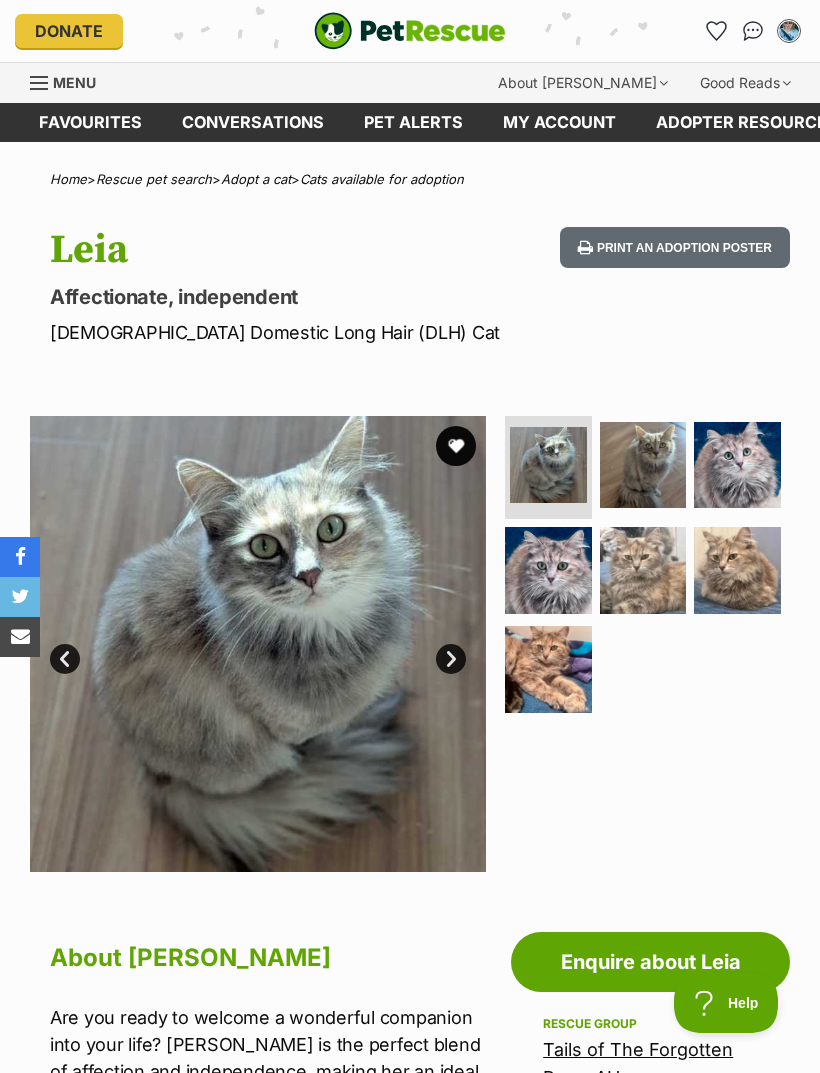 click on "Next" at bounding box center [451, 659] 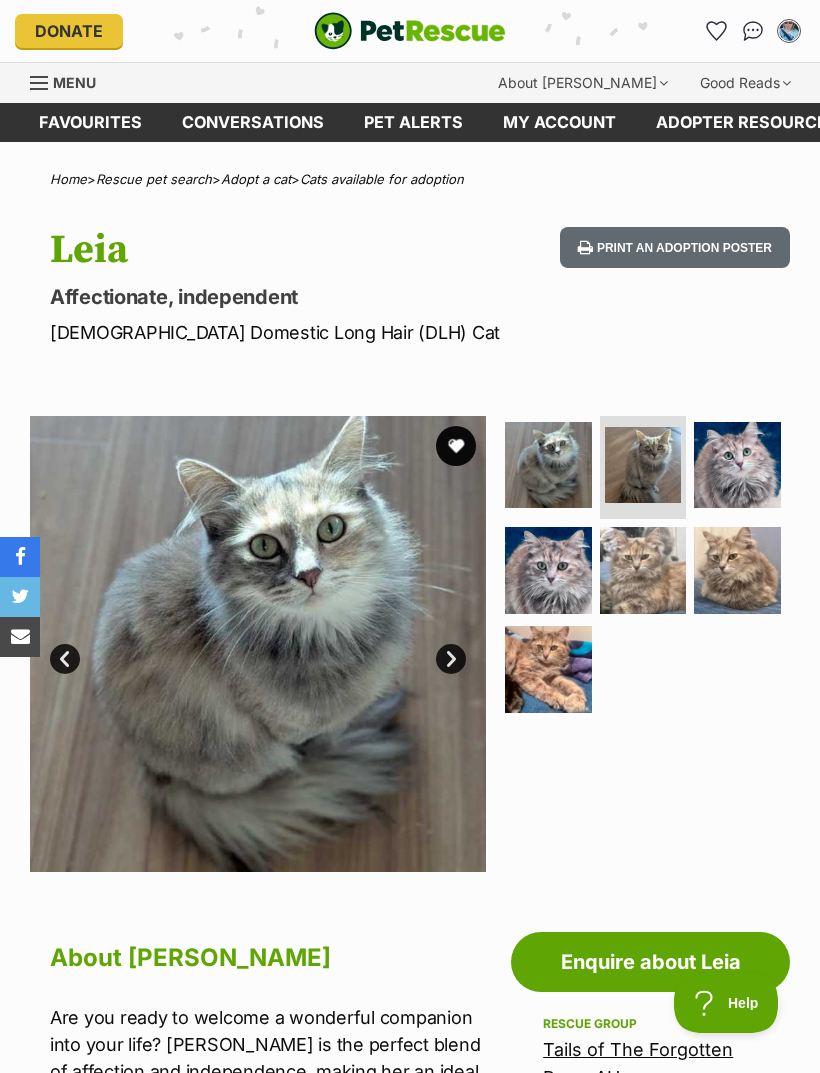 scroll, scrollTop: 0, scrollLeft: 0, axis: both 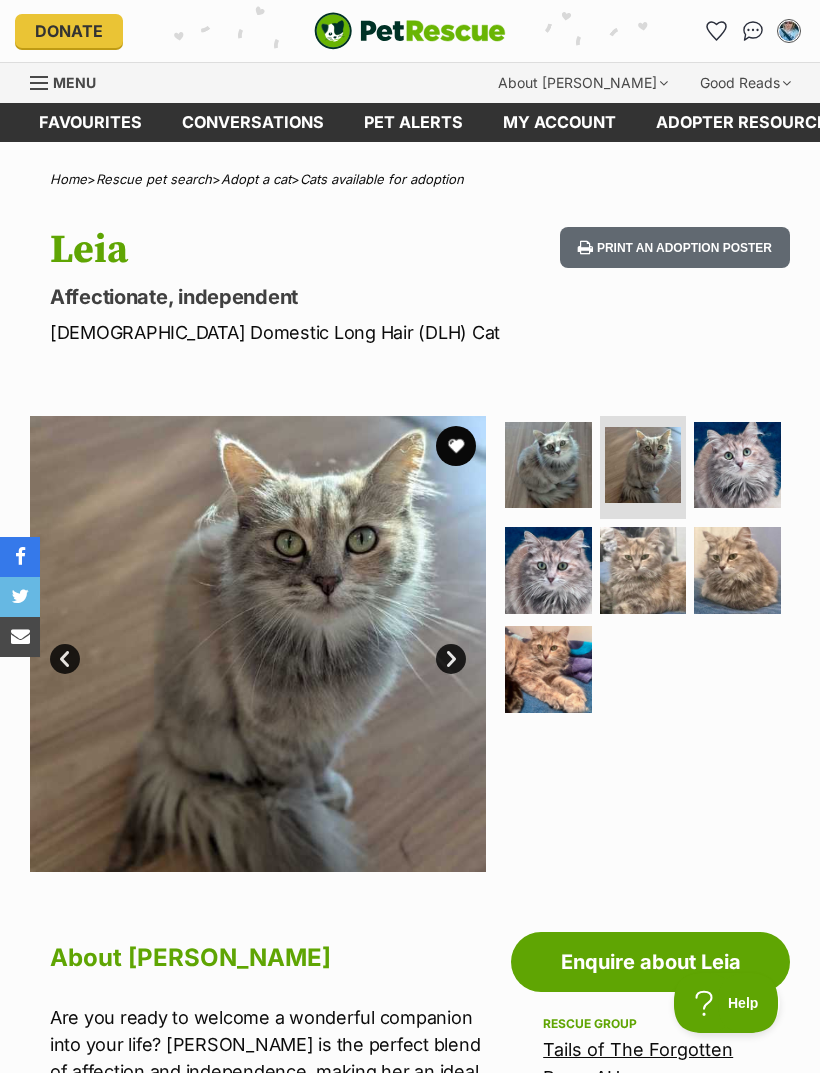 click on "Next" at bounding box center (451, 659) 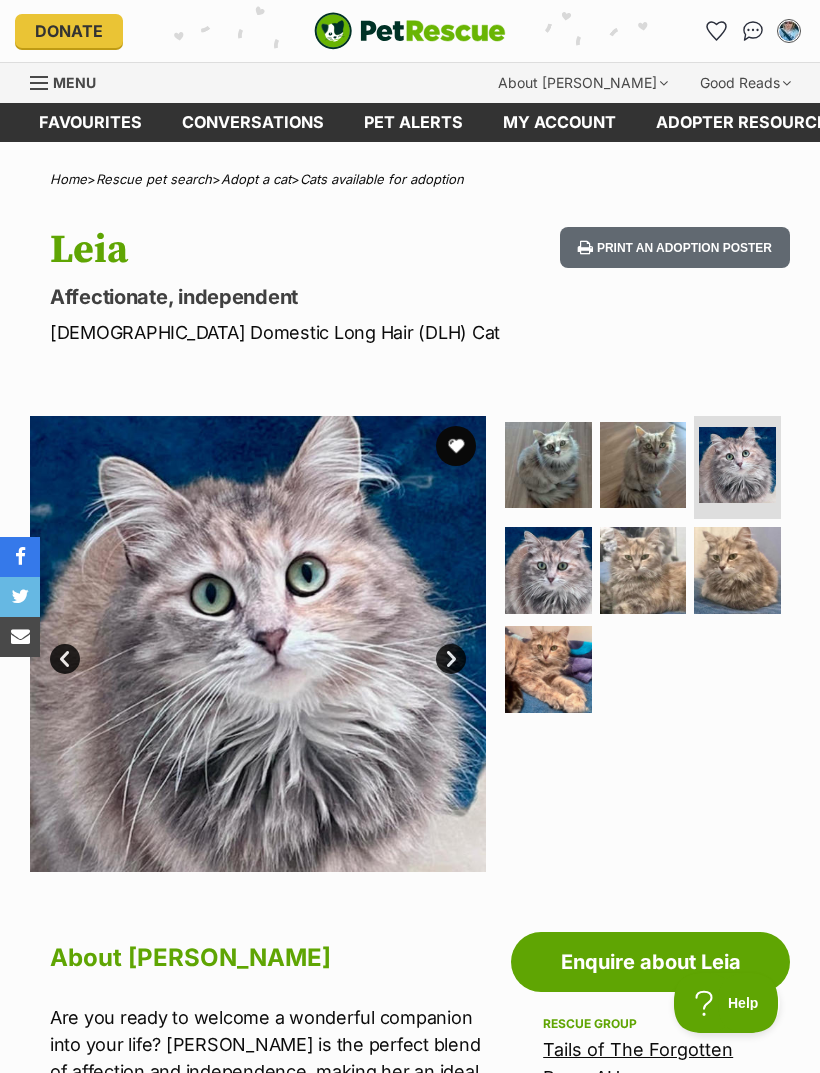 click on "Next" at bounding box center (451, 659) 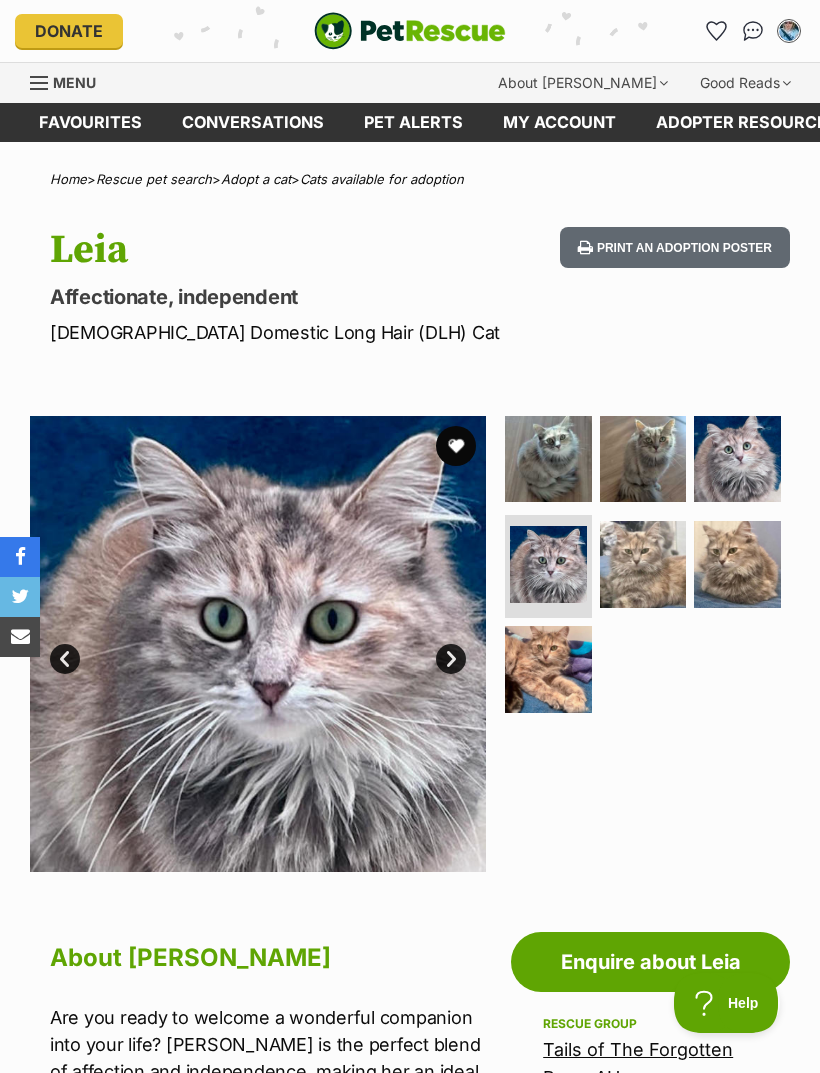 click at bounding box center (258, 644) 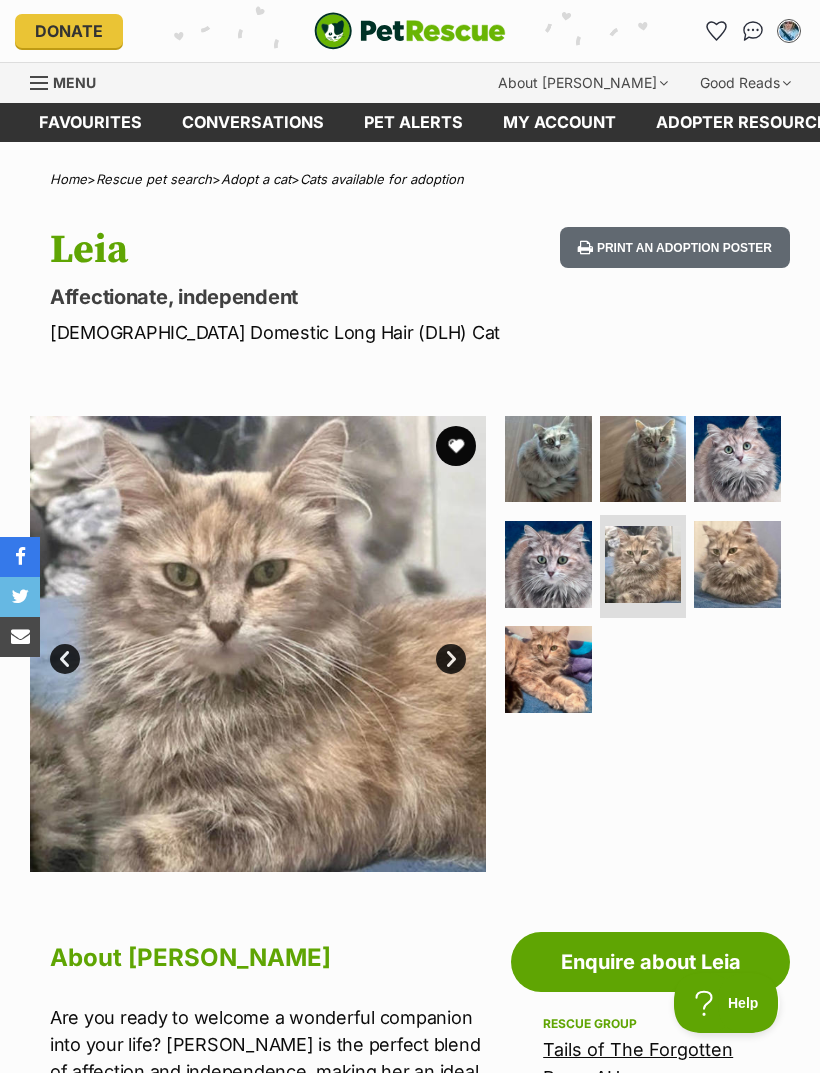click on "Next" at bounding box center (451, 659) 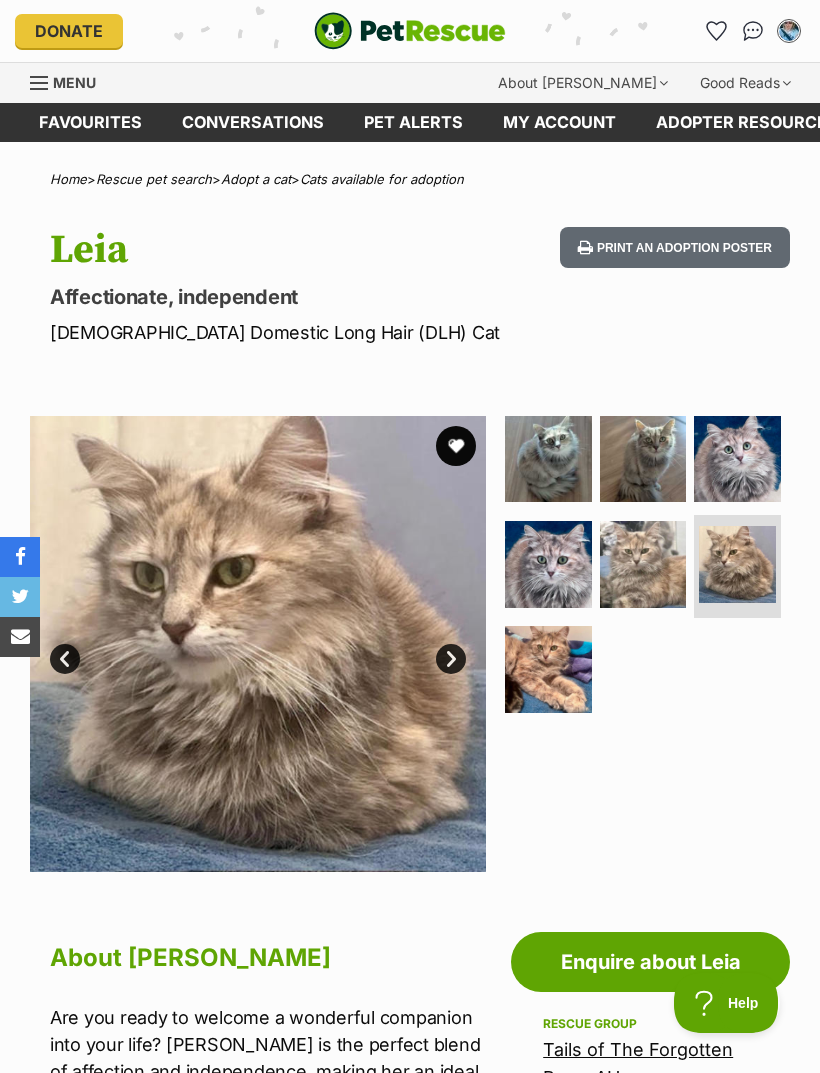 click on "Next" at bounding box center (451, 659) 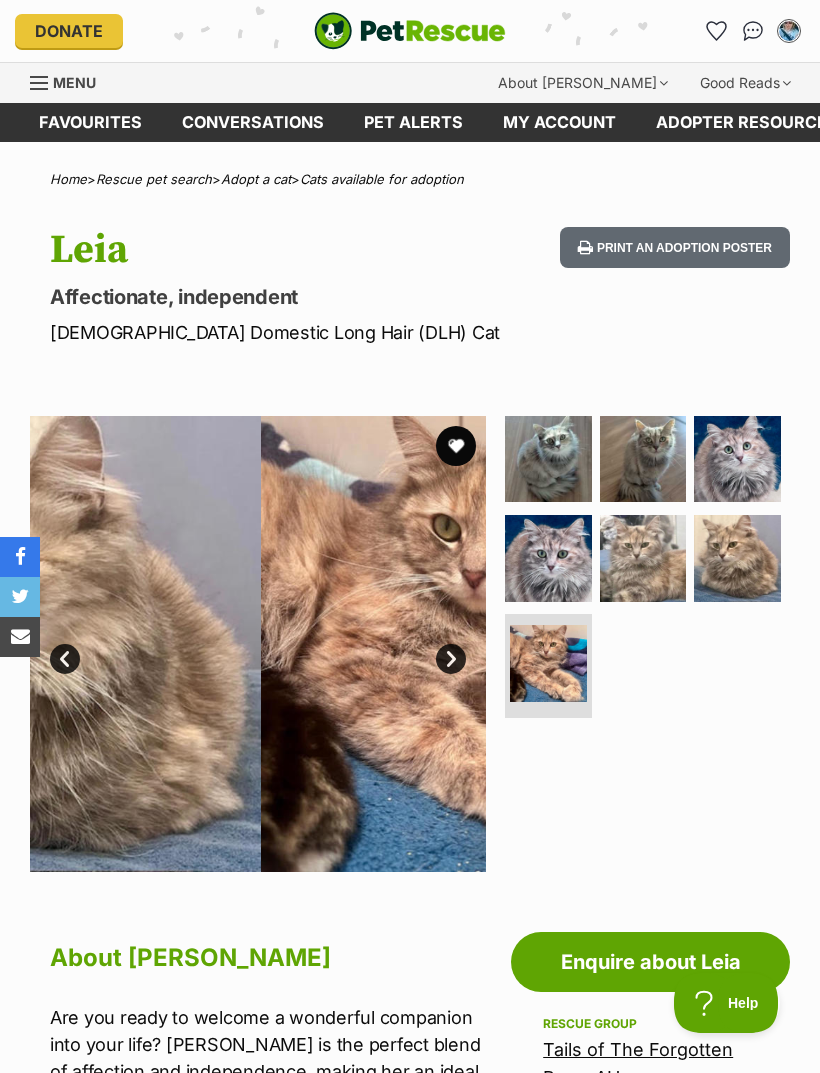 scroll, scrollTop: 0, scrollLeft: 0, axis: both 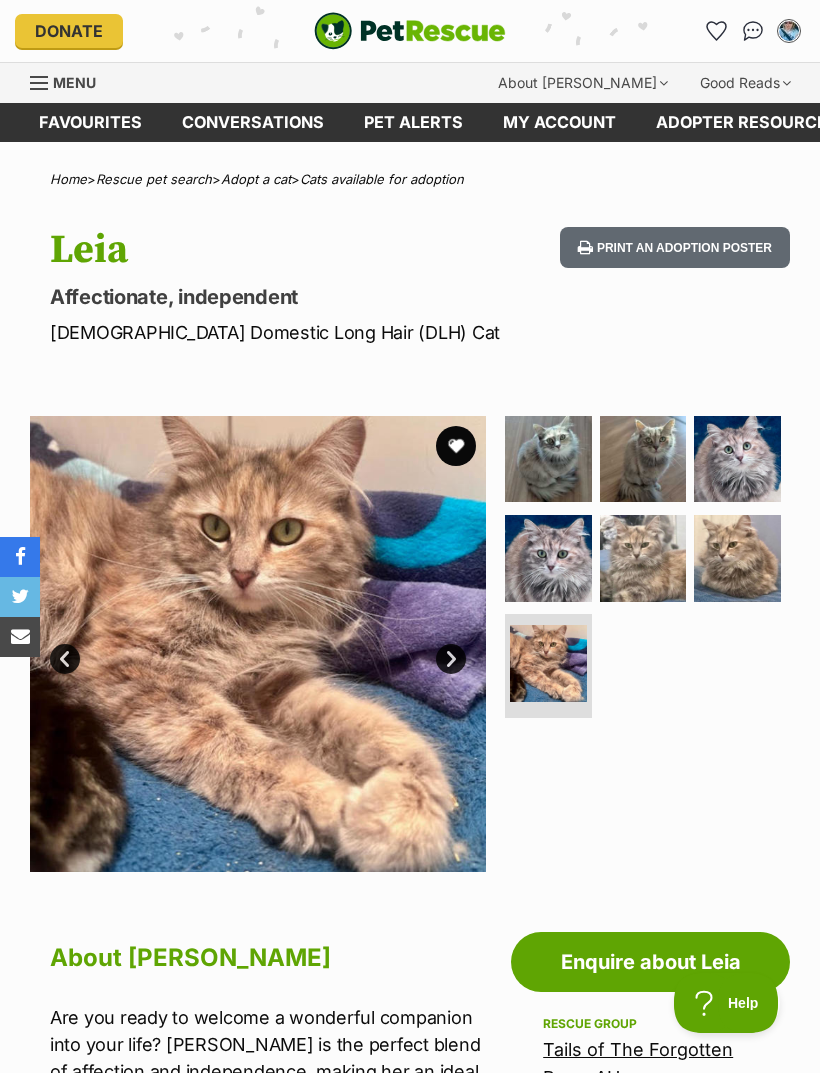 click on "Next" at bounding box center (451, 659) 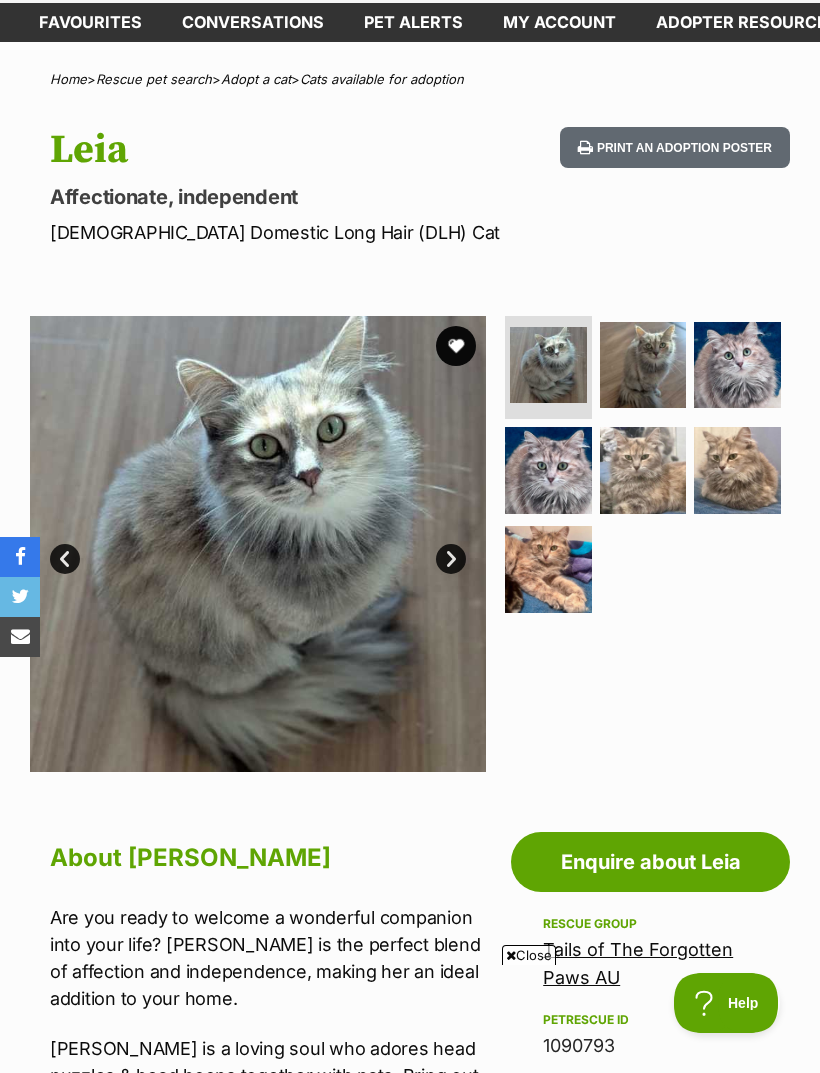 scroll, scrollTop: 75, scrollLeft: 0, axis: vertical 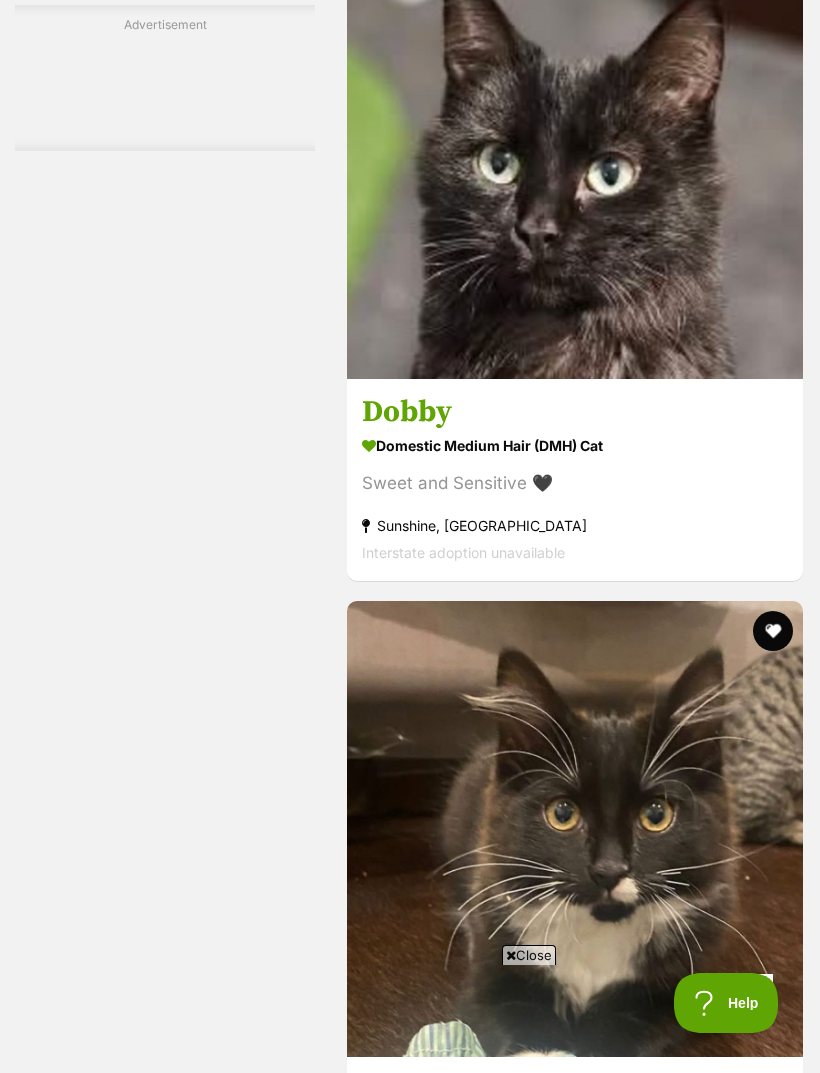 click on "Next" at bounding box center [656, 9681] 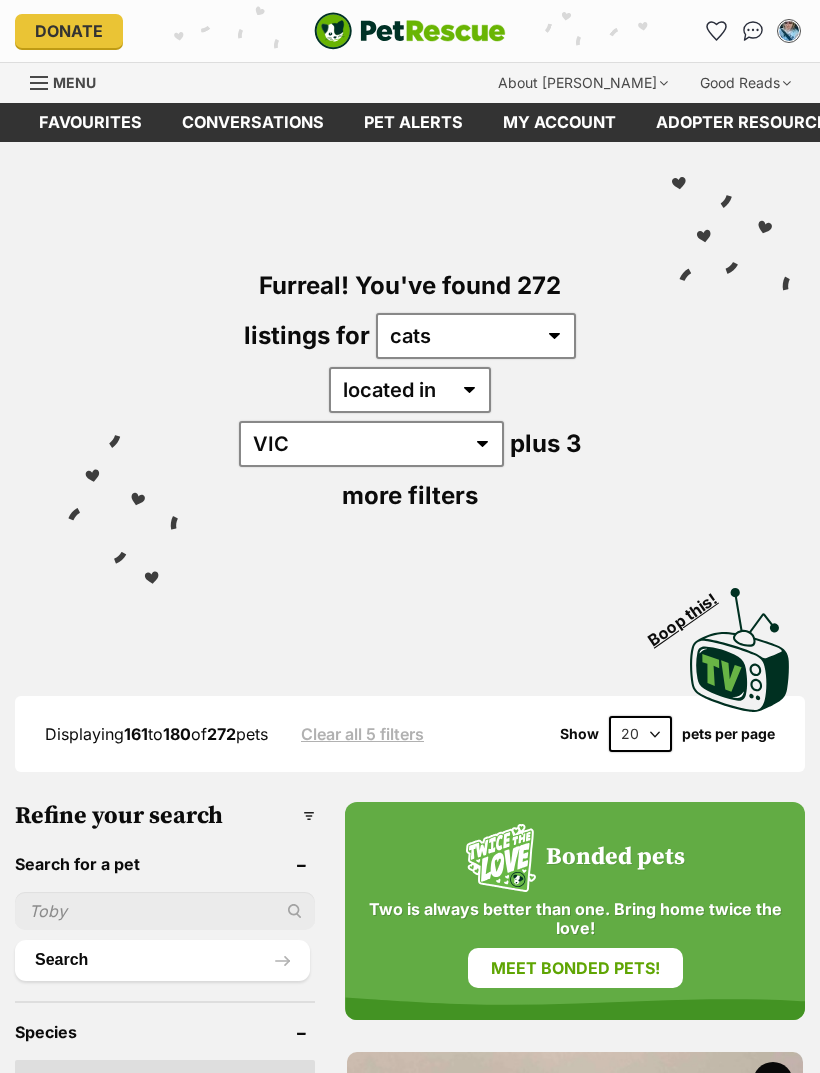 scroll, scrollTop: 304, scrollLeft: 0, axis: vertical 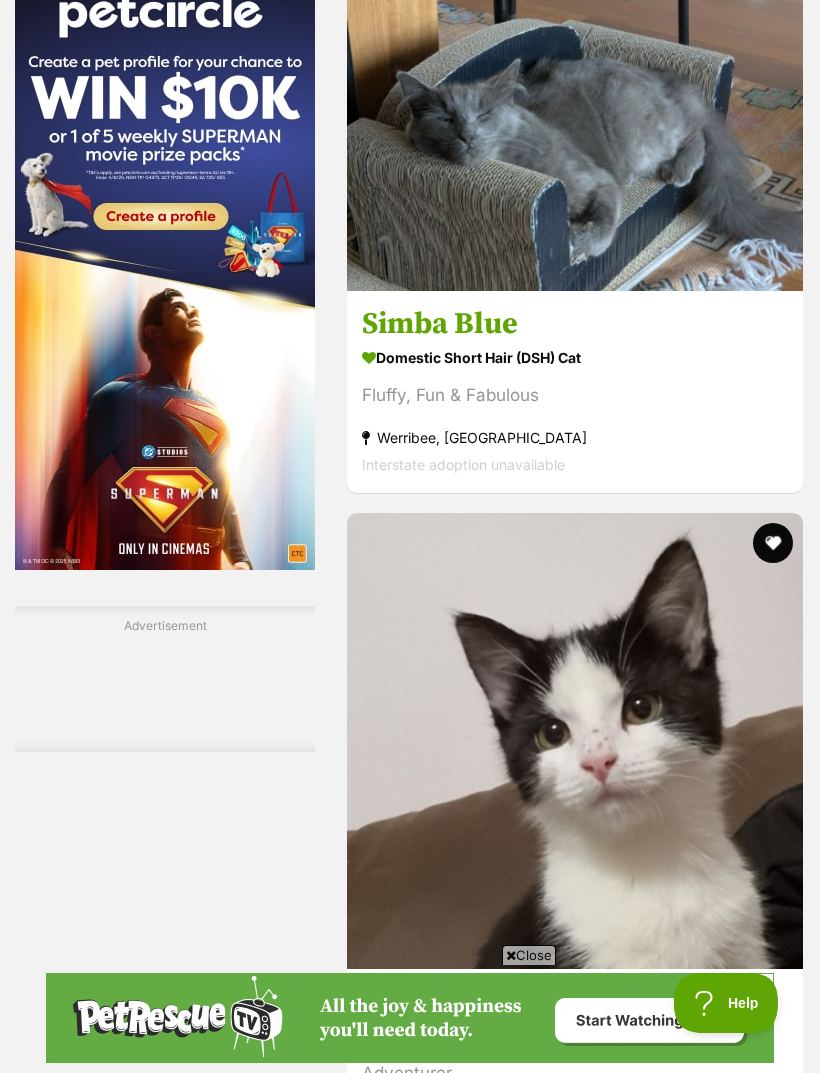 click on "Bronte" at bounding box center [575, 5935] 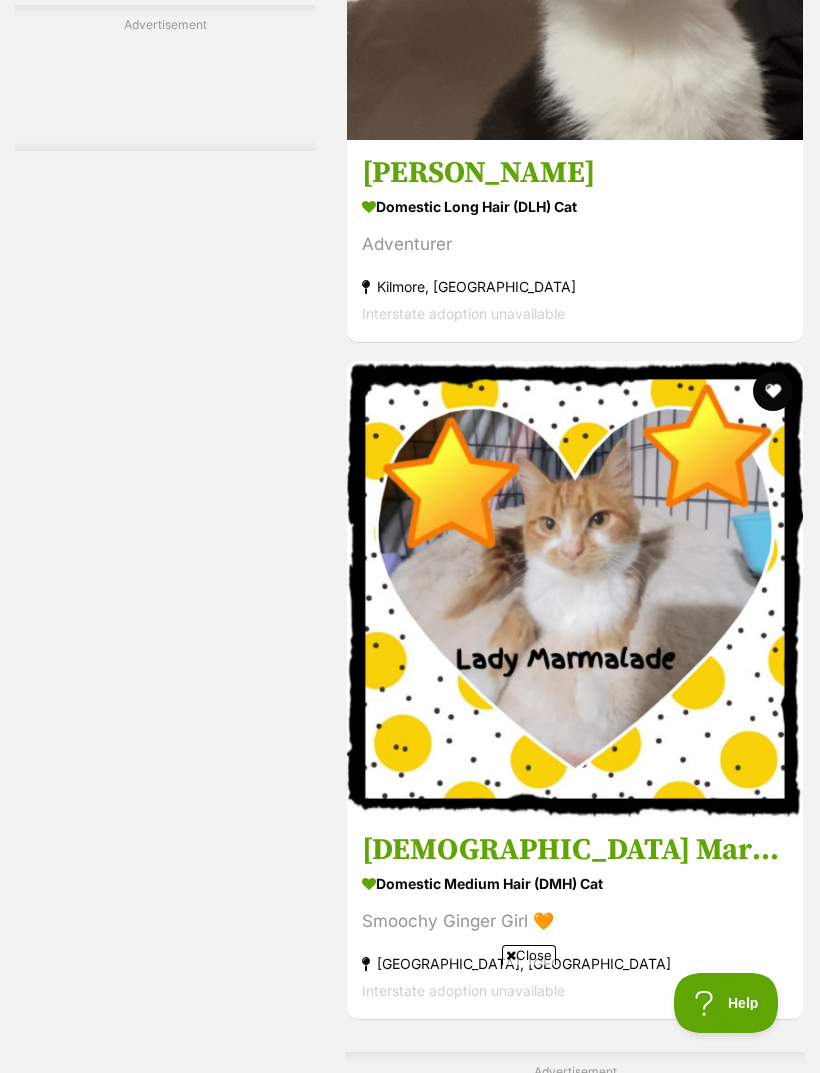 scroll, scrollTop: 0, scrollLeft: 0, axis: both 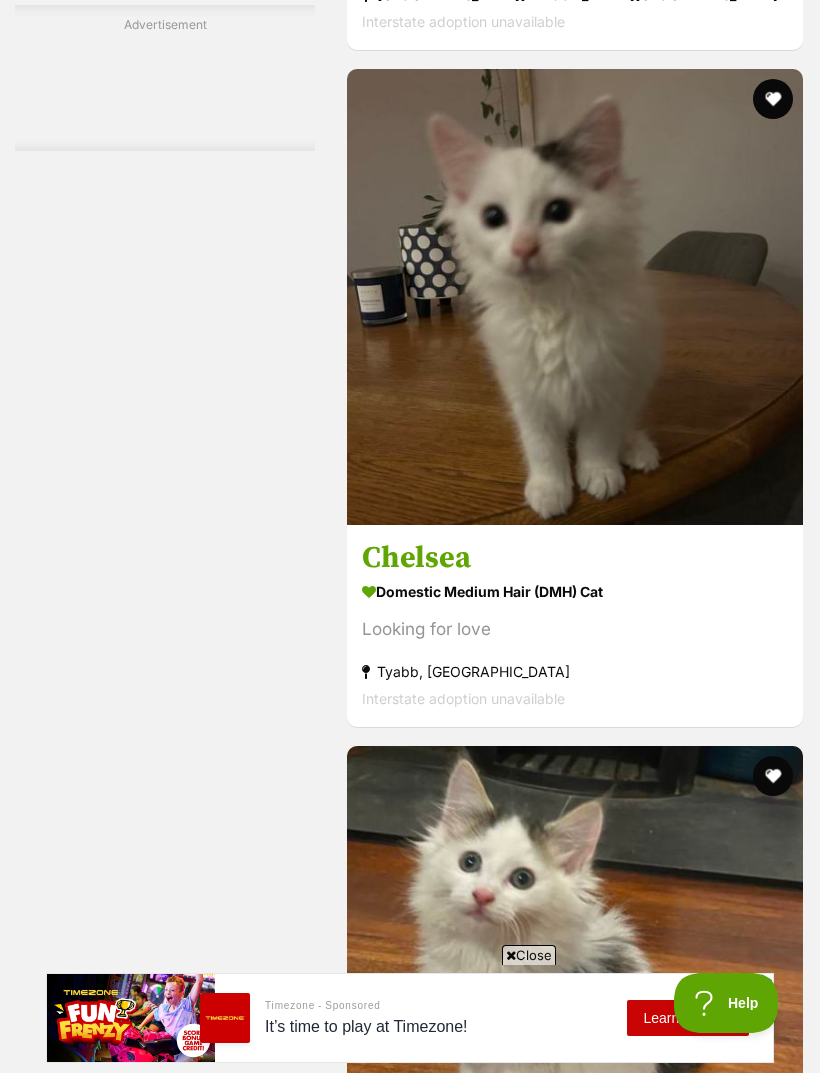 click on "Next" at bounding box center [656, 9826] 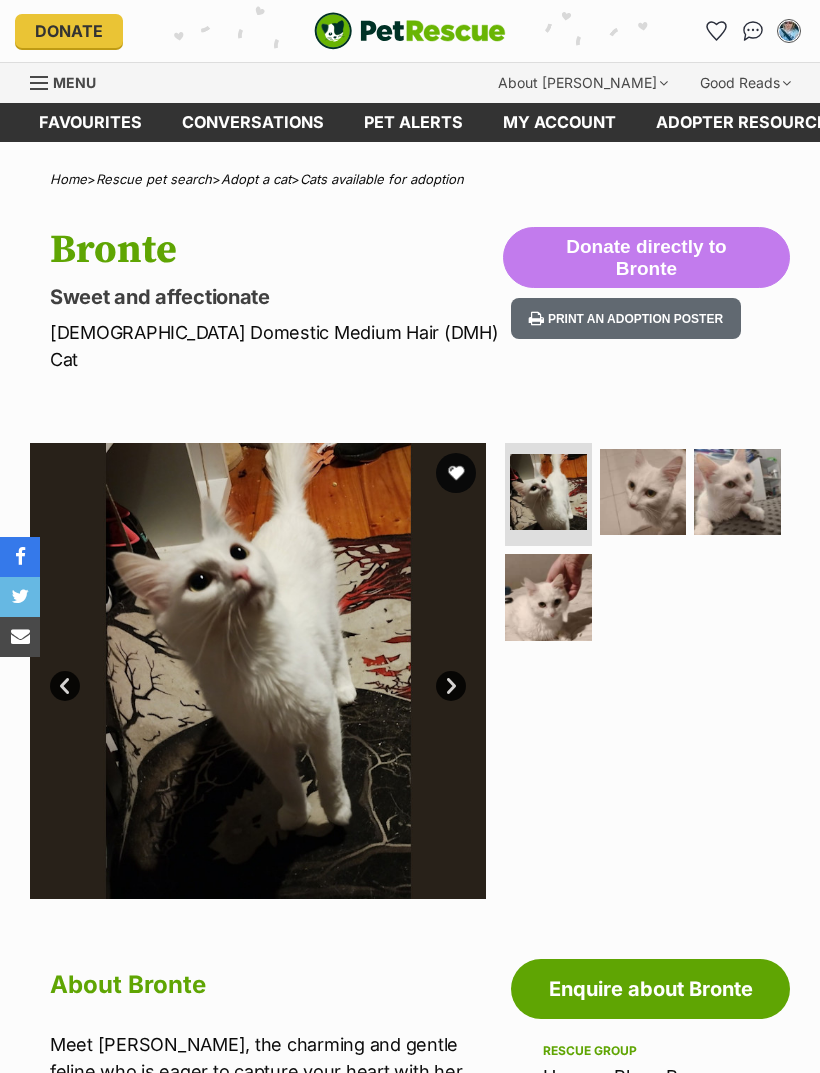 scroll, scrollTop: 0, scrollLeft: 0, axis: both 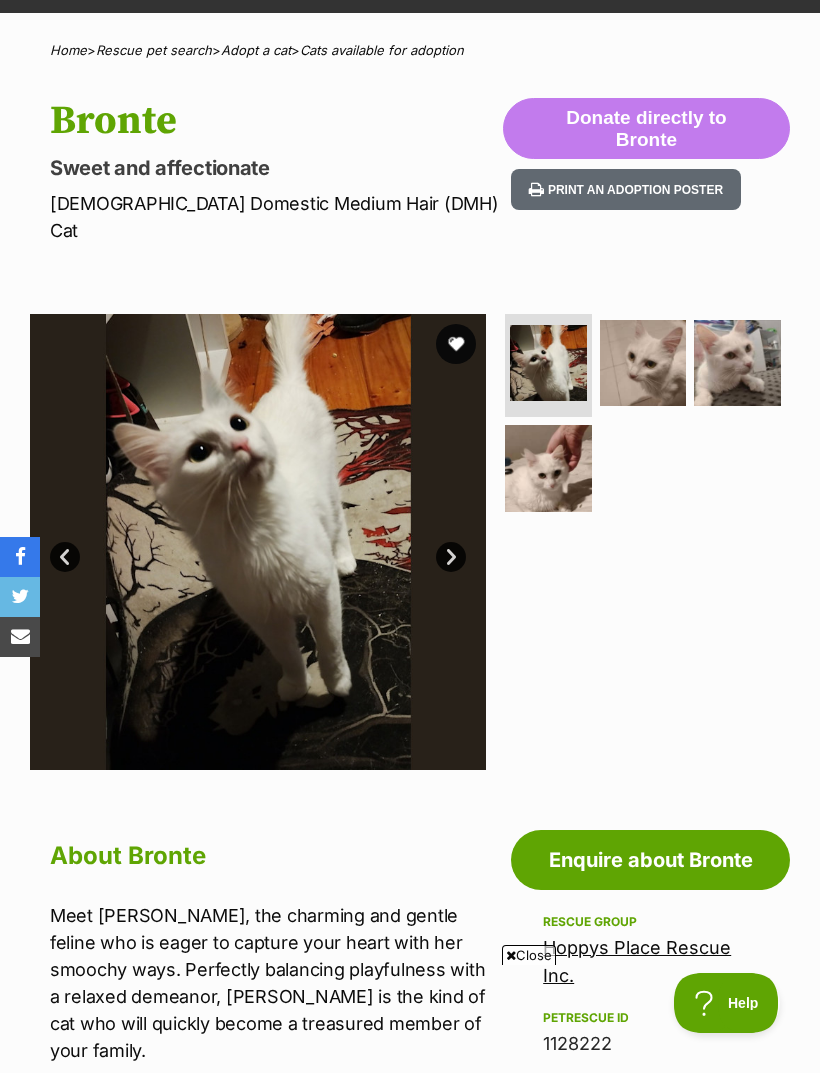 click on "Next" at bounding box center [451, 557] 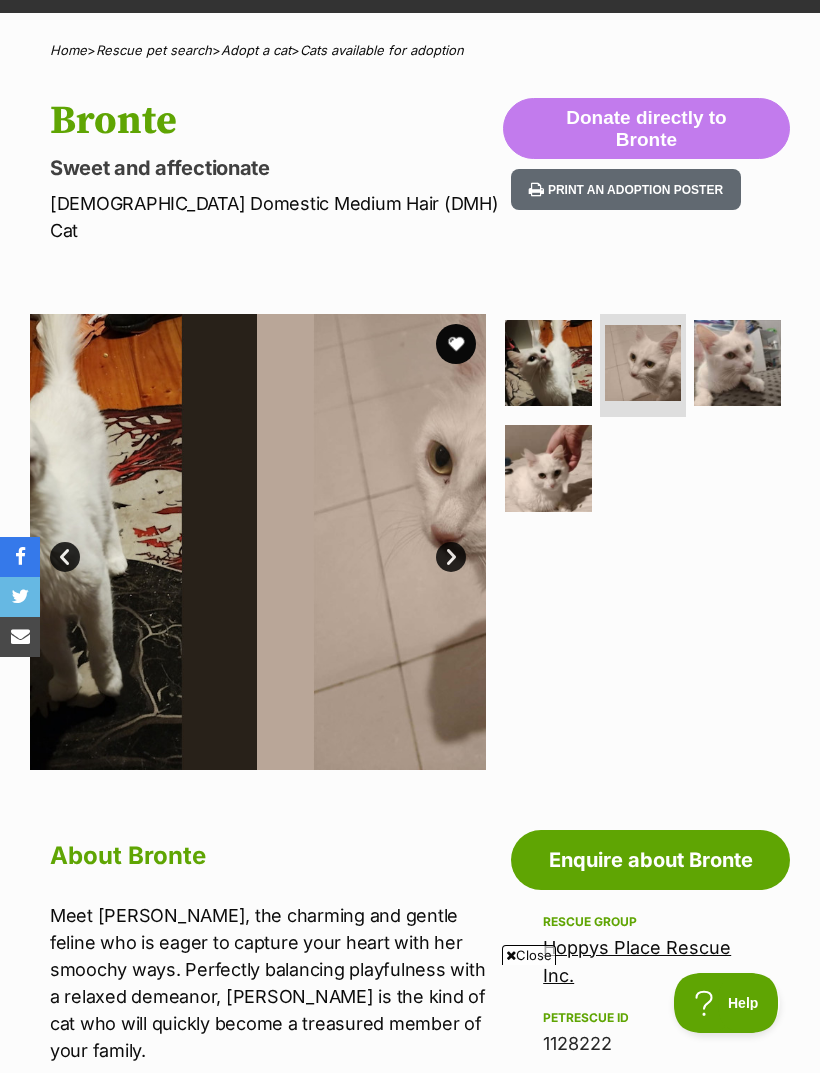 scroll, scrollTop: 0, scrollLeft: 0, axis: both 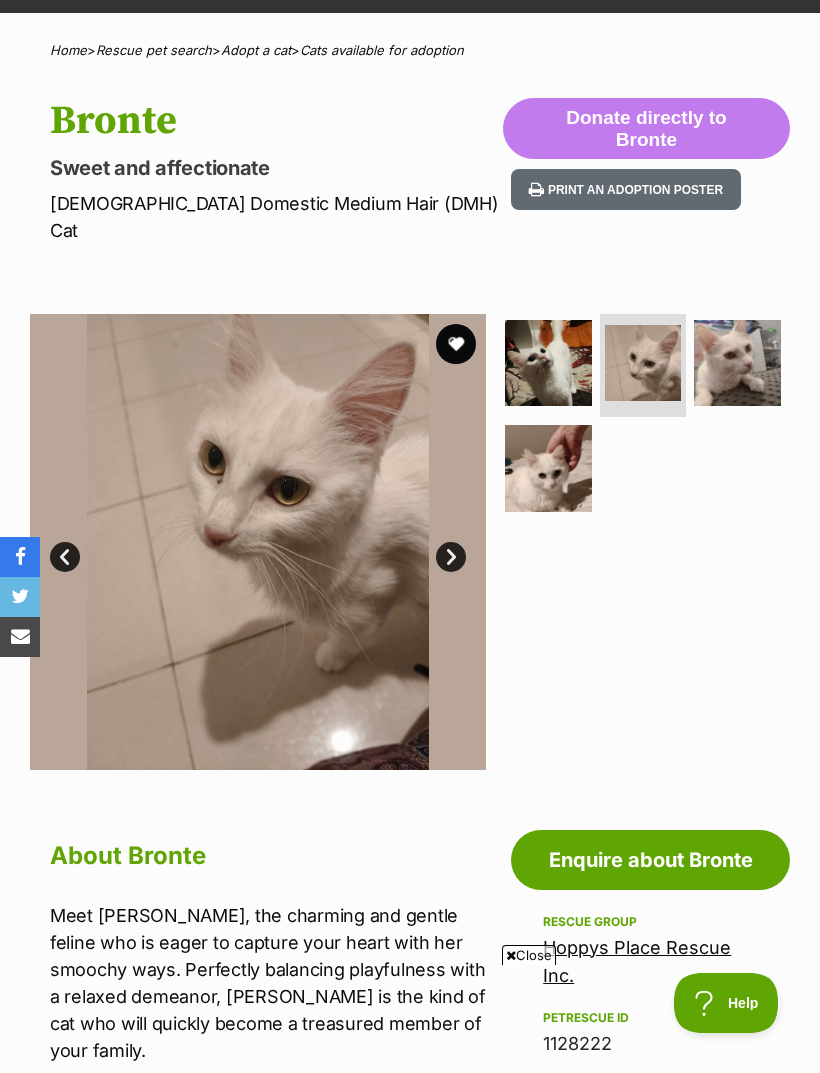 click on "Next" at bounding box center [451, 557] 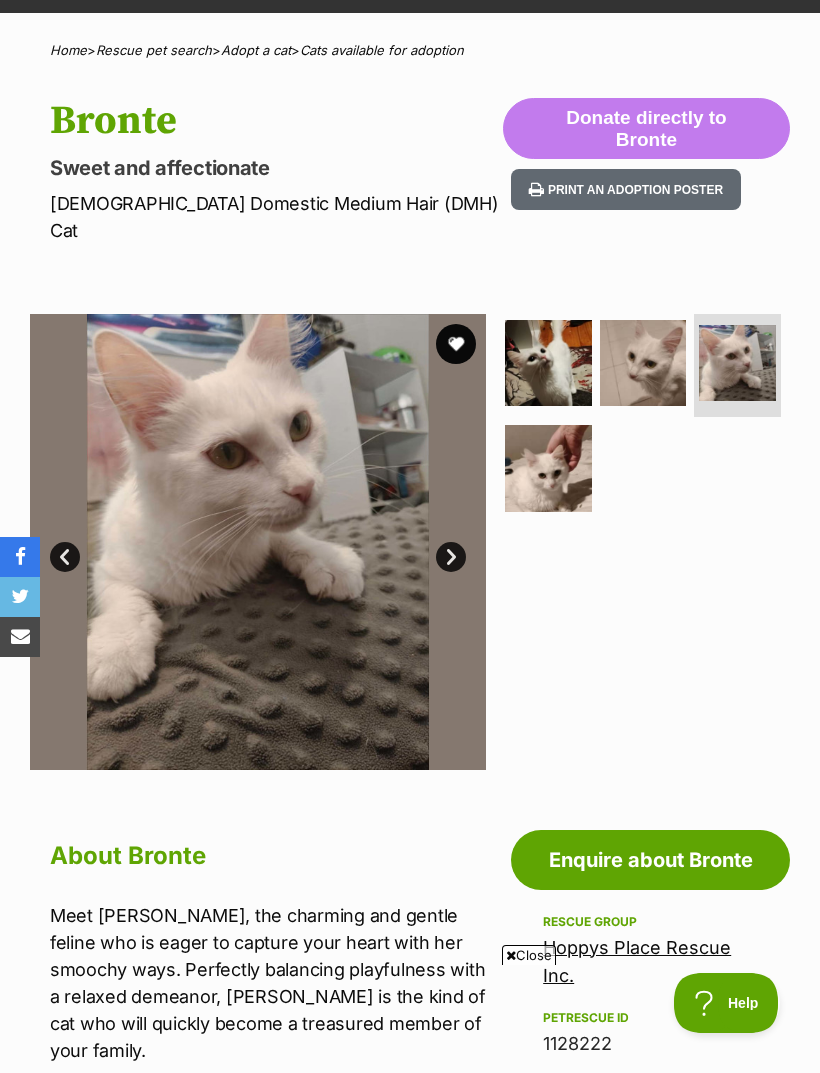click on "Next" at bounding box center [451, 557] 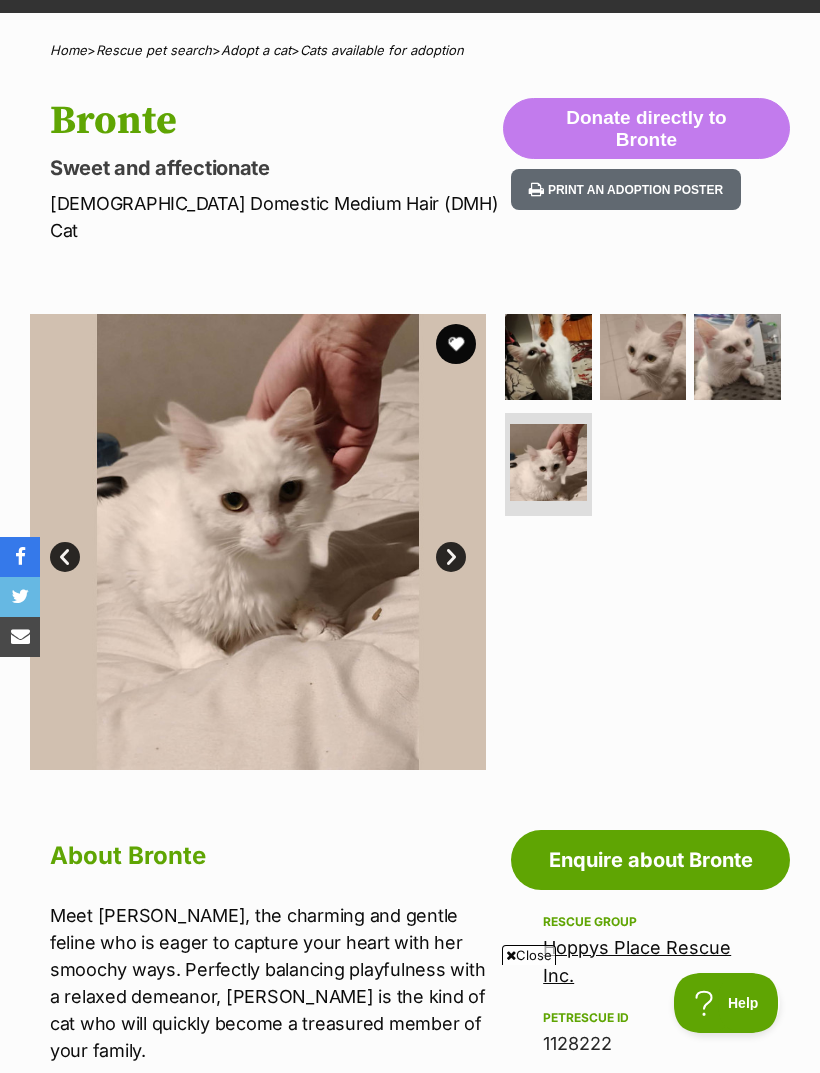 click on "Next" at bounding box center (451, 557) 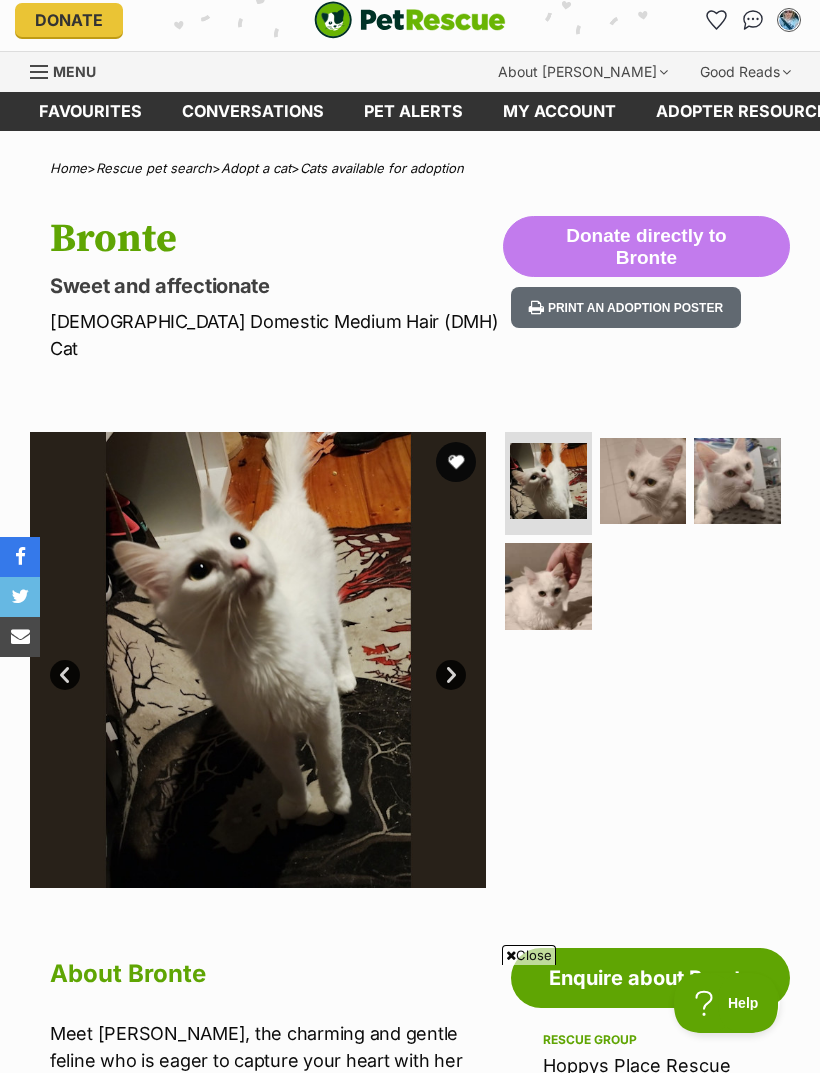 scroll, scrollTop: 0, scrollLeft: 0, axis: both 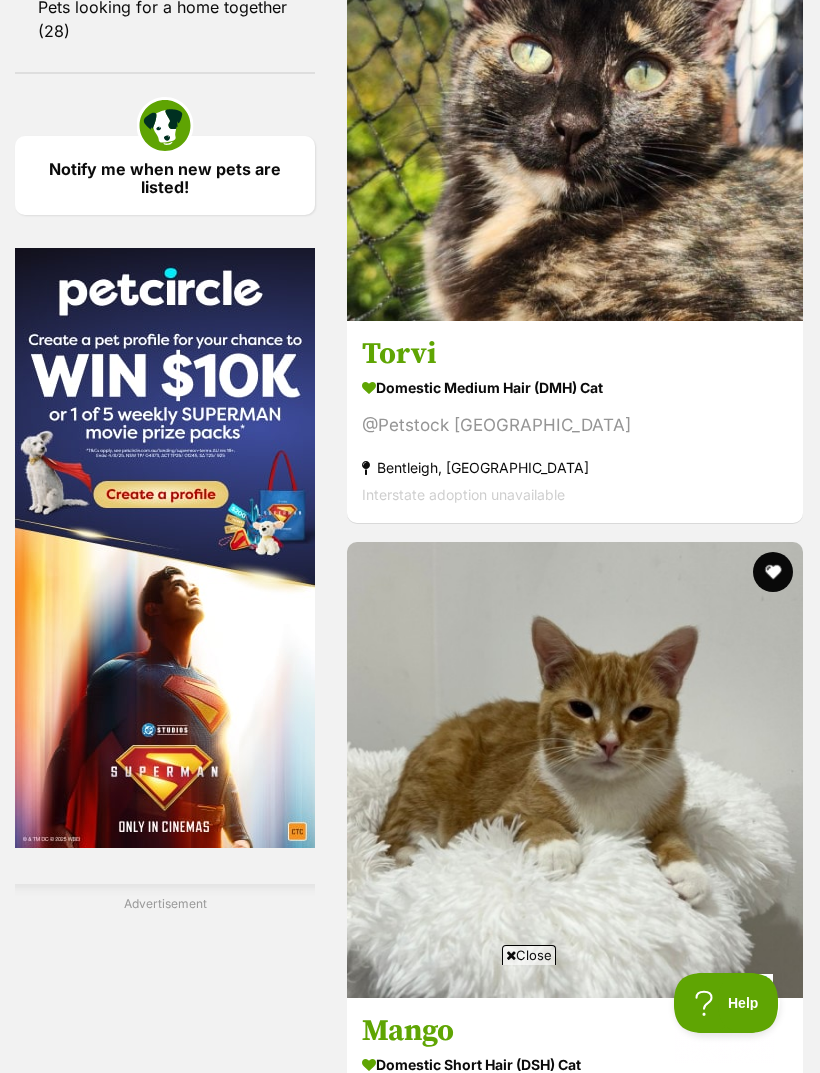 click on "Domestic Medium Hair (DMH) Cat" at bounding box center [575, 5320] 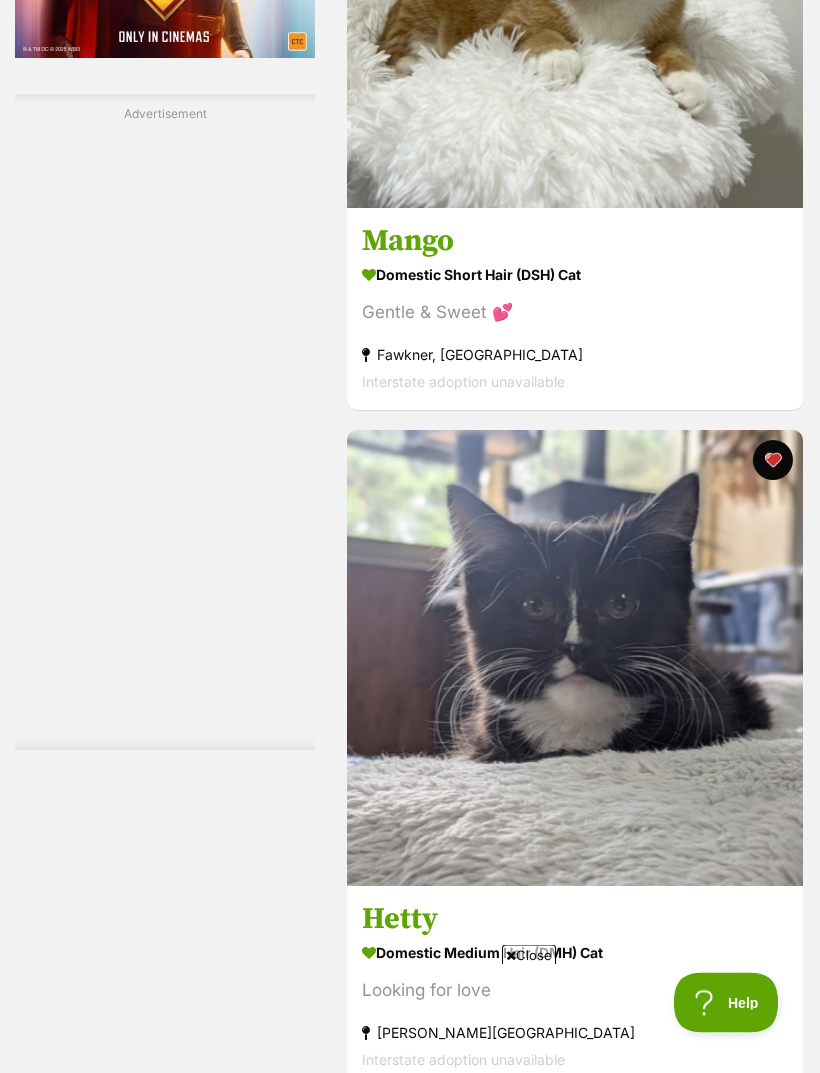 scroll, scrollTop: 3761, scrollLeft: 0, axis: vertical 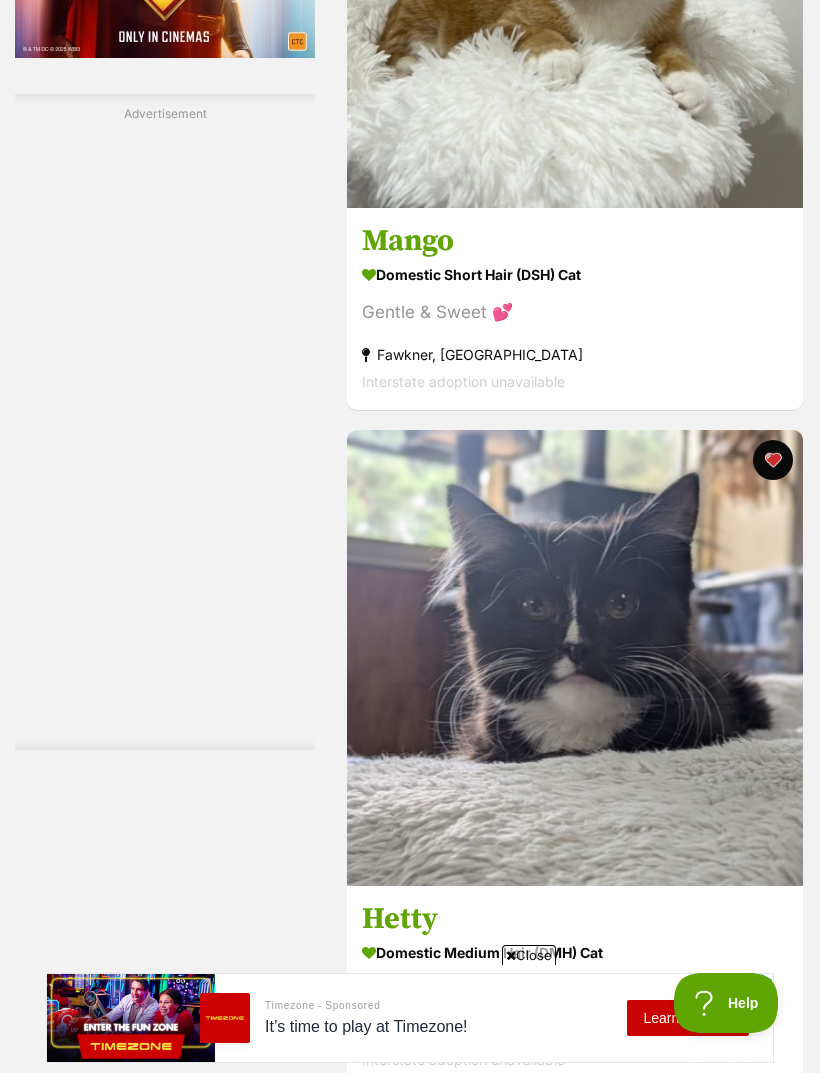 click at bounding box center (575, 5815) 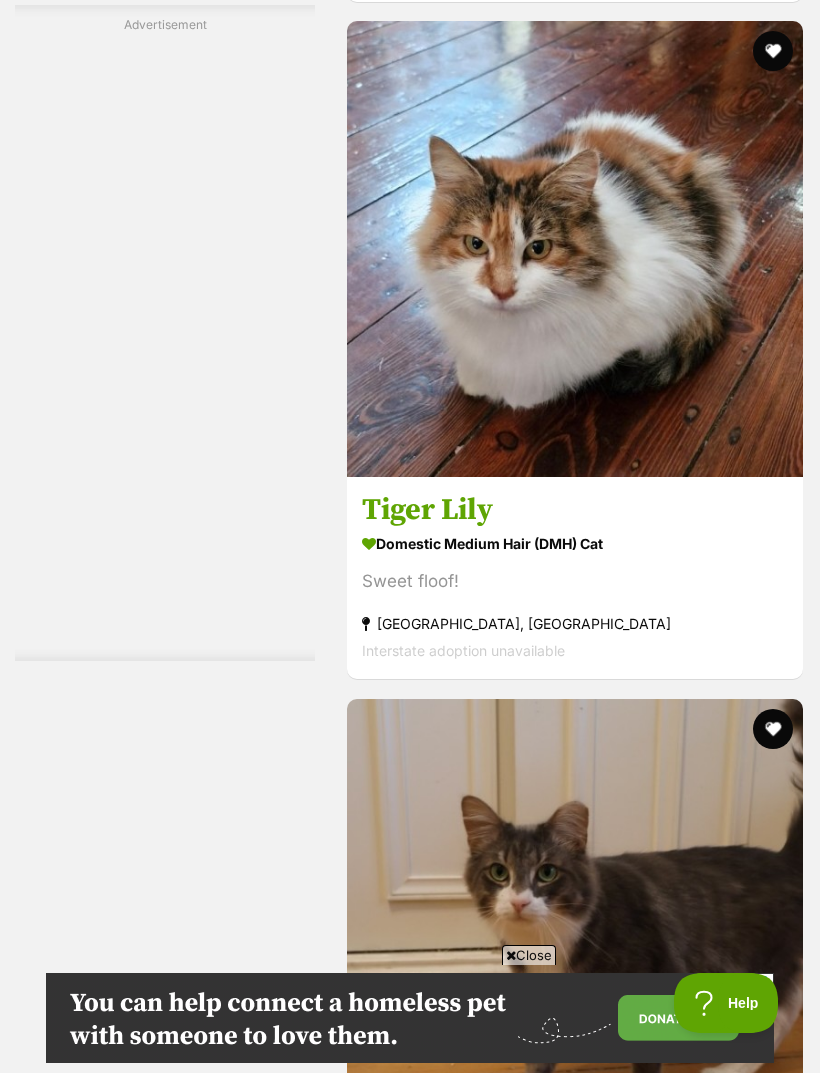 scroll, scrollTop: 5724, scrollLeft: 0, axis: vertical 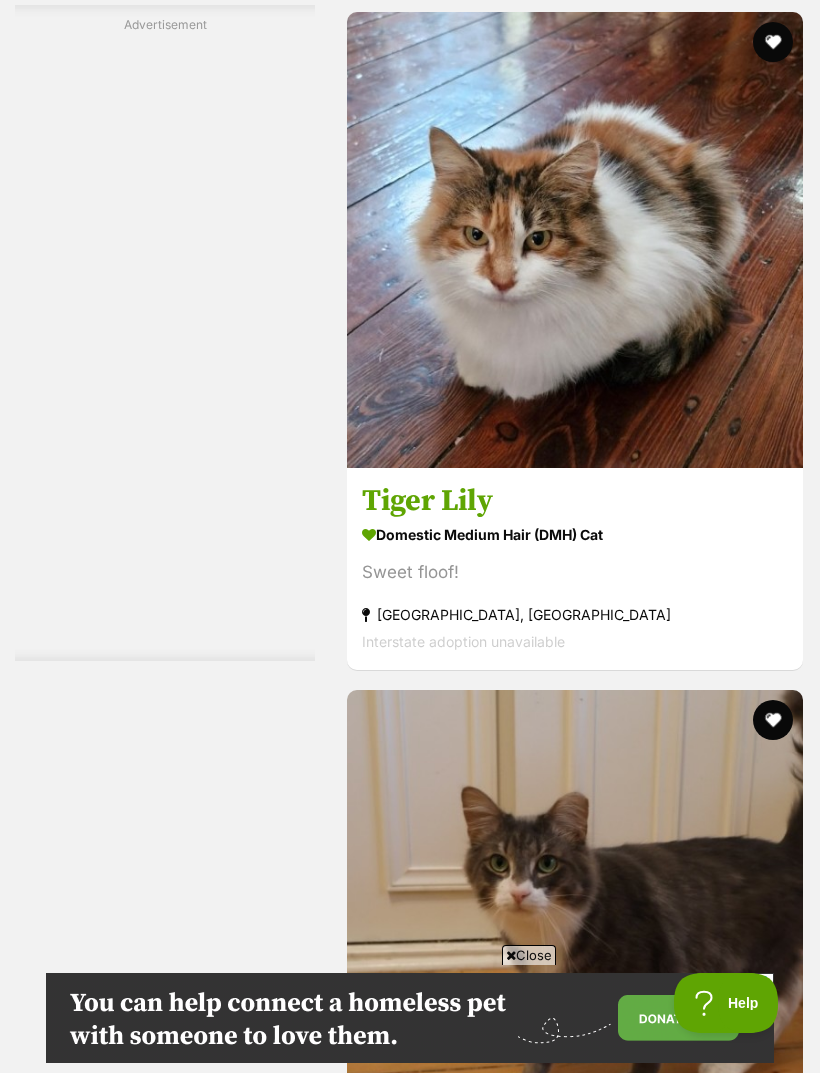 click on "Next" at bounding box center [656, 9690] 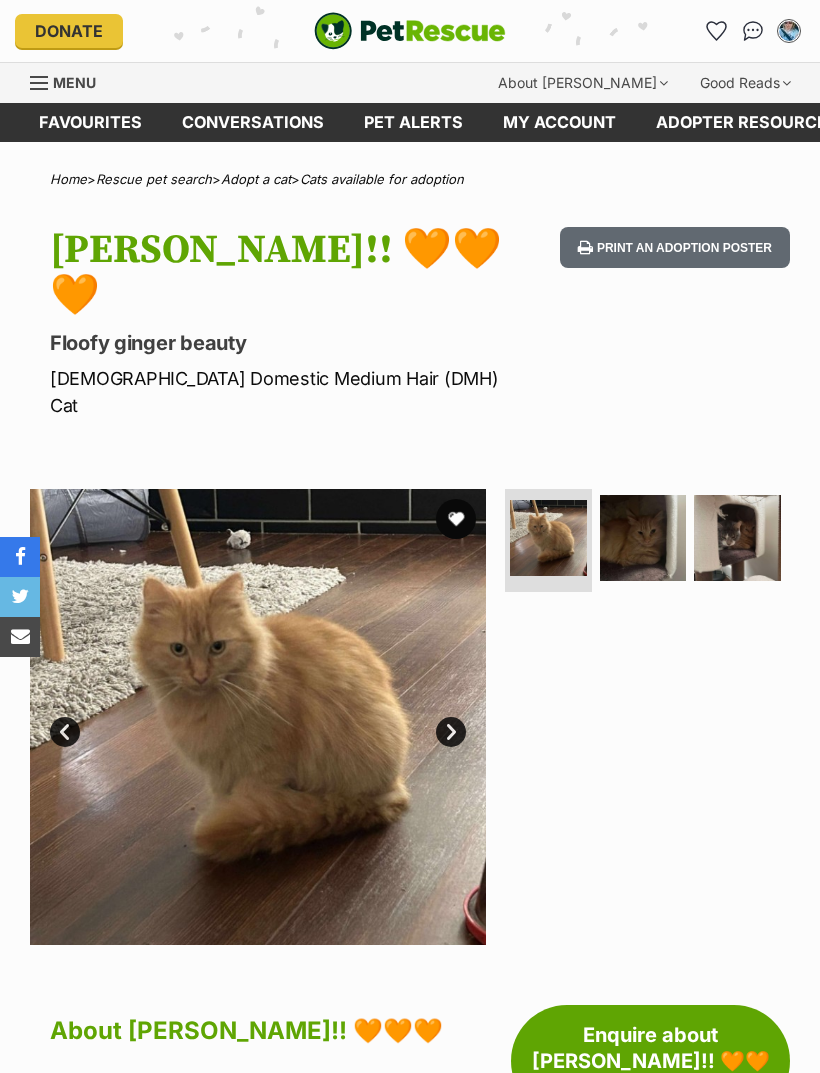 scroll, scrollTop: 0, scrollLeft: 0, axis: both 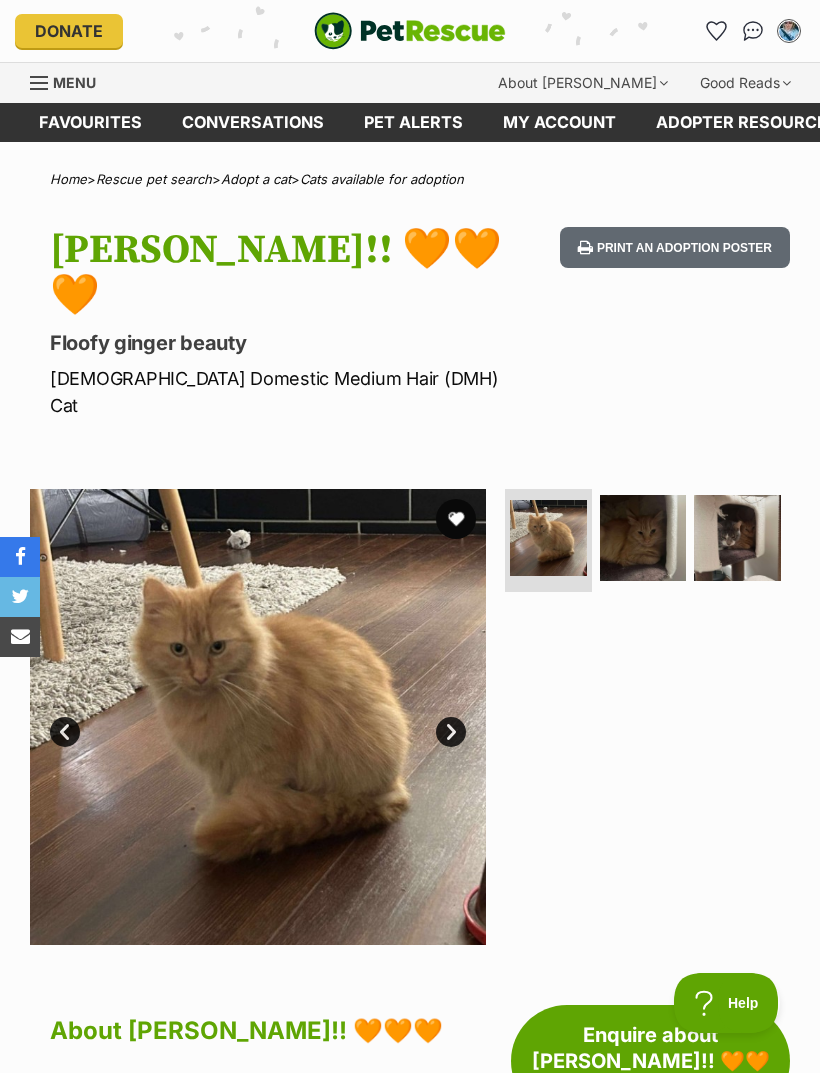 click on "Next" at bounding box center (451, 732) 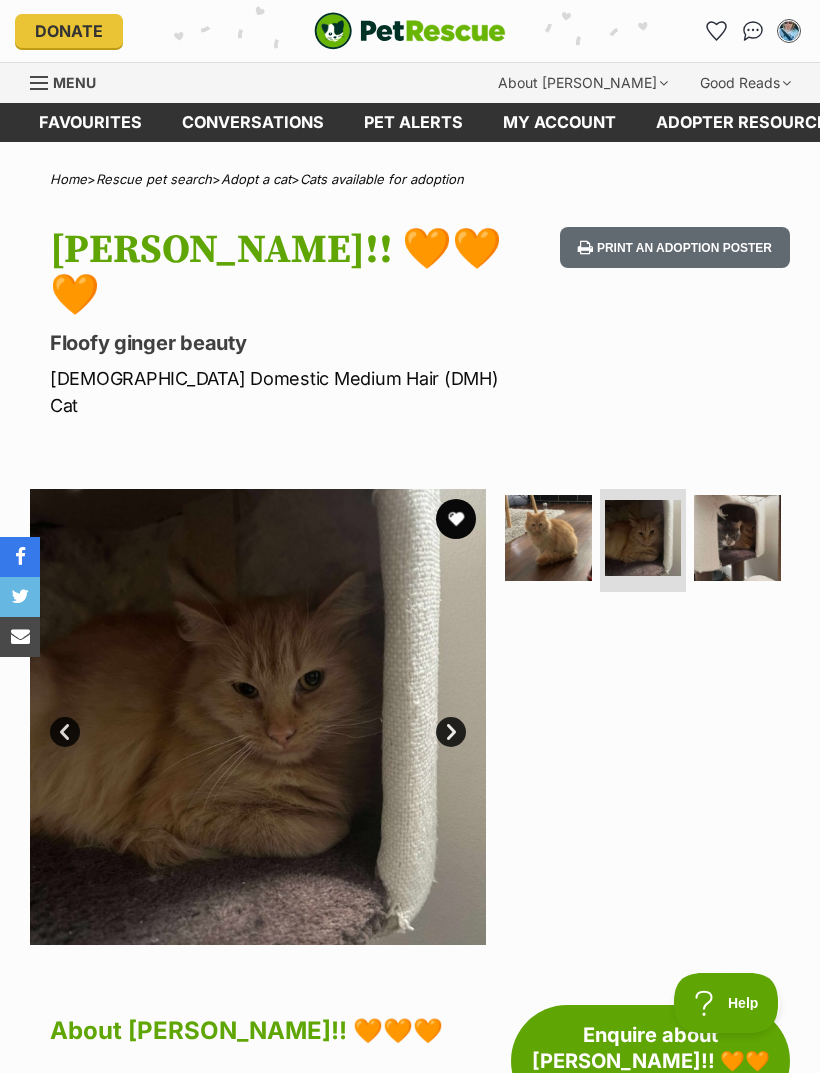 scroll, scrollTop: 0, scrollLeft: 0, axis: both 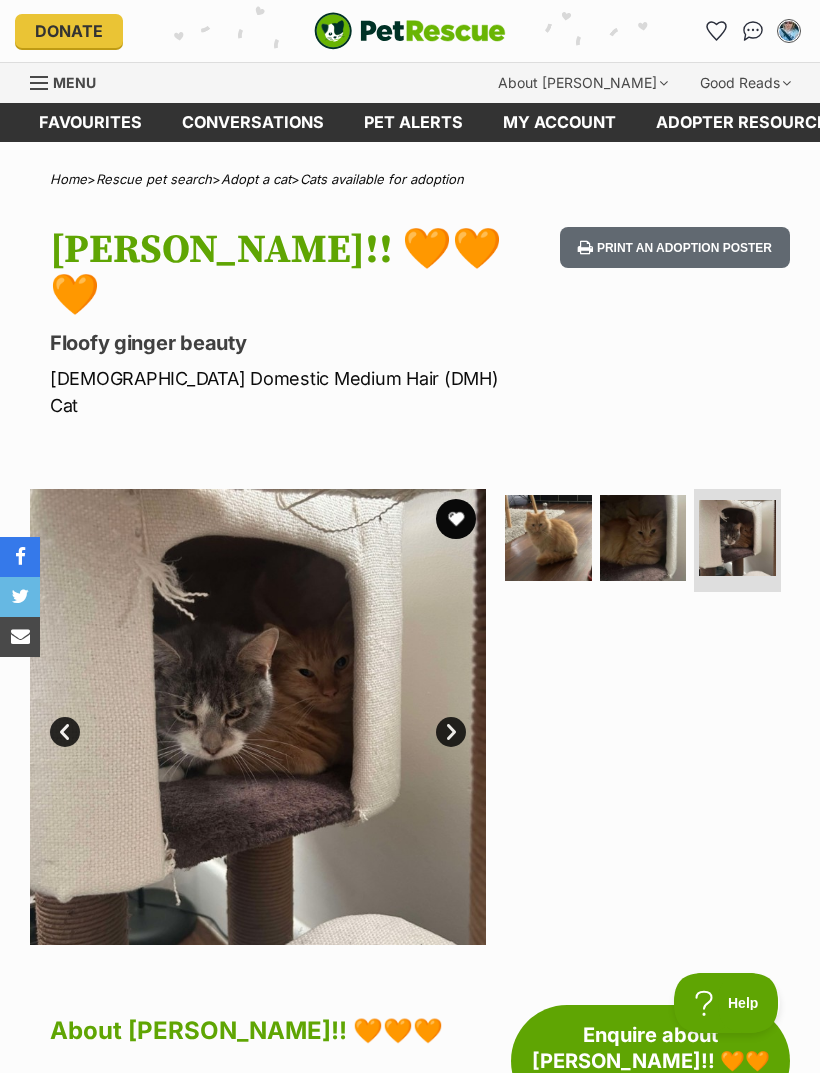click on "Next" at bounding box center [451, 732] 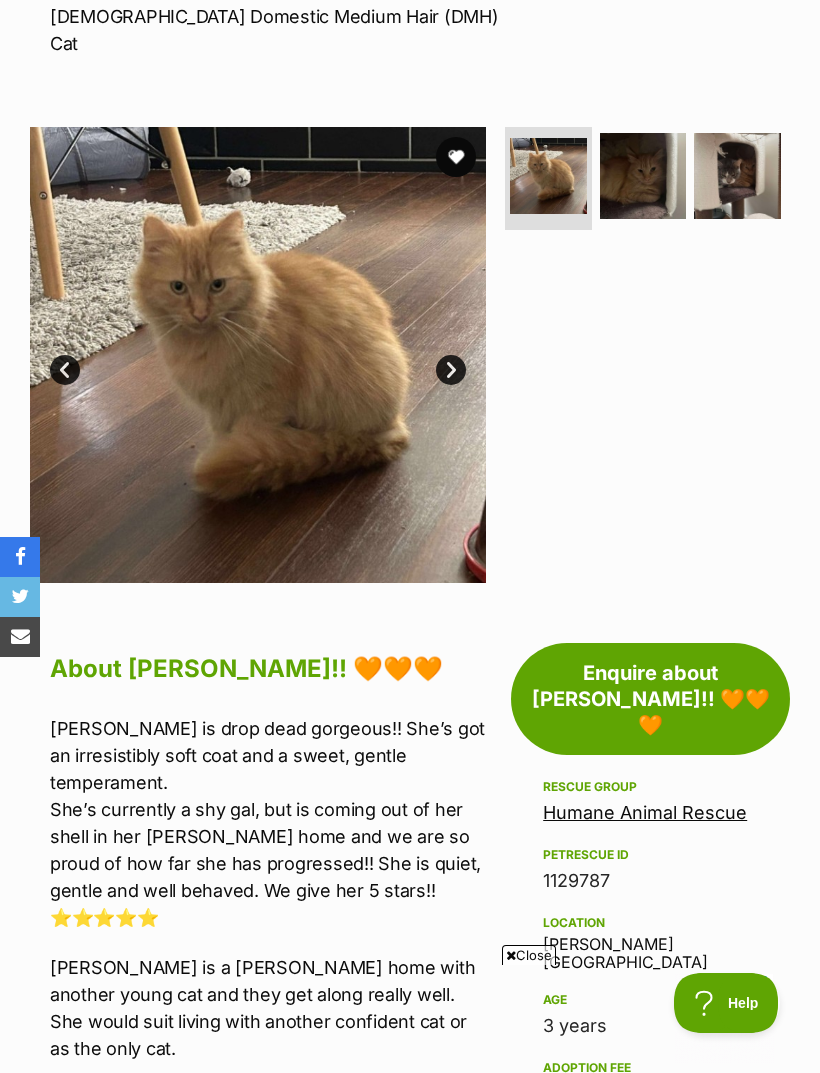 scroll, scrollTop: 350, scrollLeft: 0, axis: vertical 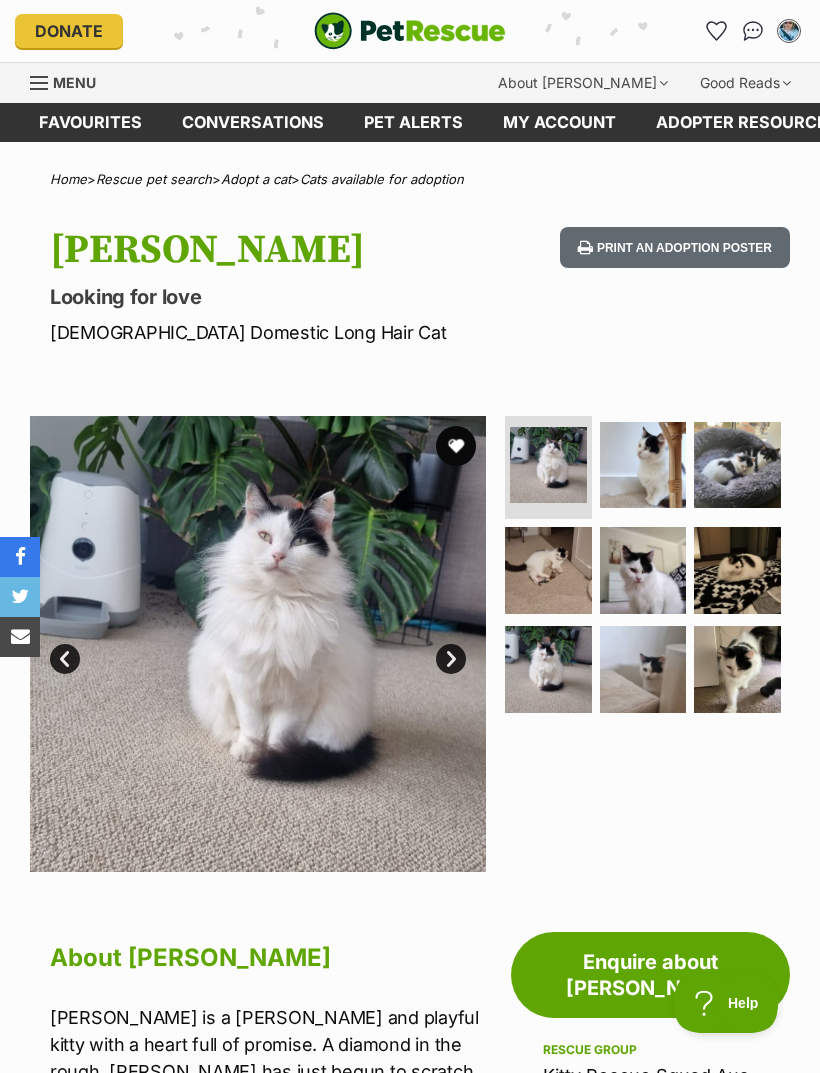 click on "Next" at bounding box center (451, 659) 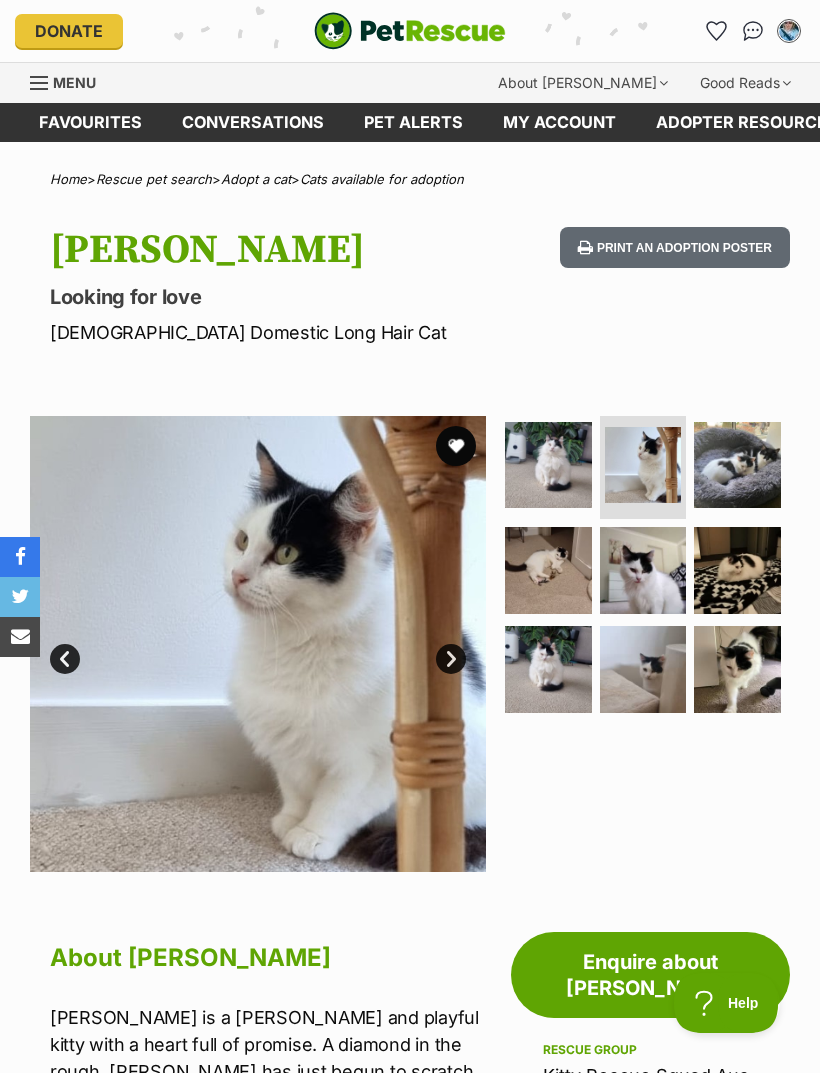 scroll, scrollTop: 0, scrollLeft: 0, axis: both 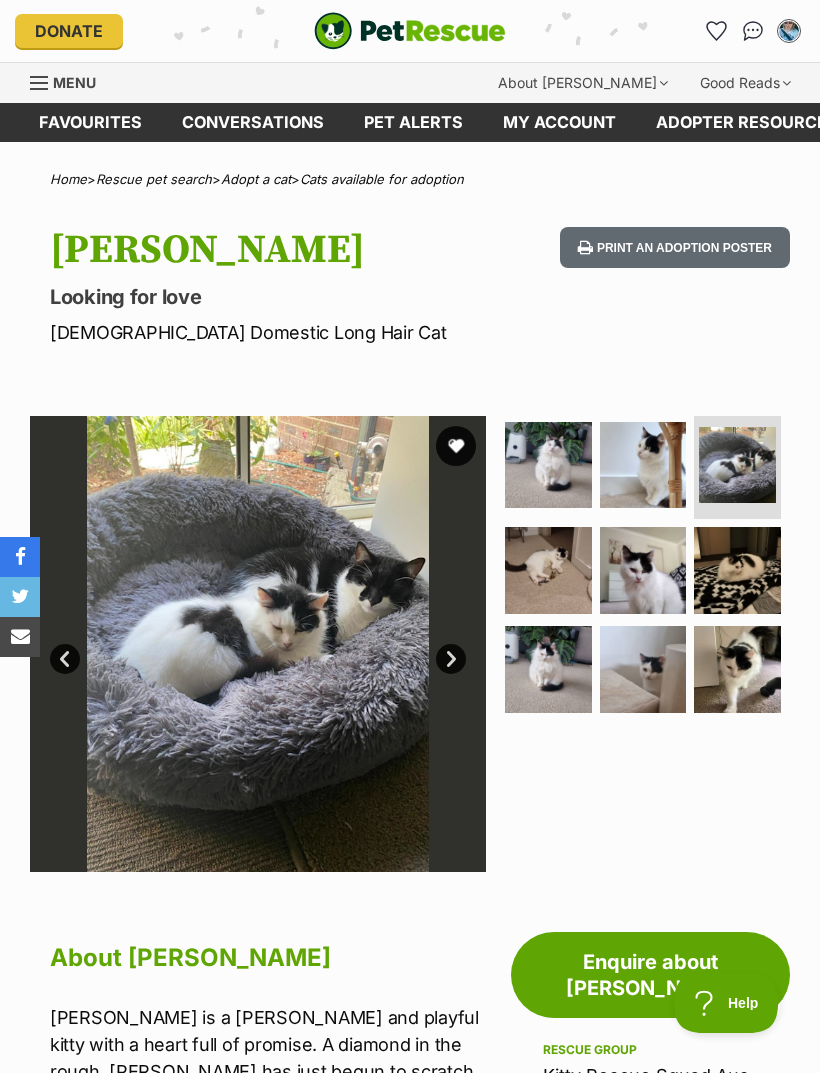 click on "Next" at bounding box center [451, 659] 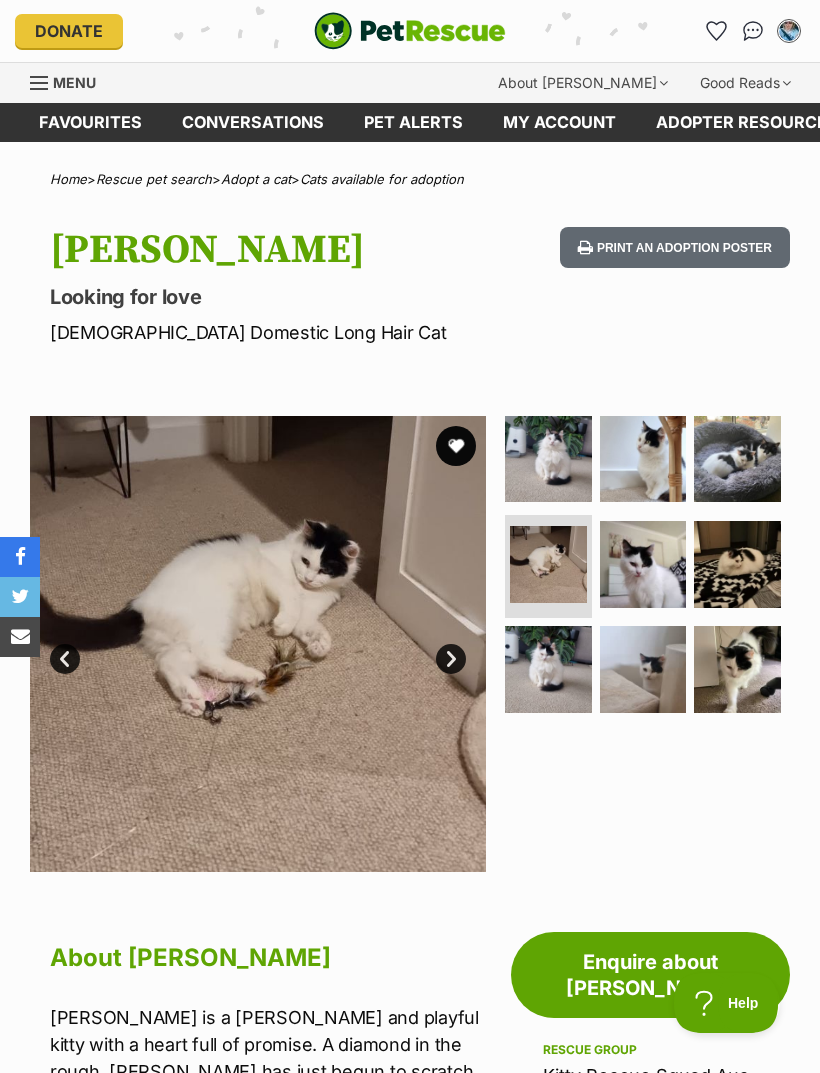 click on "Next" at bounding box center [451, 659] 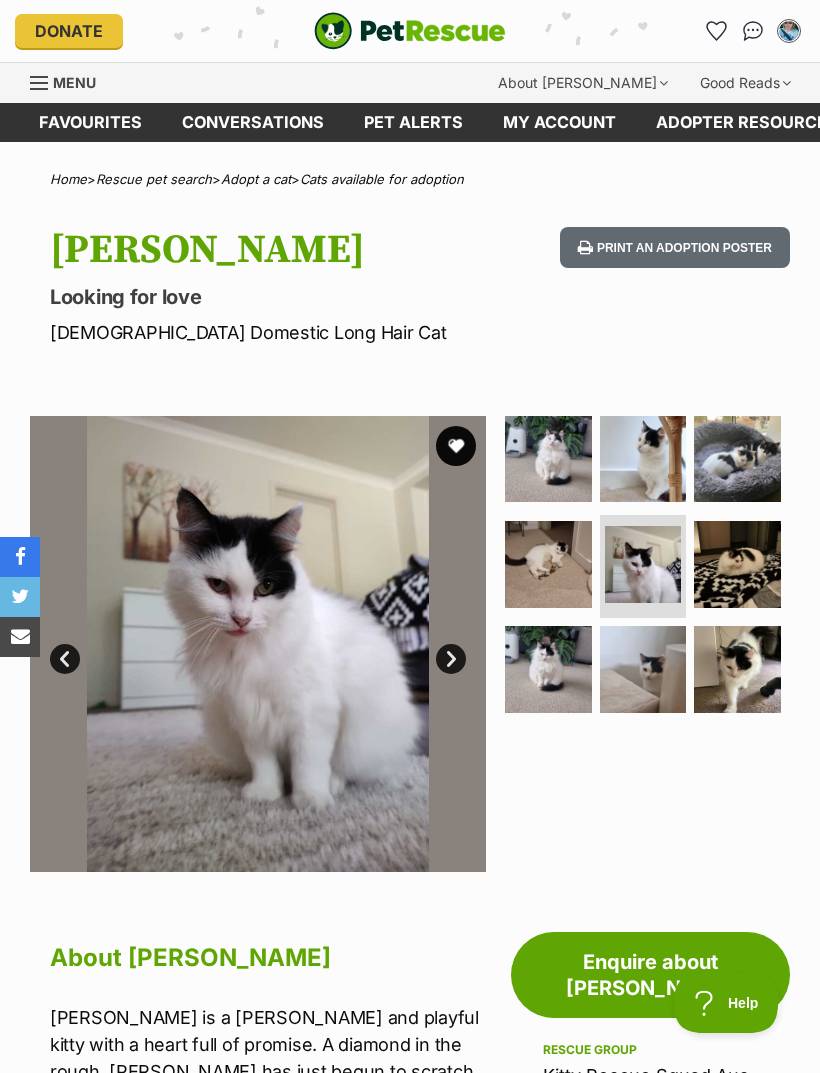 click on "Next" at bounding box center [451, 659] 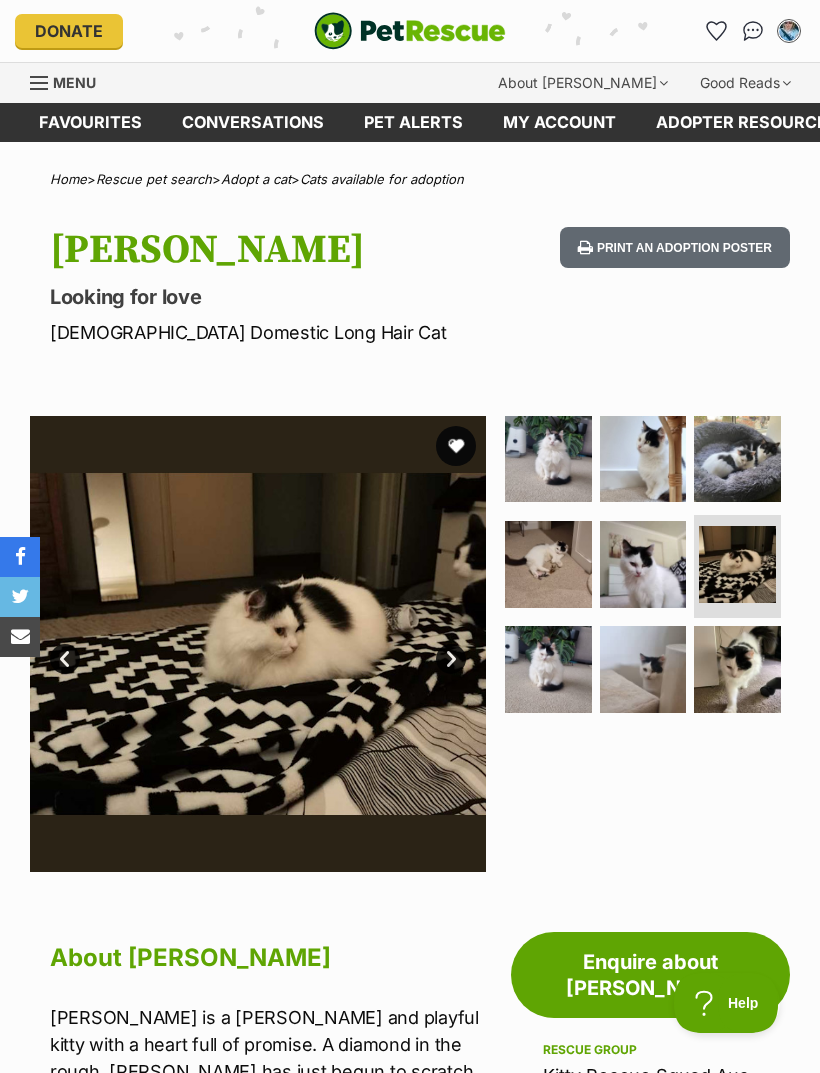 click on "Next" at bounding box center (451, 659) 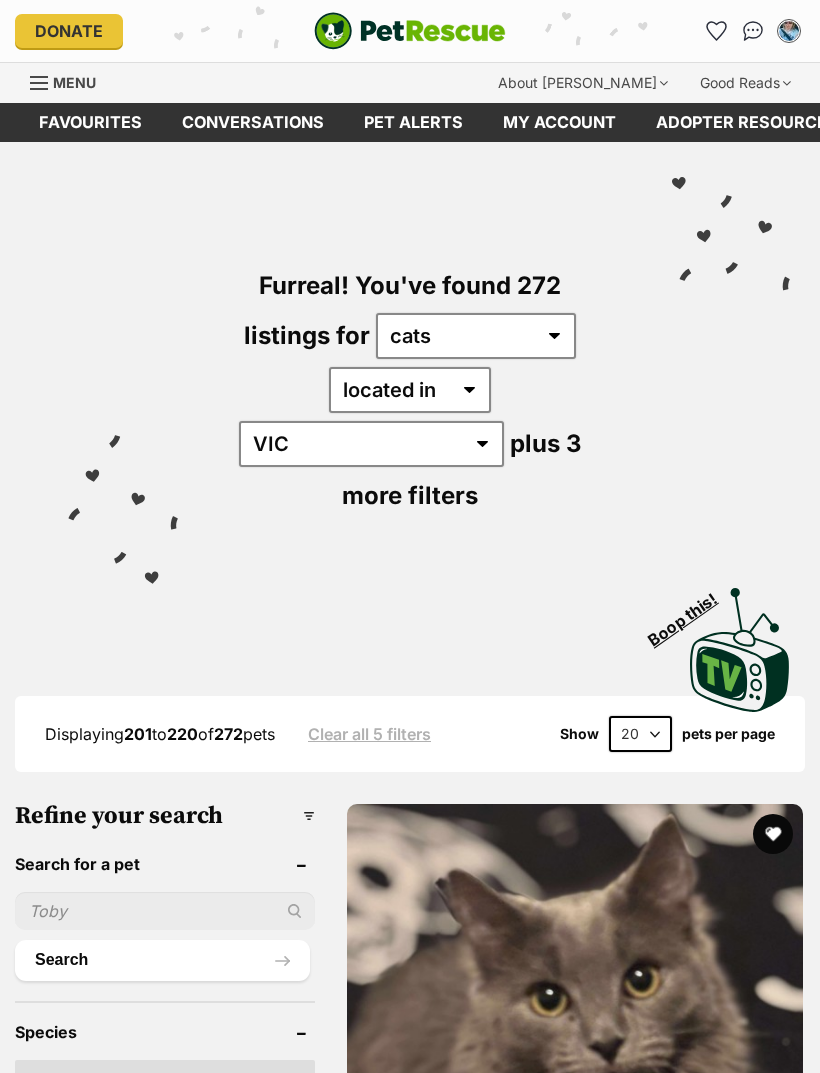 scroll, scrollTop: 0, scrollLeft: 0, axis: both 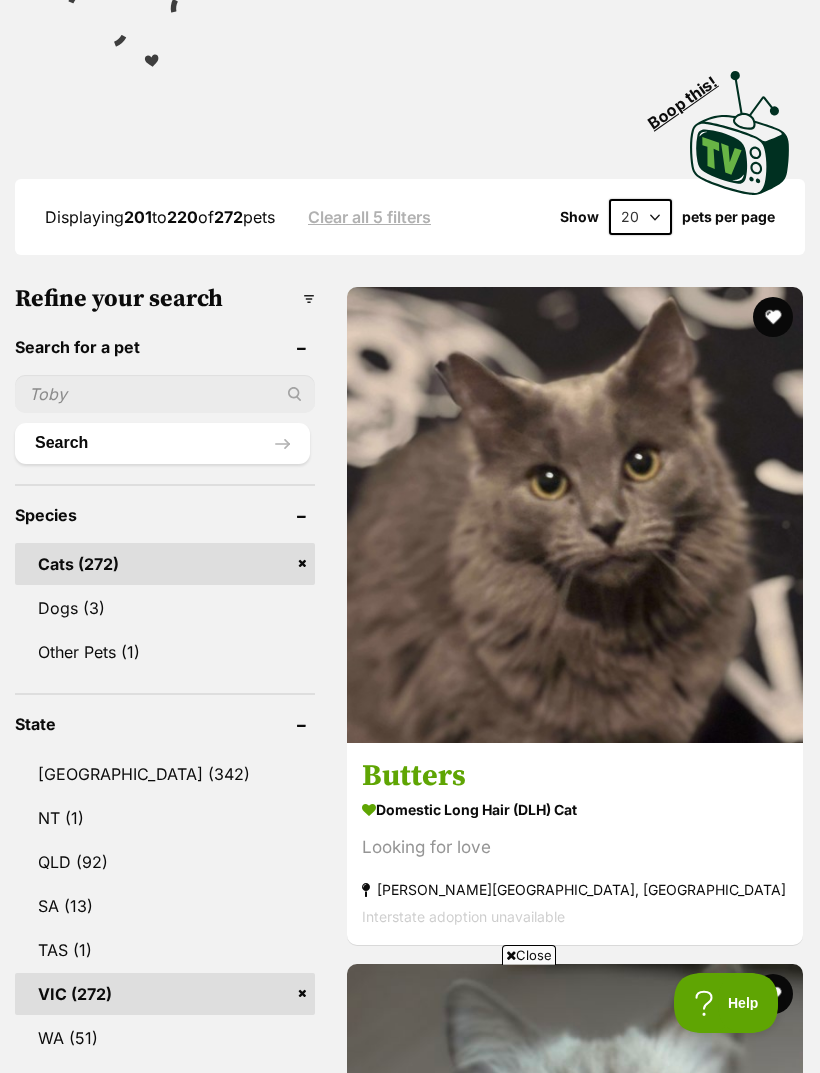 click on "Confident & super smoochy" at bounding box center (575, 1524) 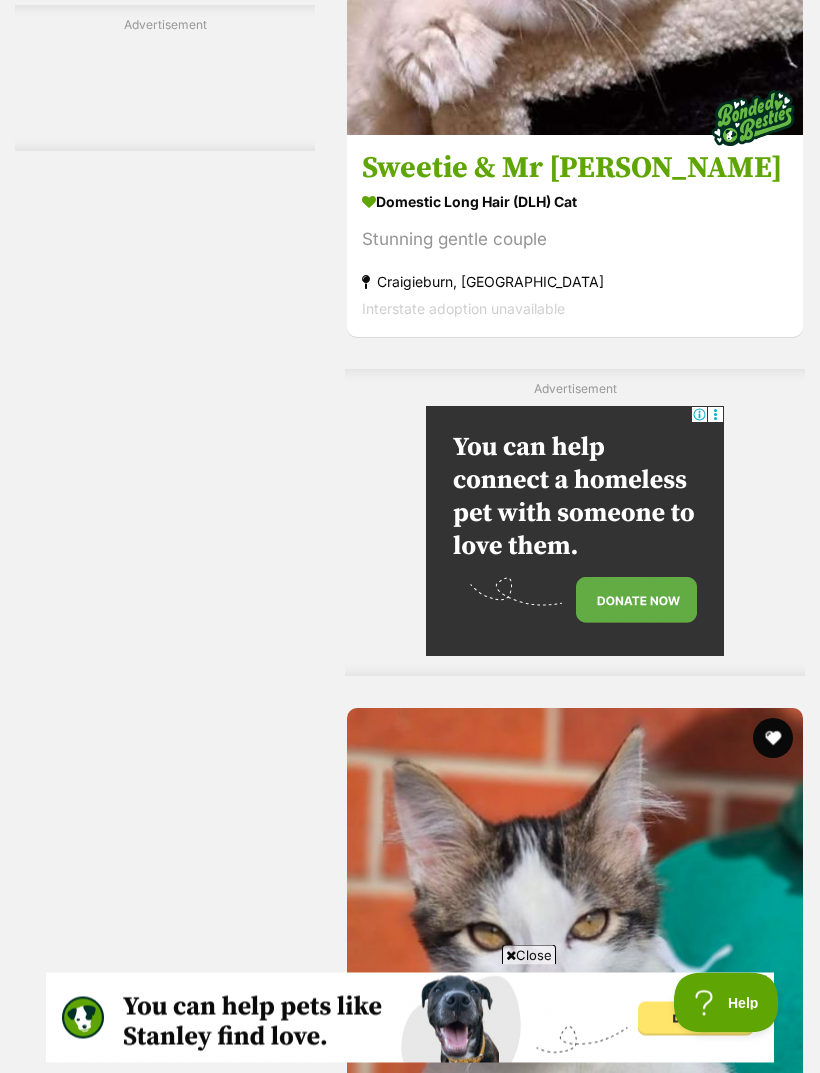scroll, scrollTop: 4512, scrollLeft: 0, axis: vertical 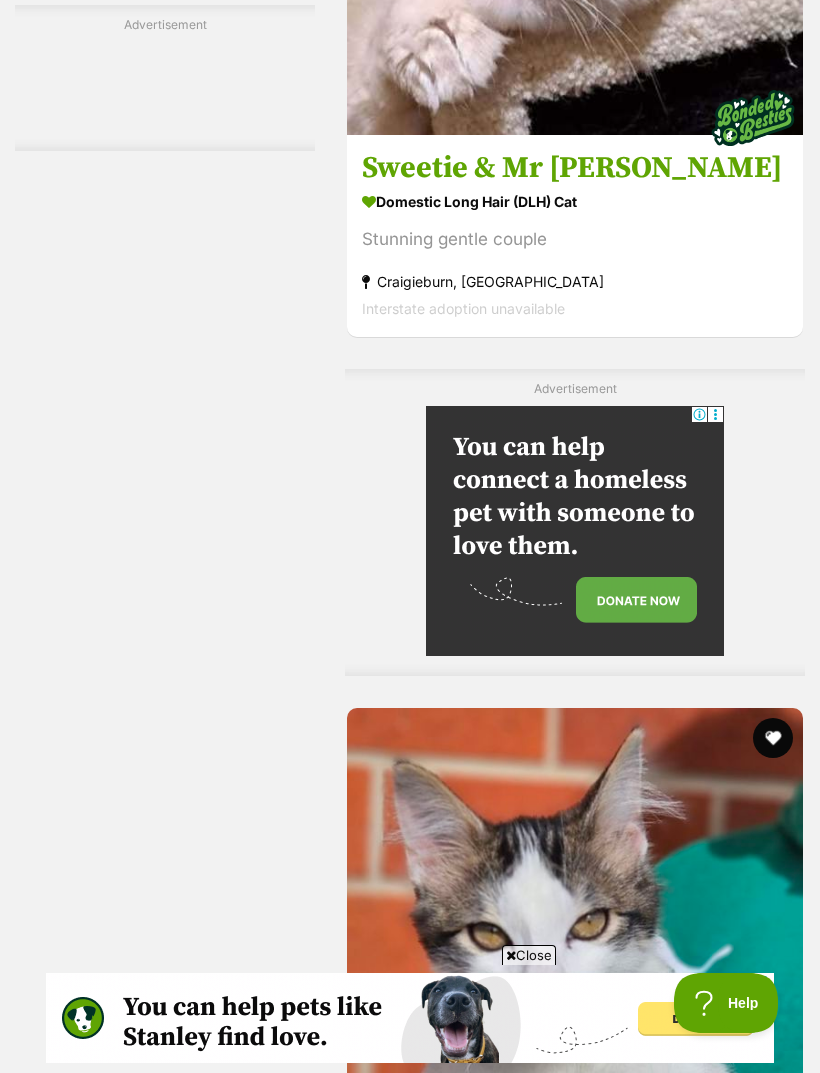 click at bounding box center (575, 6579) 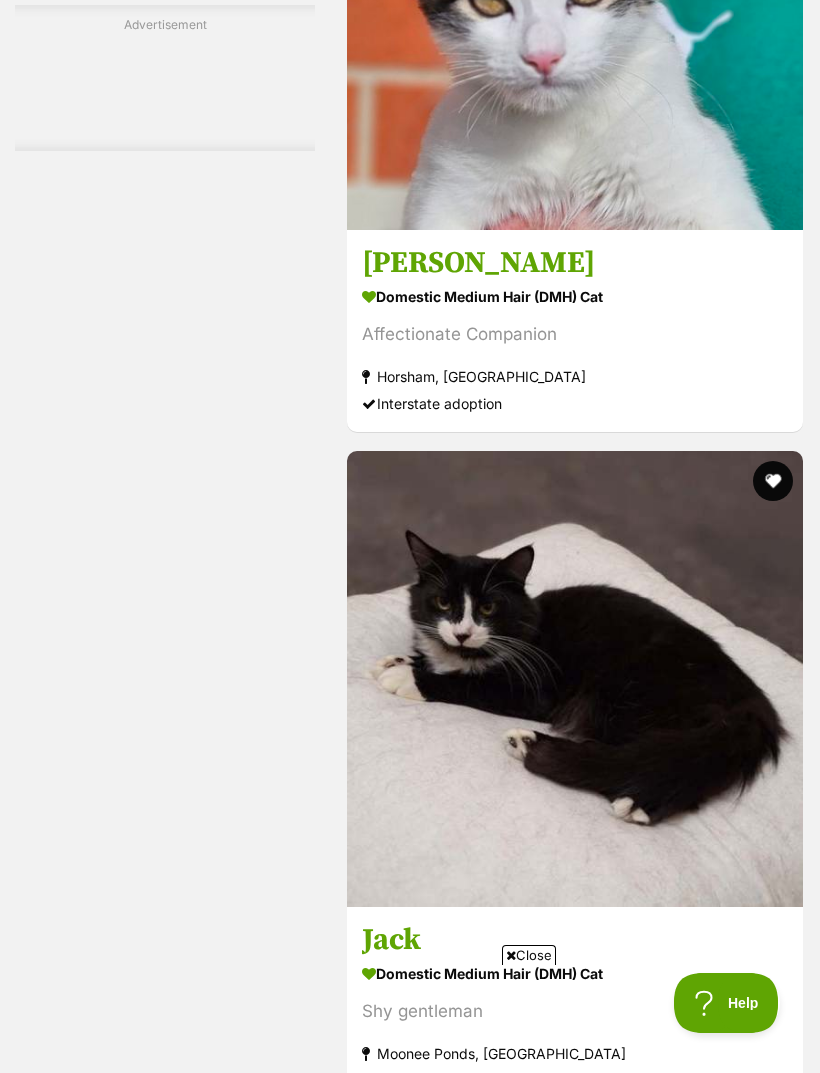 scroll, scrollTop: 5634, scrollLeft: 0, axis: vertical 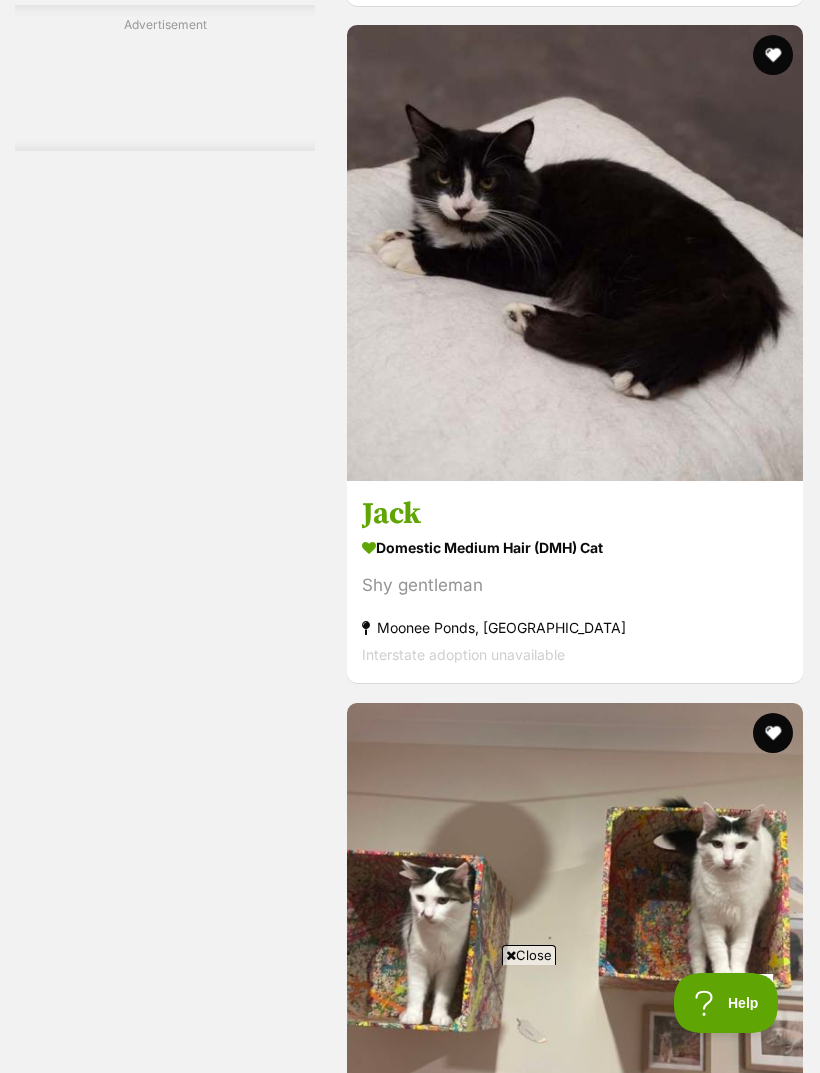 click on "Next" at bounding box center [656, 9783] 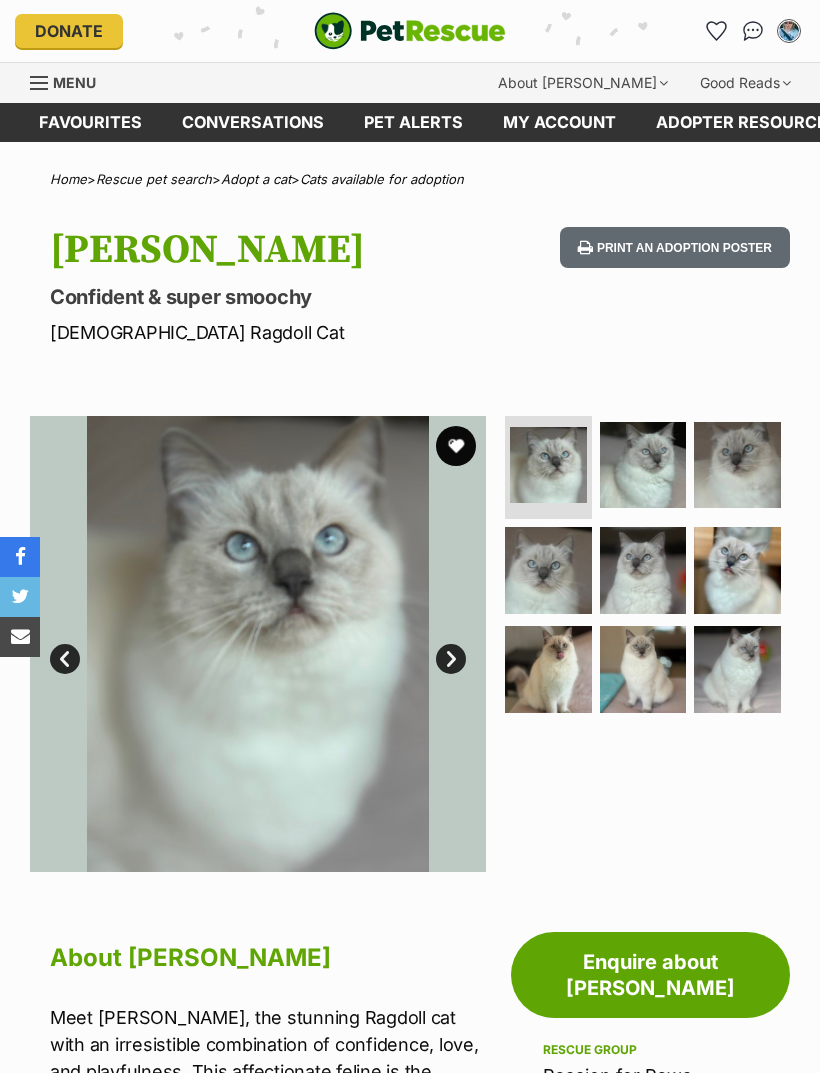 scroll, scrollTop: 0, scrollLeft: 0, axis: both 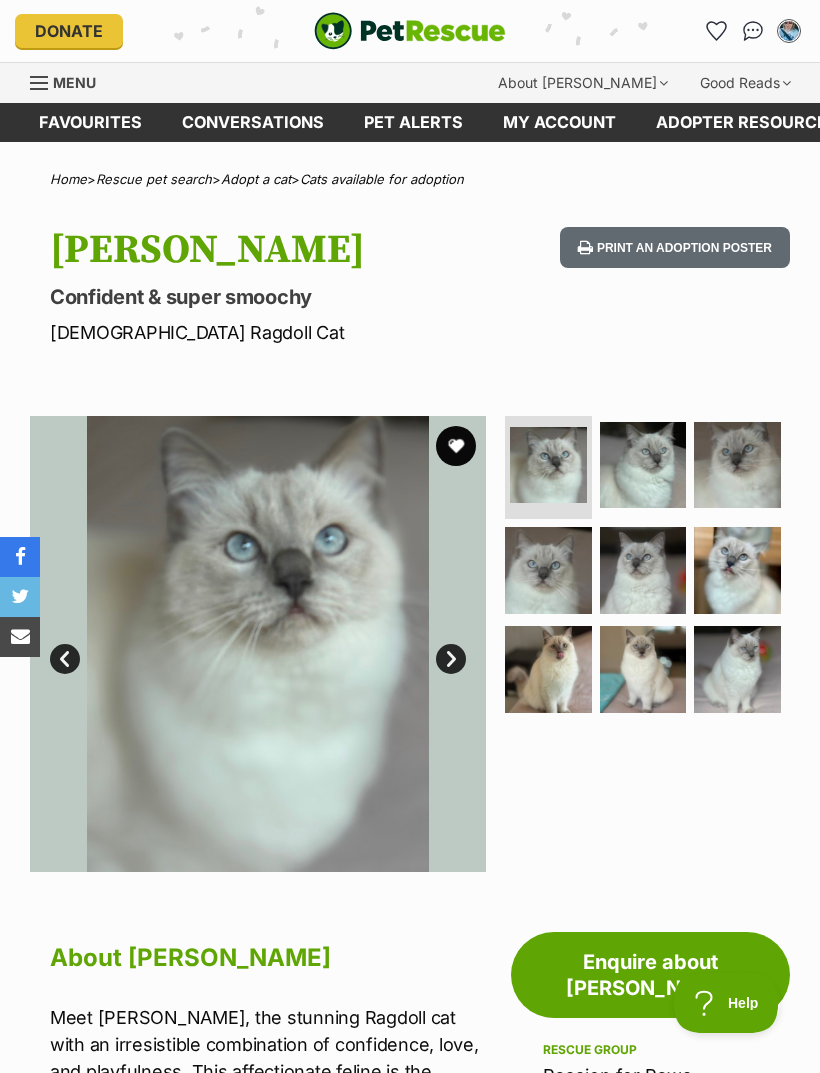 click on "Next" at bounding box center (451, 659) 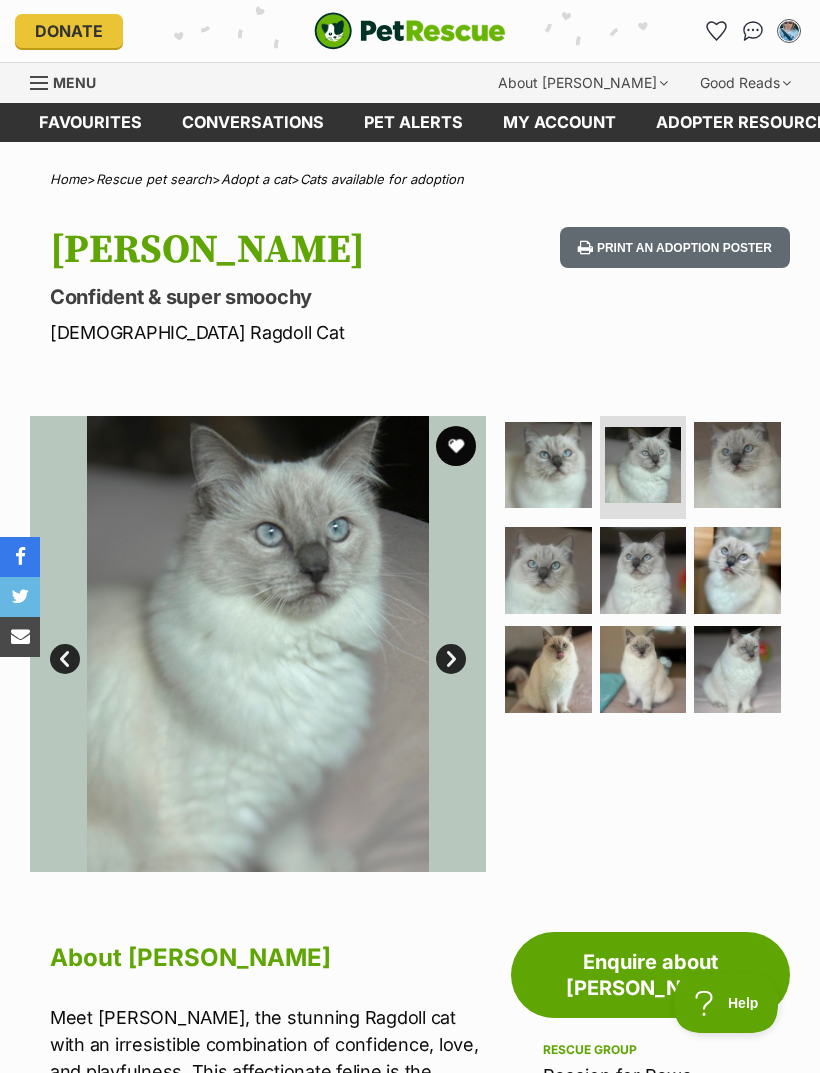 scroll, scrollTop: 0, scrollLeft: 0, axis: both 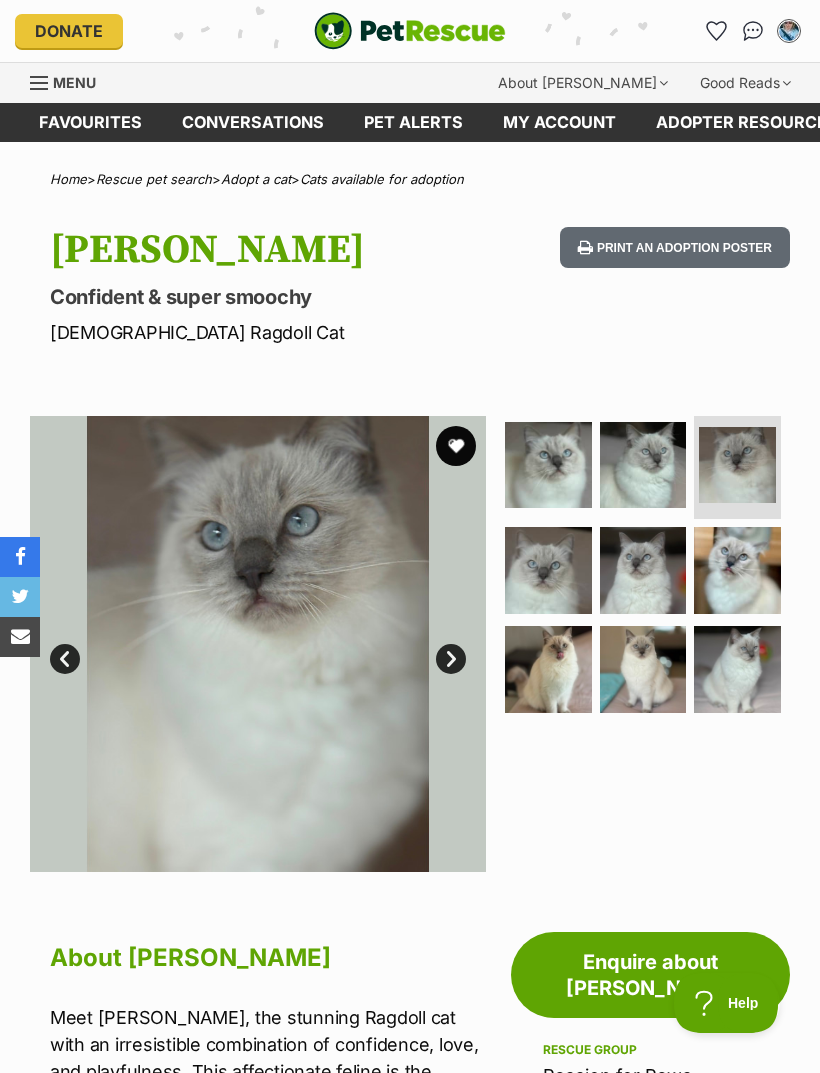 click on "Next" at bounding box center (451, 659) 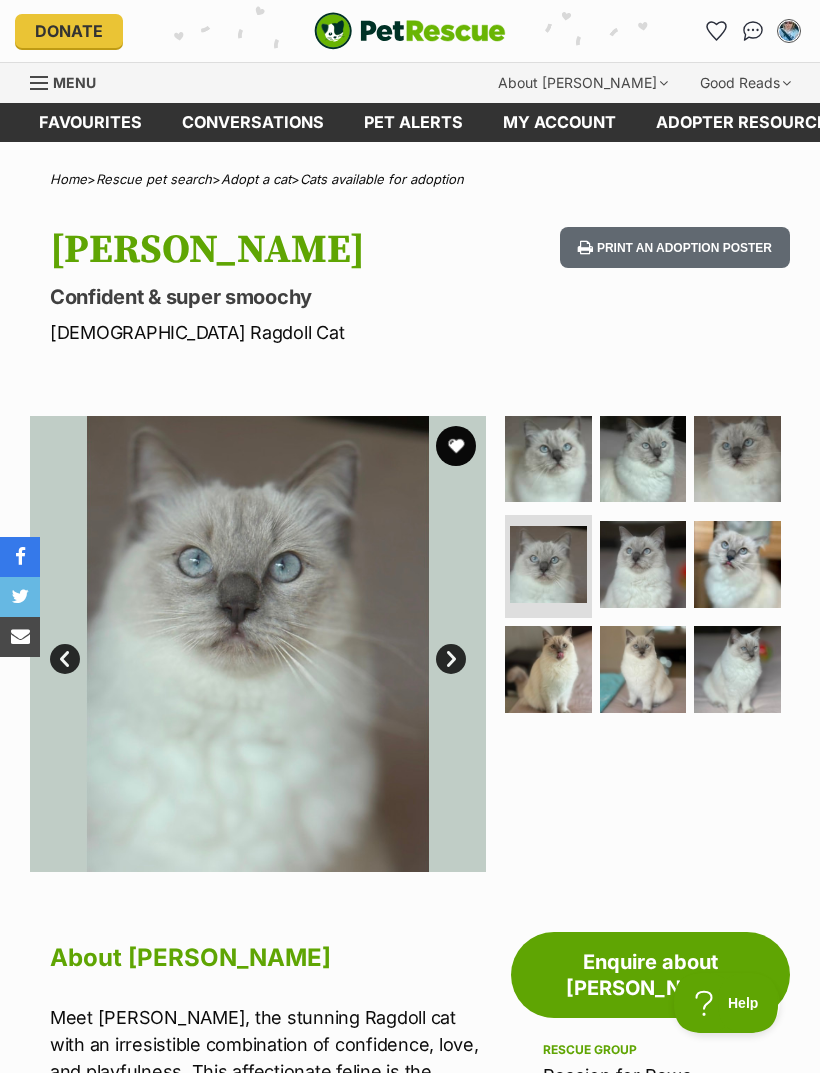 click on "Next" at bounding box center [451, 659] 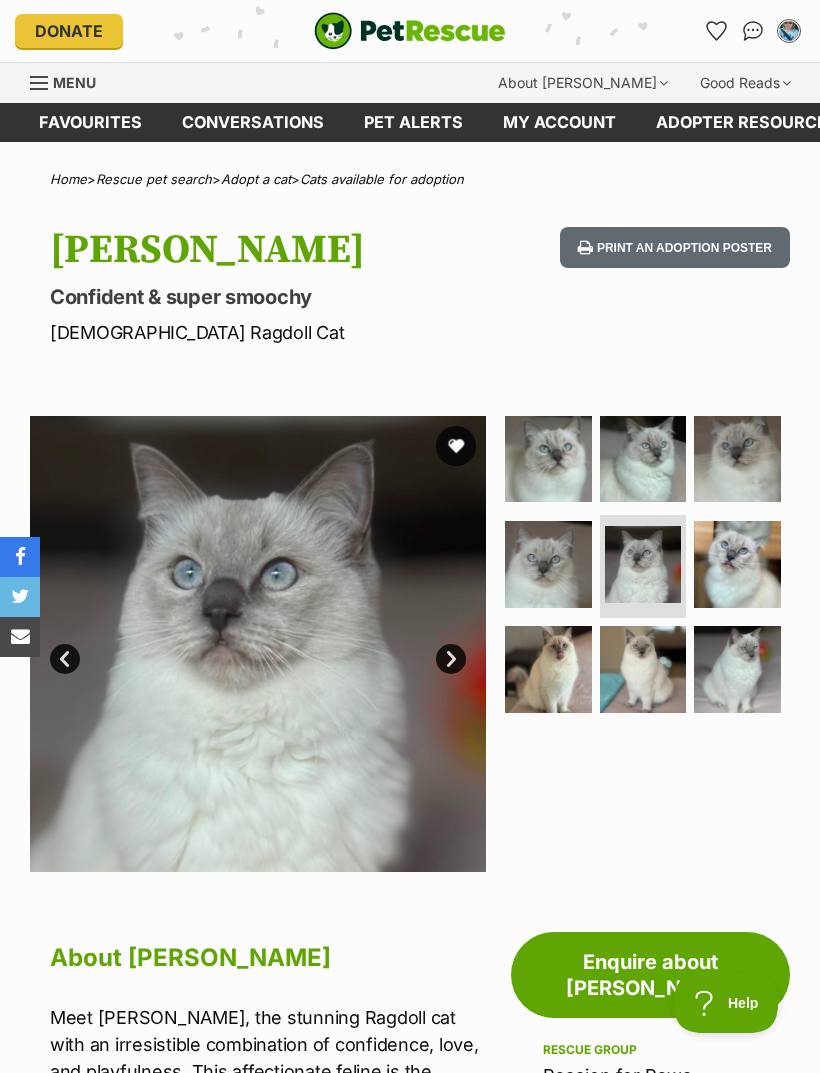 click on "Next" at bounding box center (451, 659) 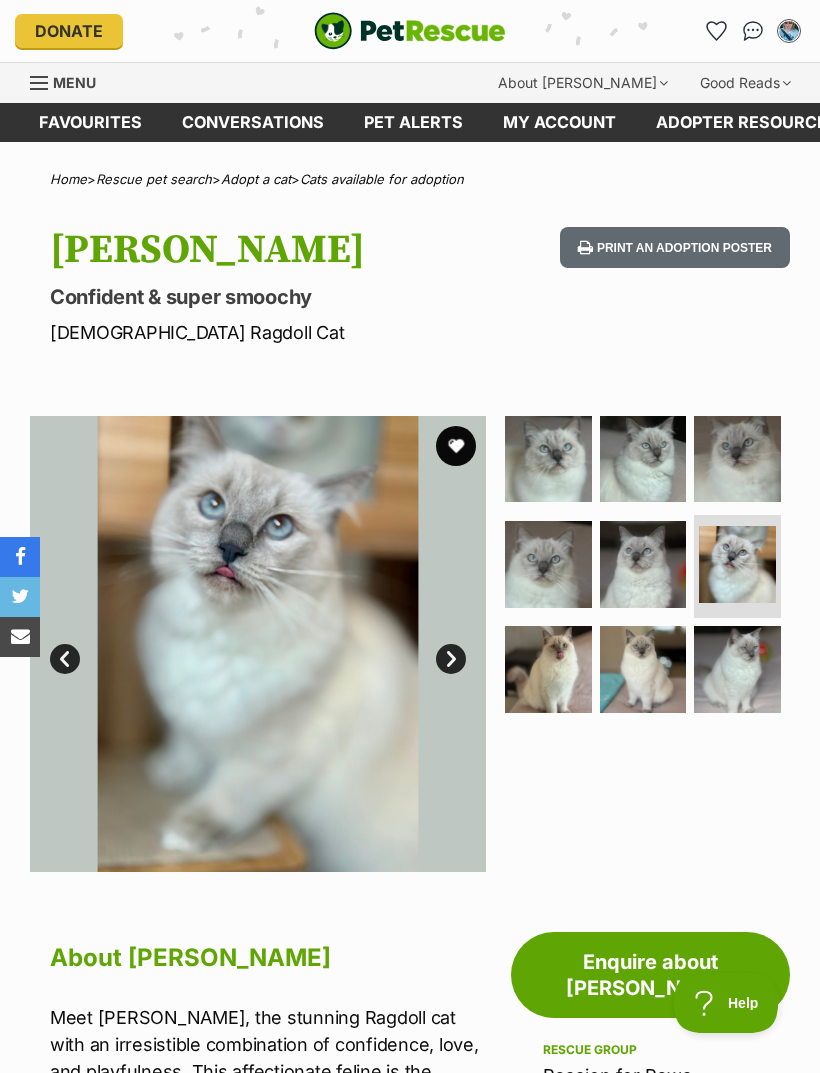click on "Next" at bounding box center [451, 659] 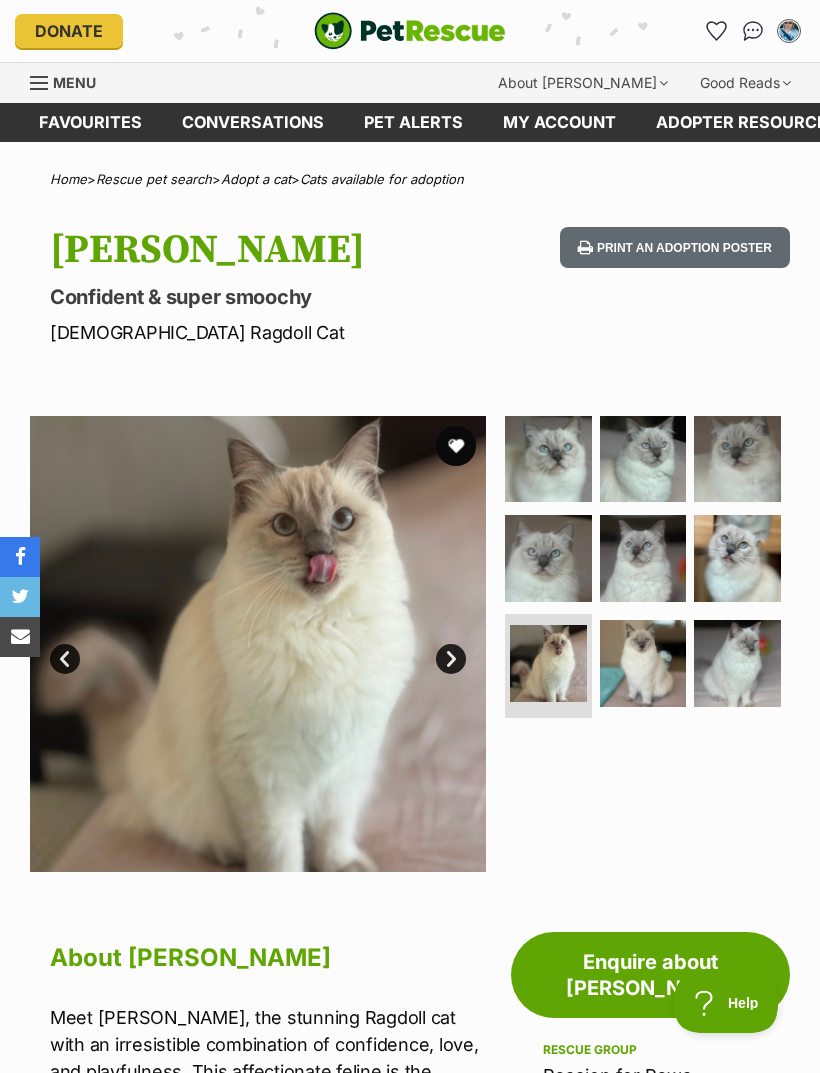 click on "Next" at bounding box center [451, 659] 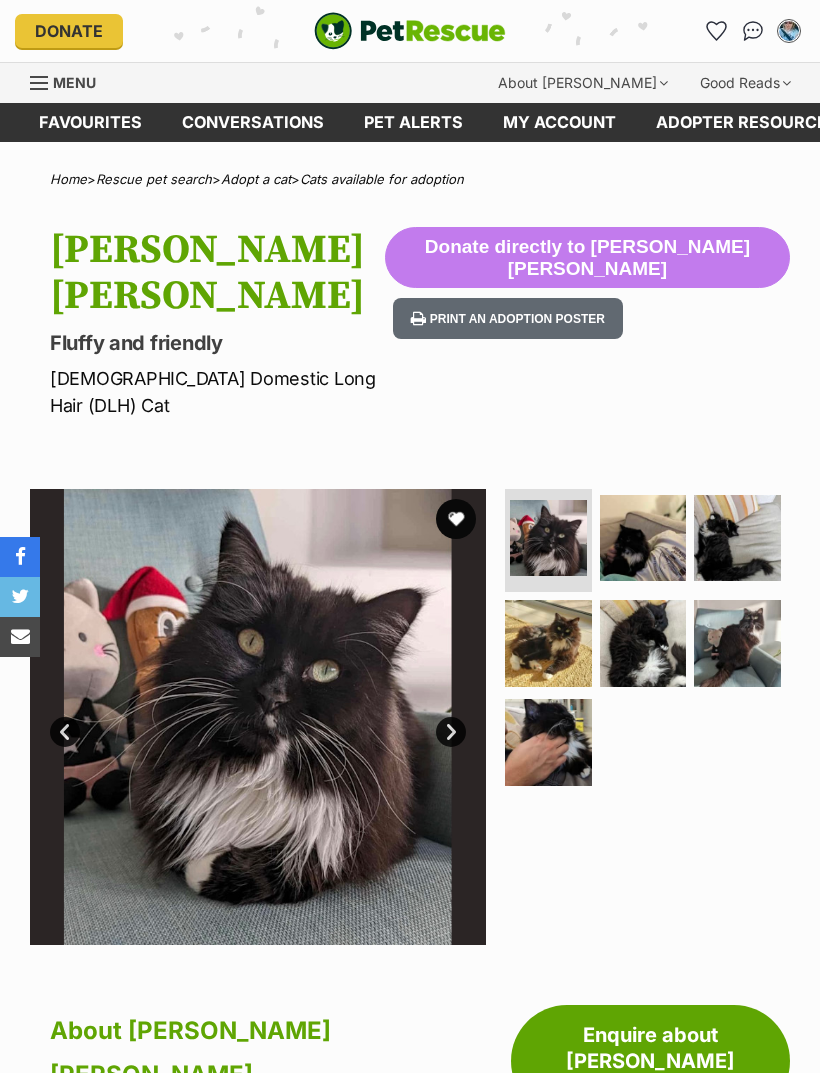 scroll, scrollTop: 0, scrollLeft: 0, axis: both 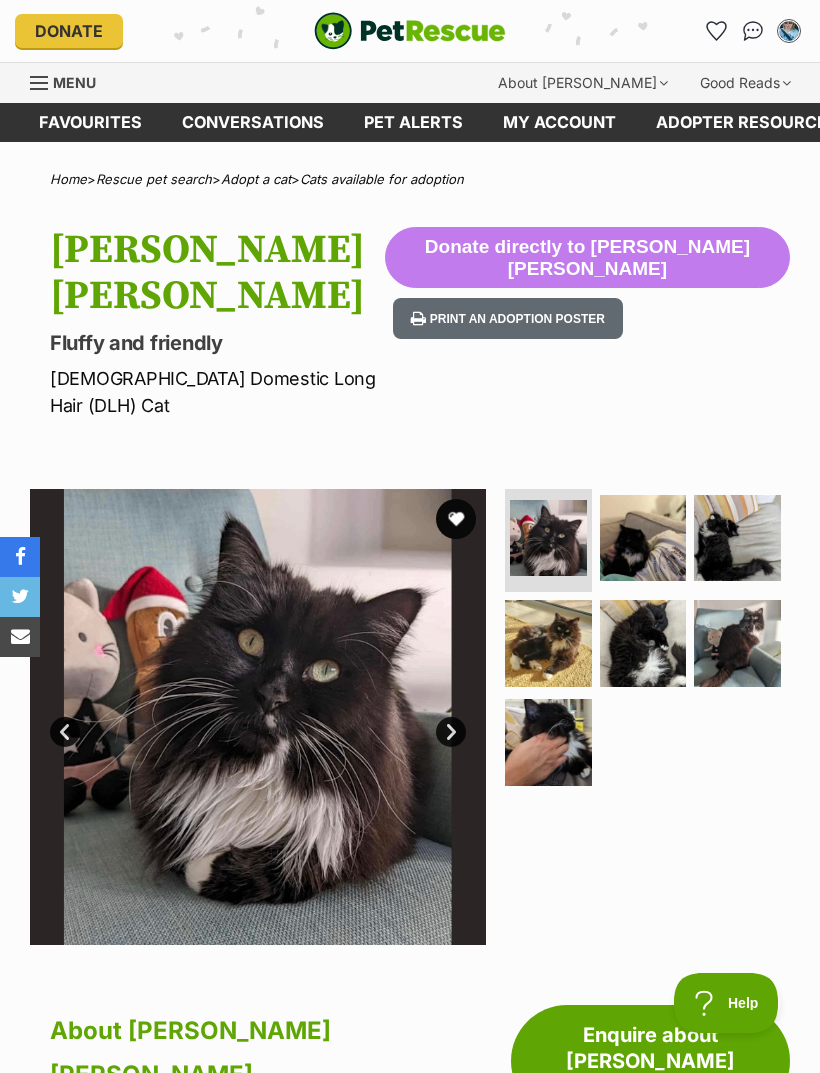 click on "Next" at bounding box center [451, 732] 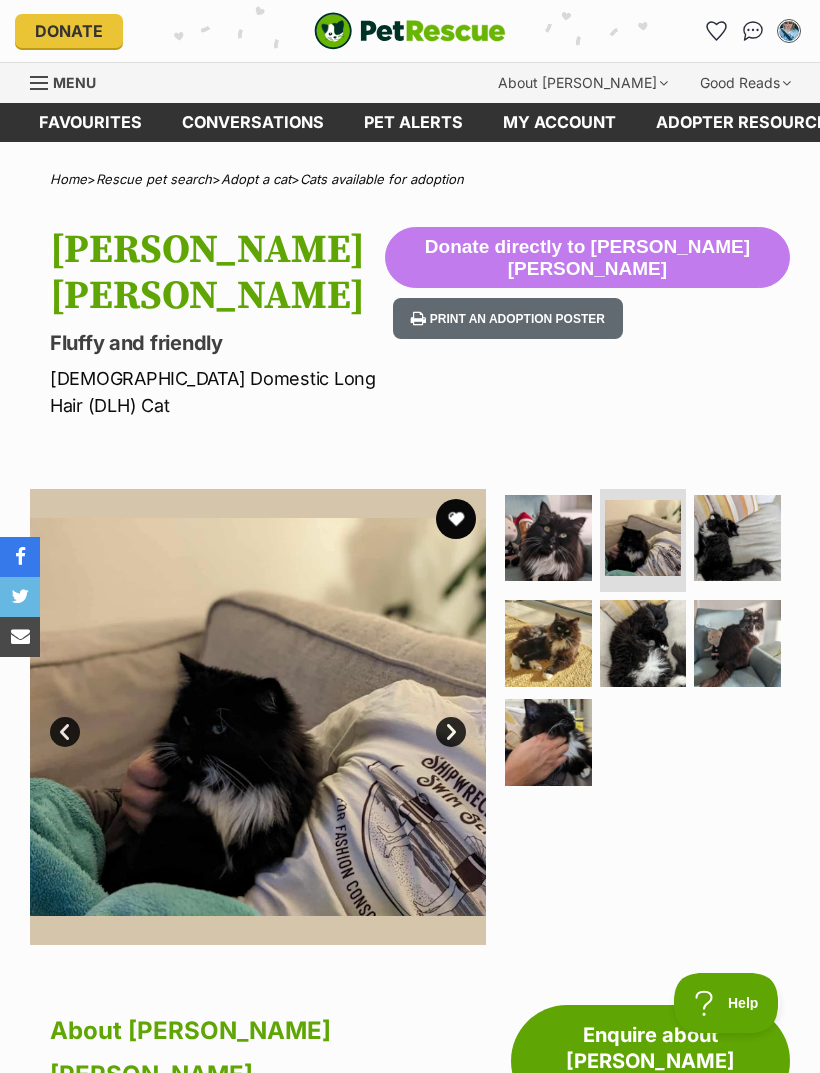 click on "Next" at bounding box center (451, 732) 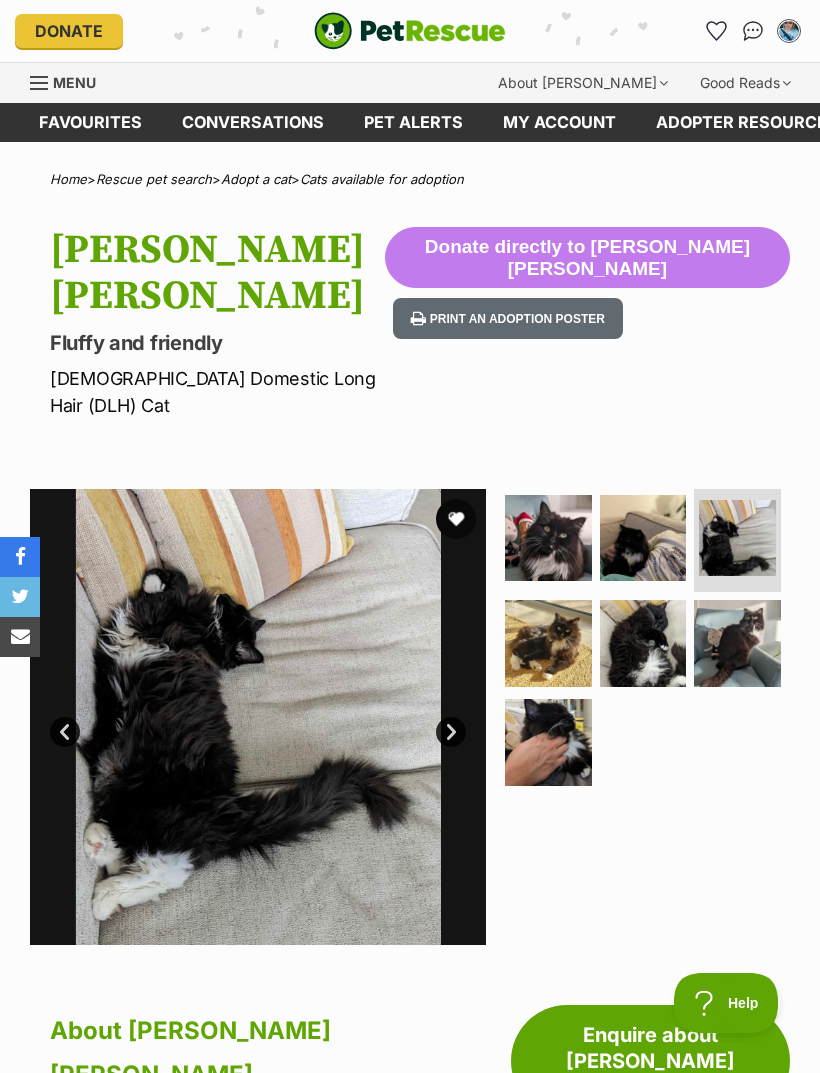 click on "Next" at bounding box center [451, 732] 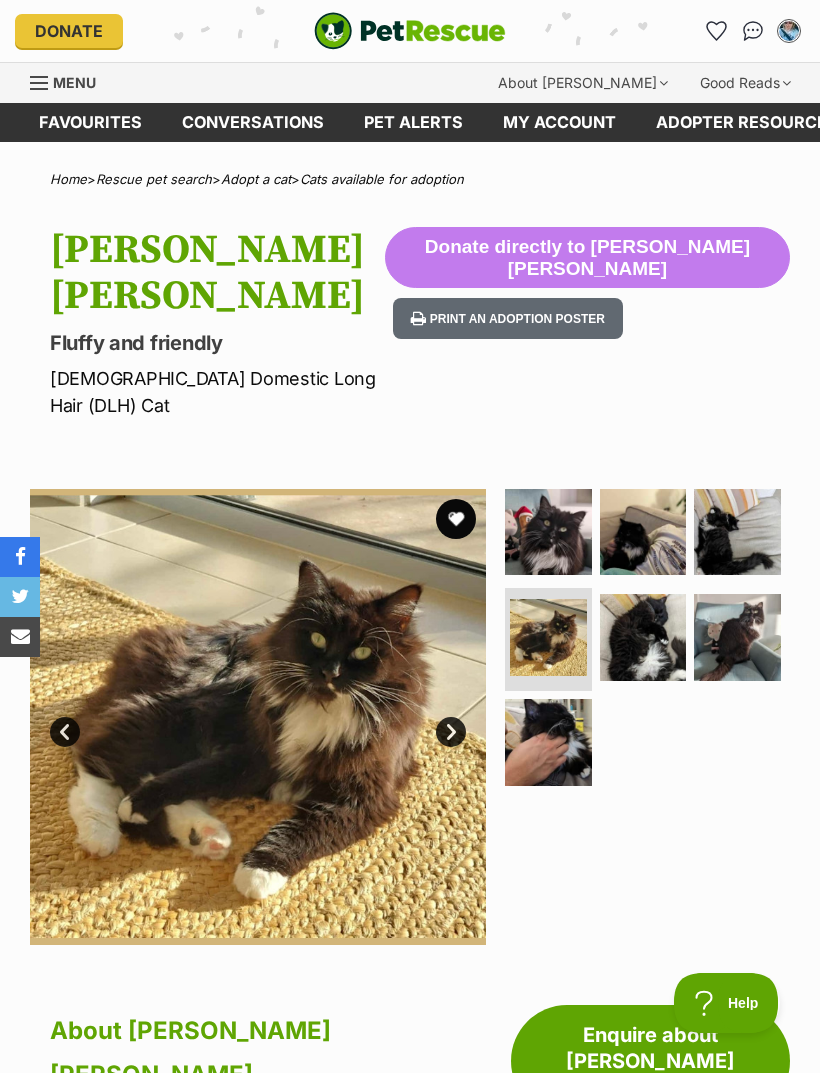 click on "Next" at bounding box center [451, 732] 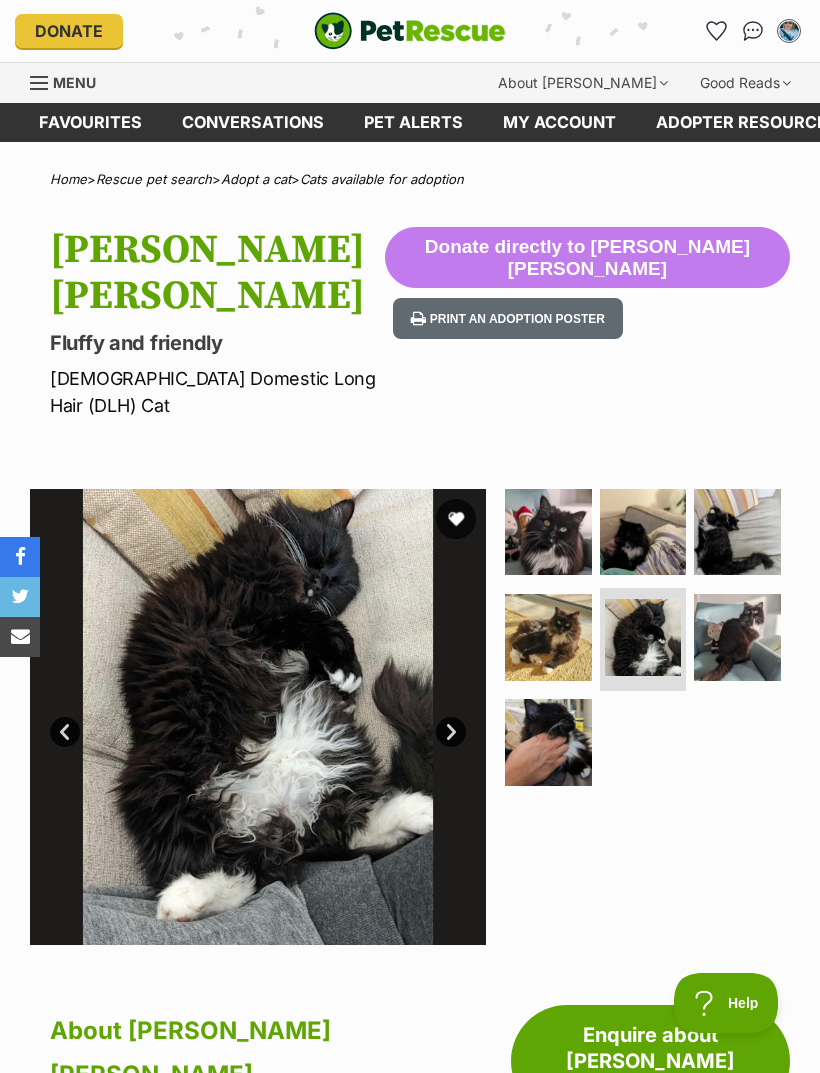 click at bounding box center [258, 717] 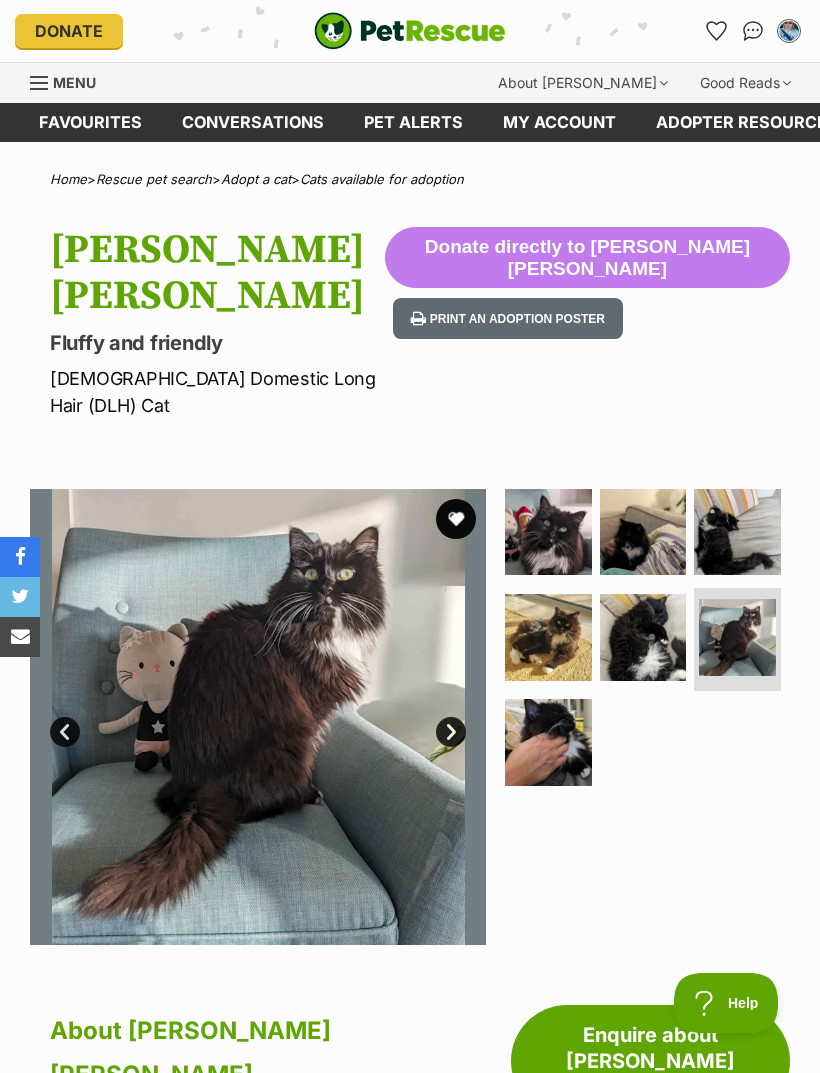 click on "Next" at bounding box center (451, 732) 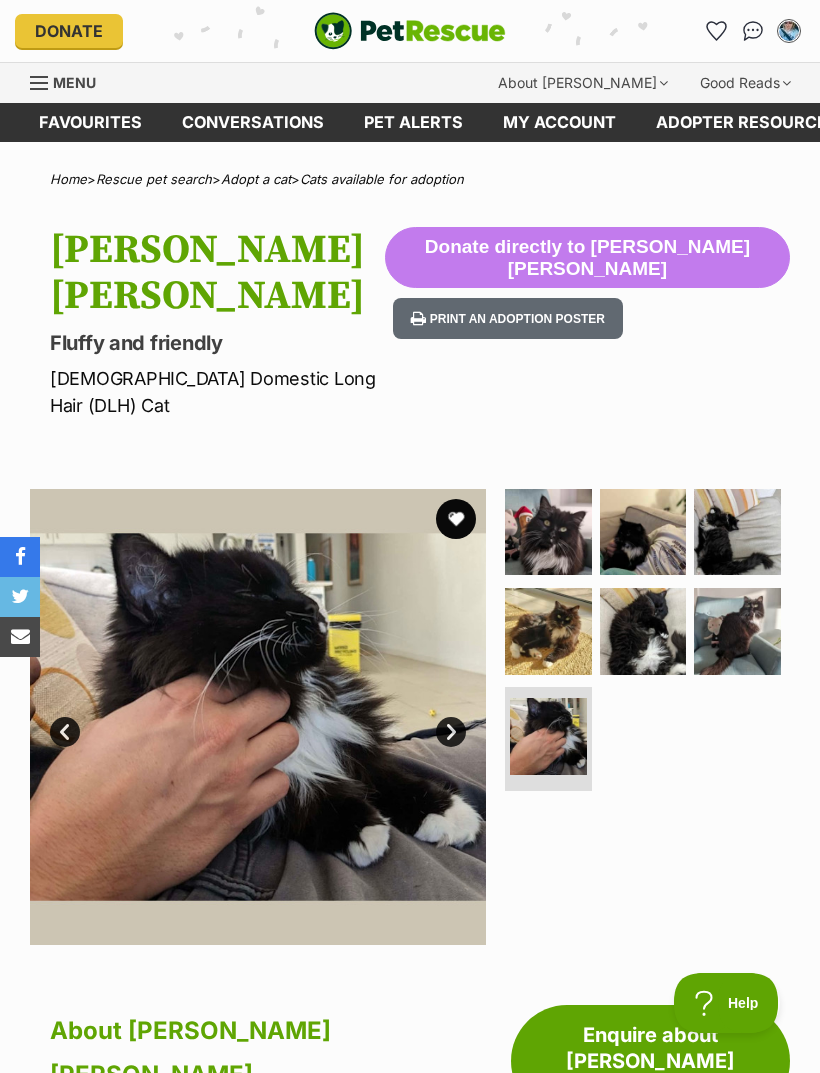 click on "Next" at bounding box center [451, 732] 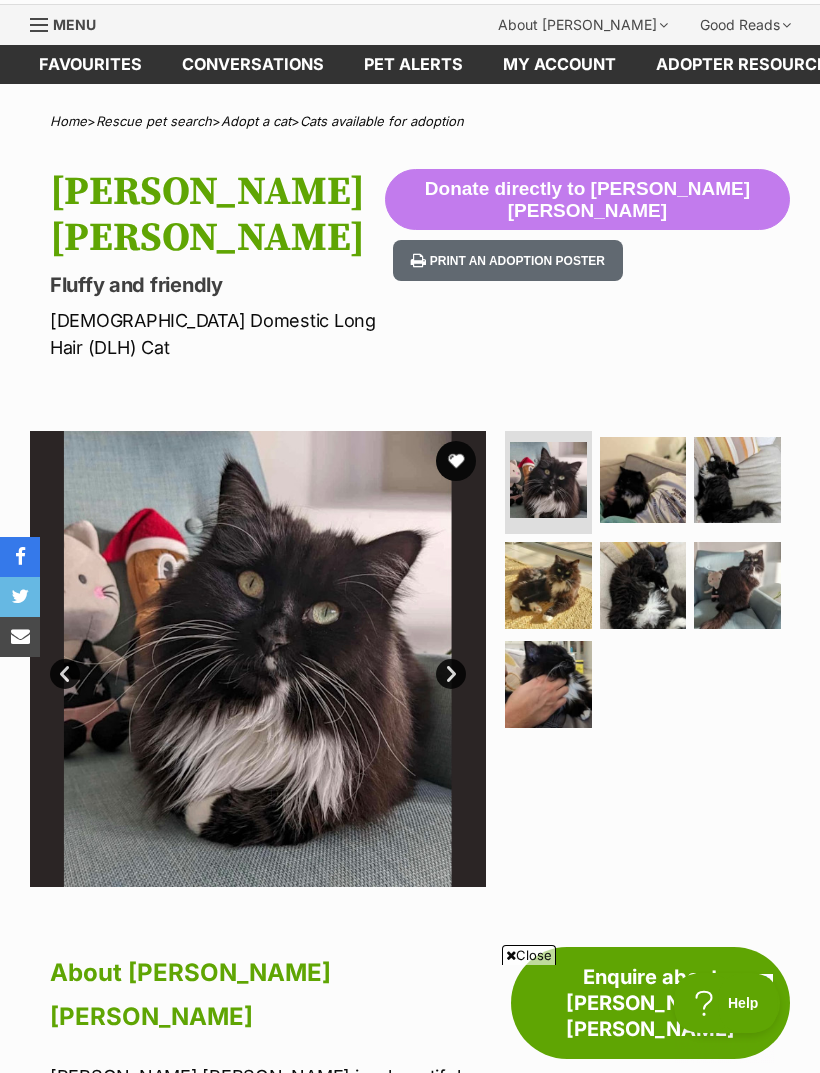 scroll, scrollTop: 60, scrollLeft: 0, axis: vertical 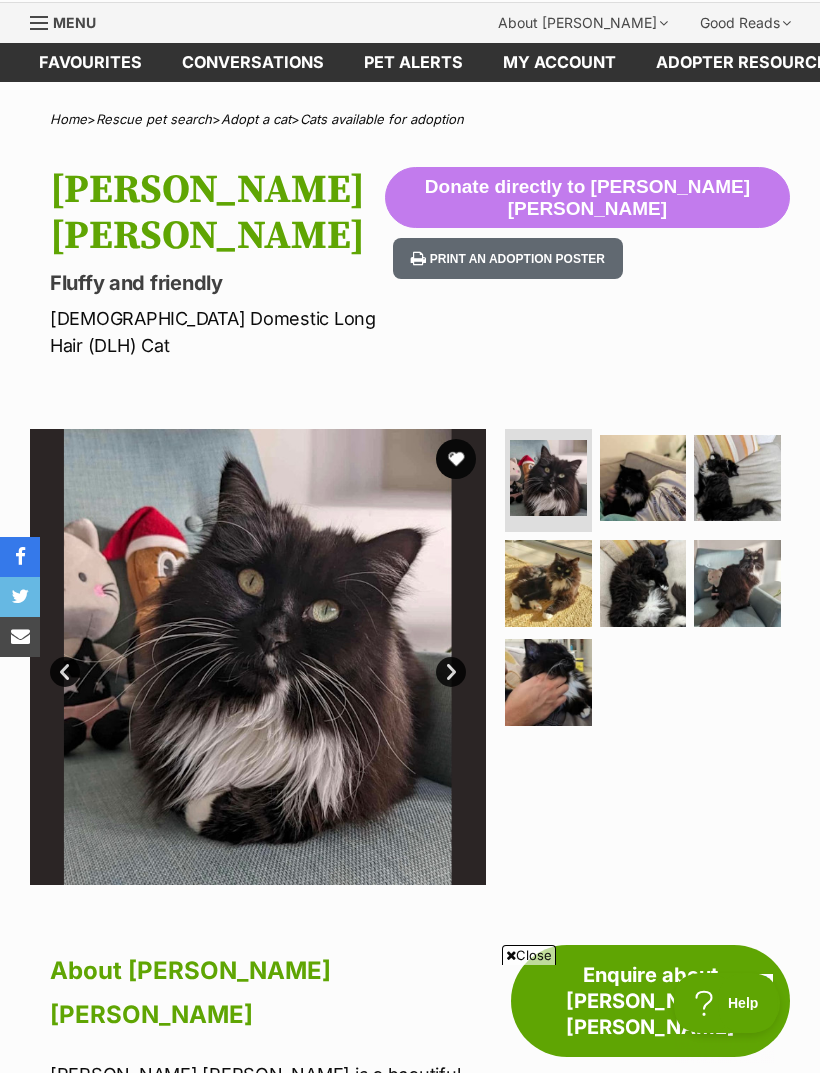 click on "Prev" at bounding box center [65, 672] 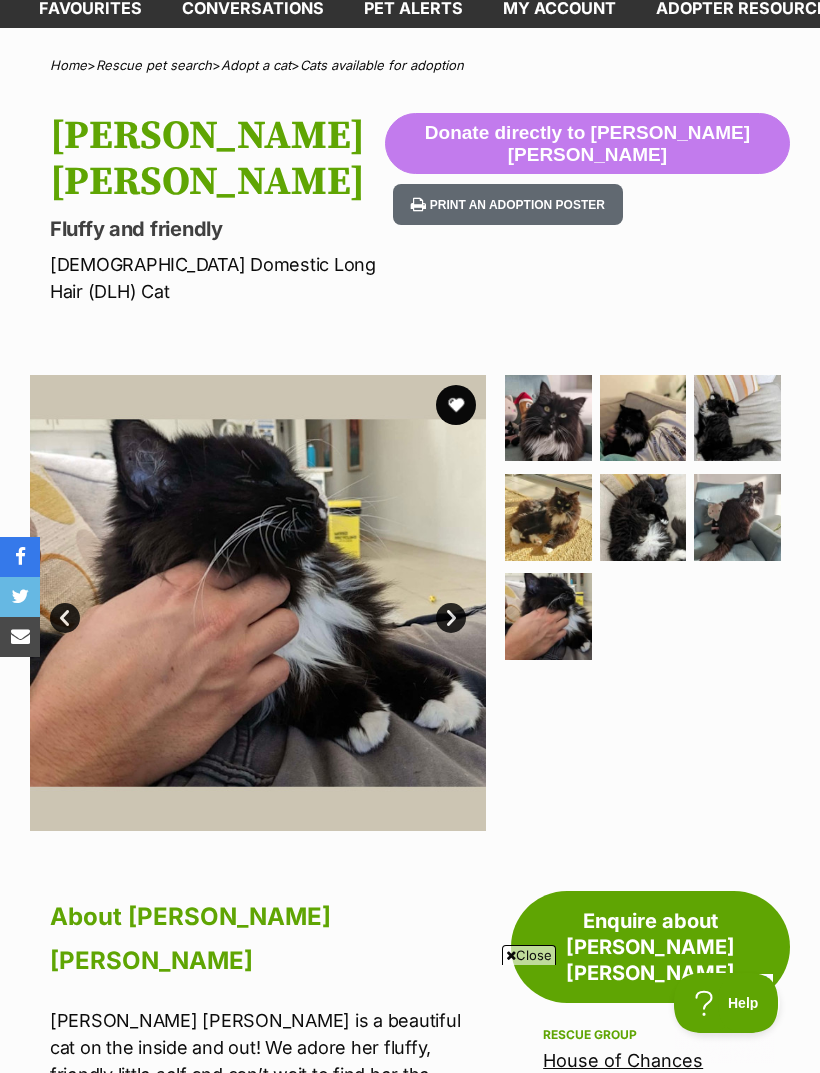 scroll, scrollTop: 113, scrollLeft: 0, axis: vertical 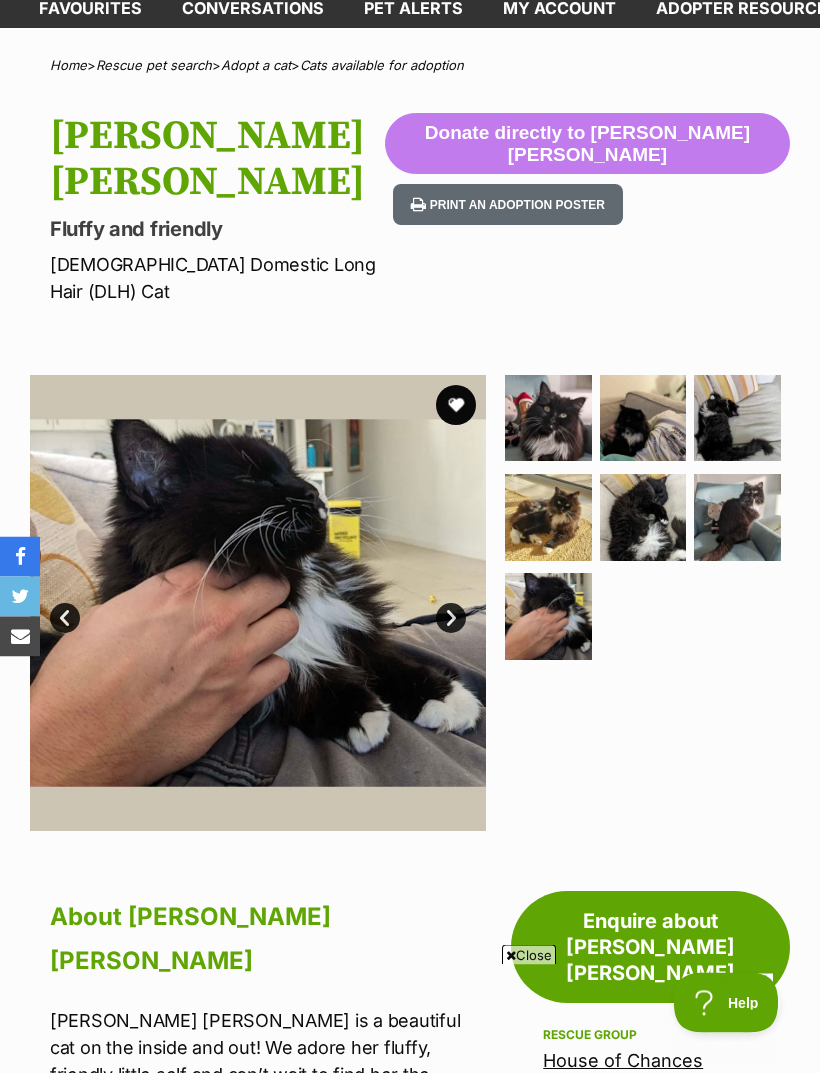 click at bounding box center [258, 604] 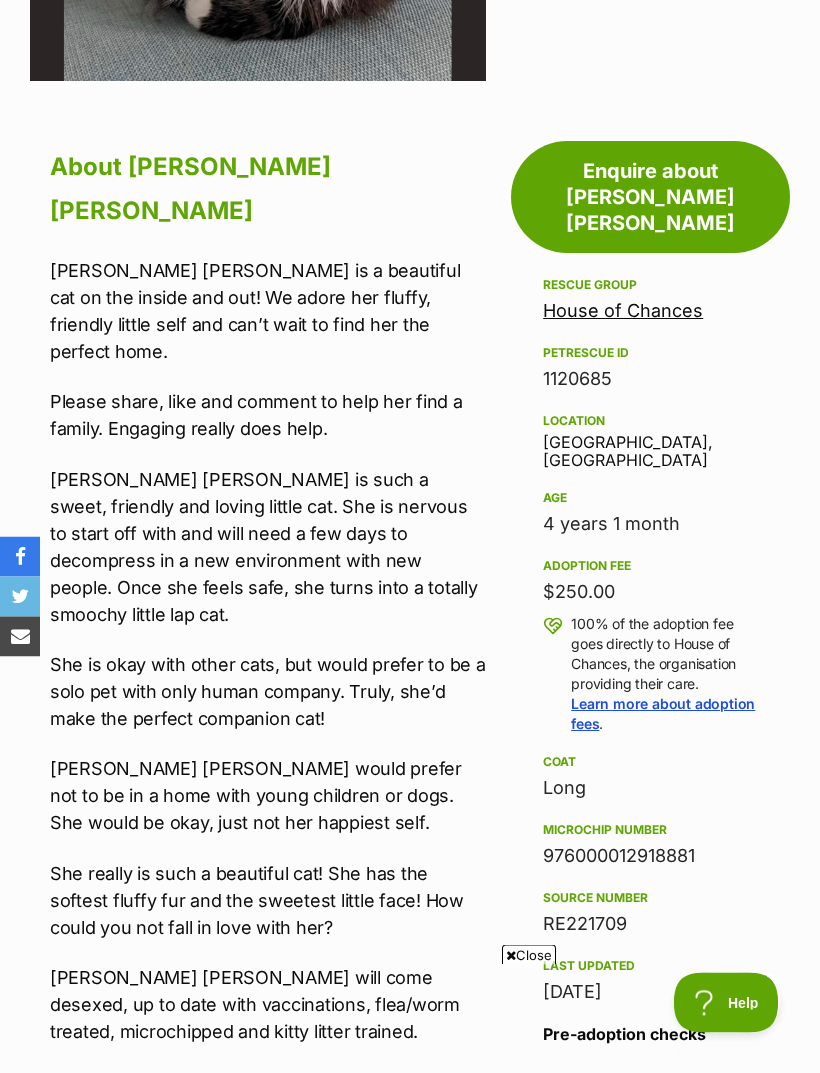 scroll, scrollTop: 864, scrollLeft: 0, axis: vertical 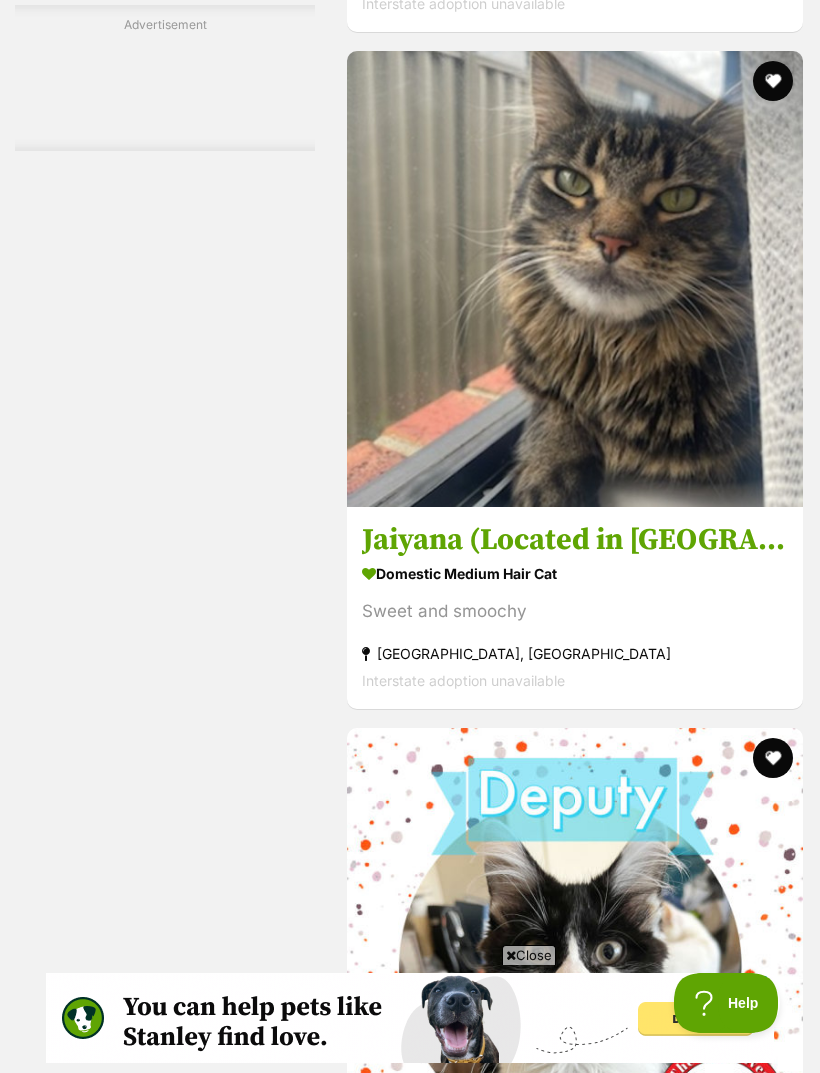 click on "Next" at bounding box center [656, 9808] 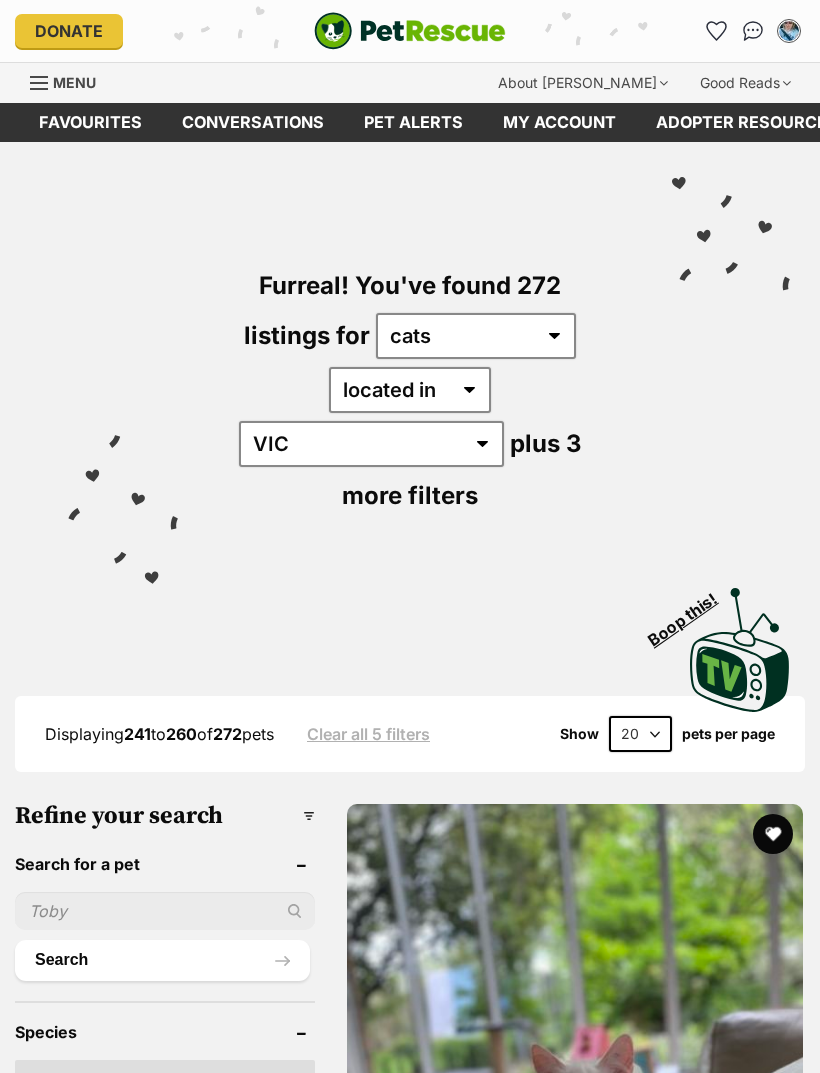 scroll, scrollTop: 0, scrollLeft: 0, axis: both 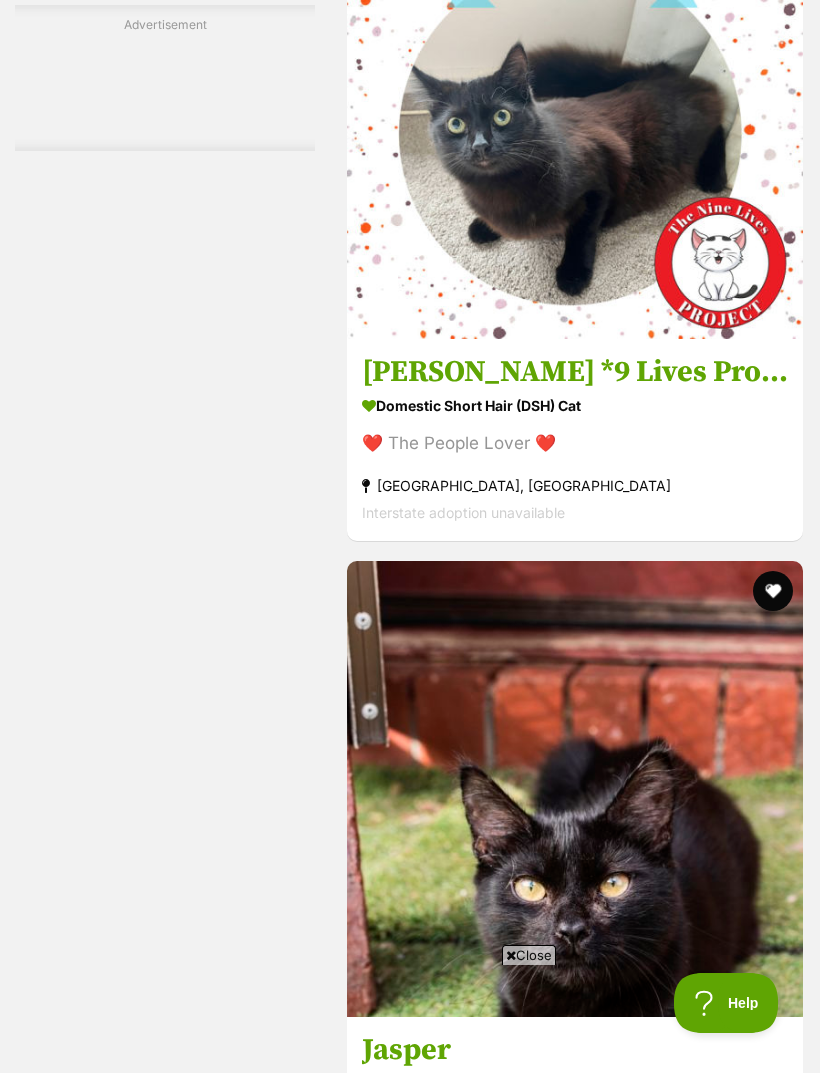 click at bounding box center [679, 9641] 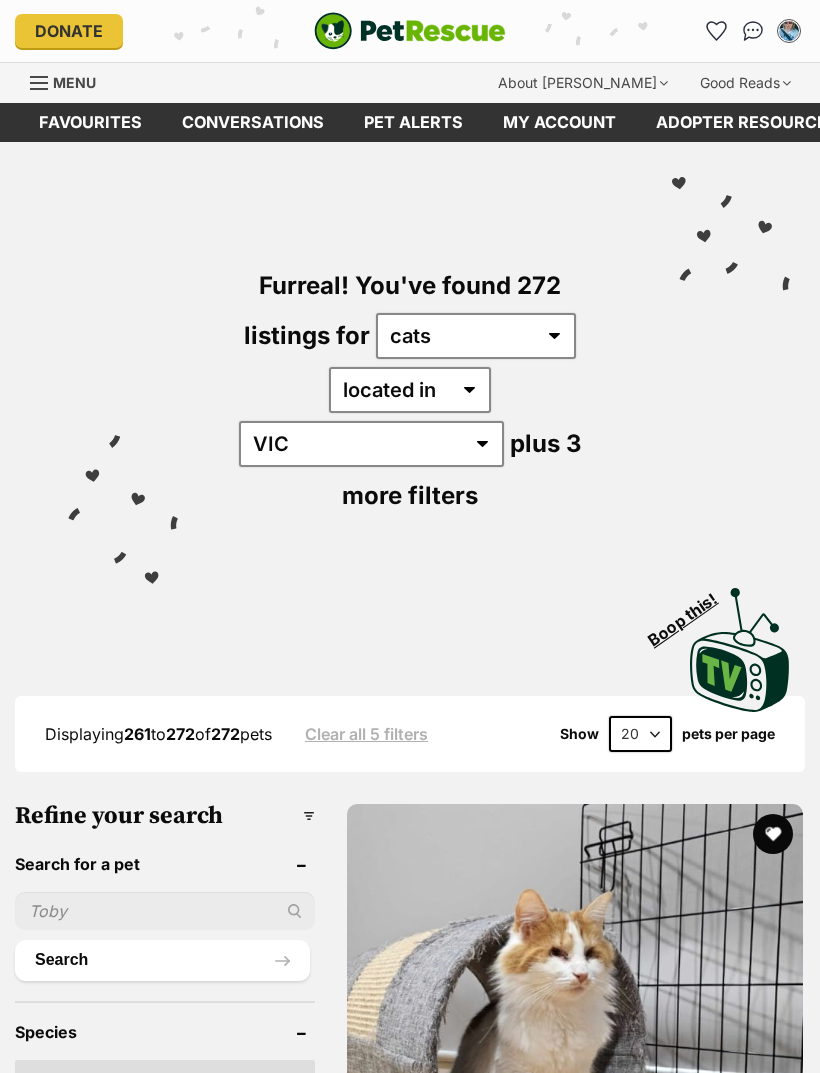 scroll, scrollTop: 0, scrollLeft: 0, axis: both 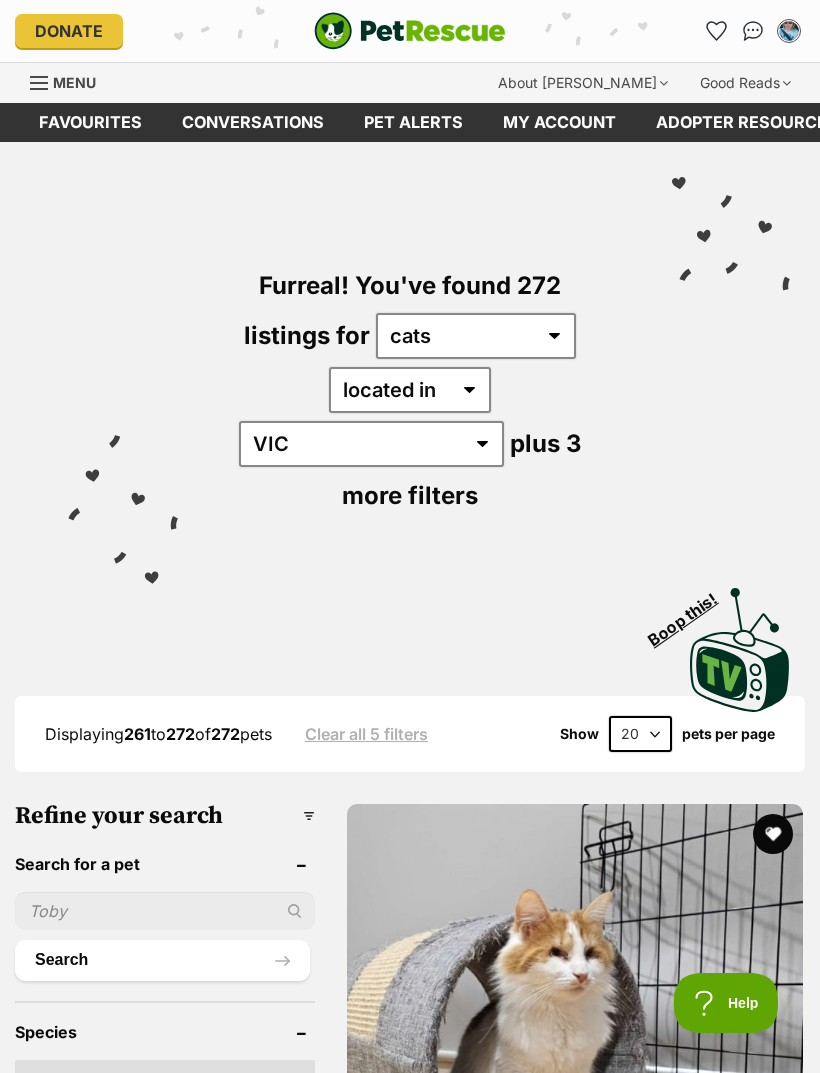 click at bounding box center [717, 31] 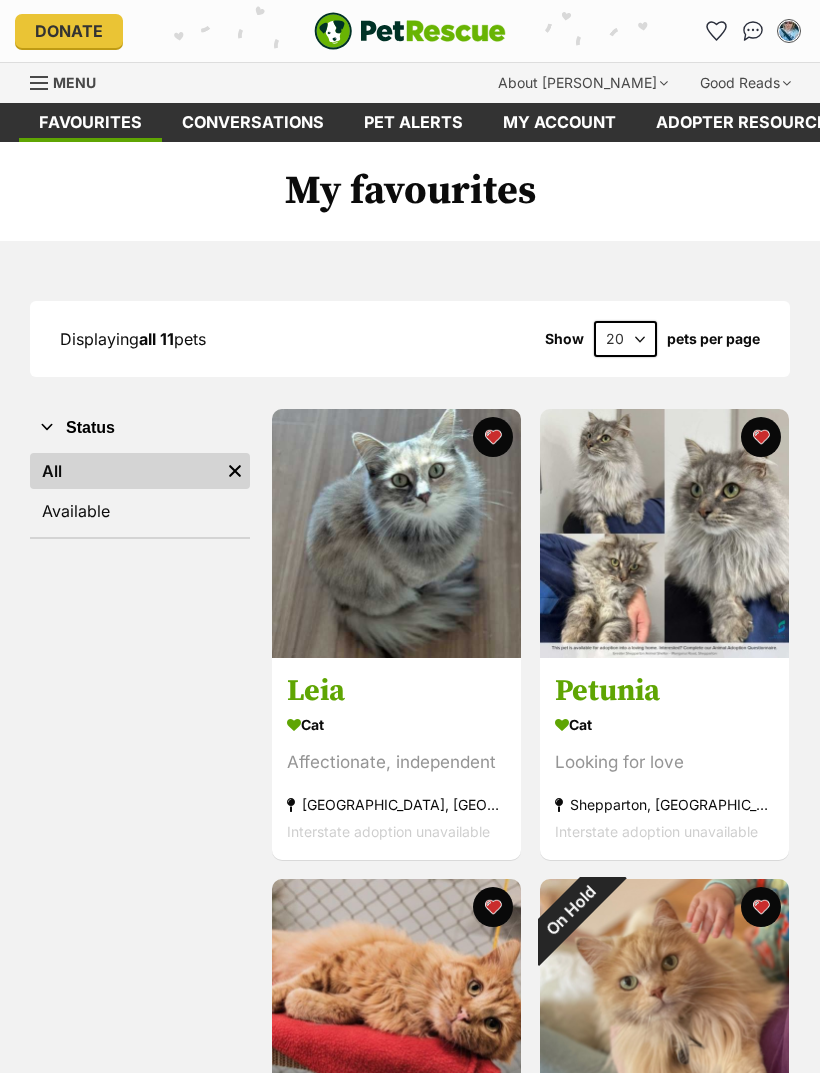 scroll, scrollTop: 0, scrollLeft: 0, axis: both 